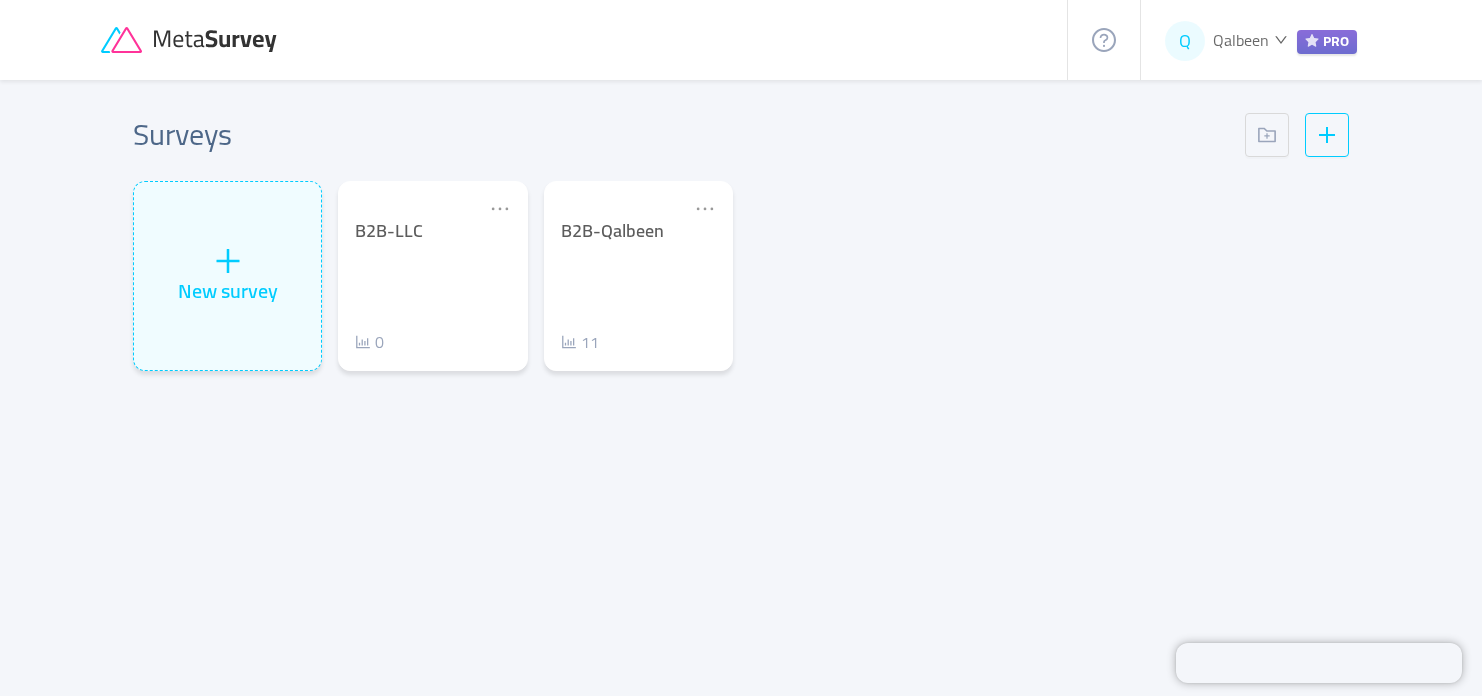 scroll, scrollTop: 0, scrollLeft: 0, axis: both 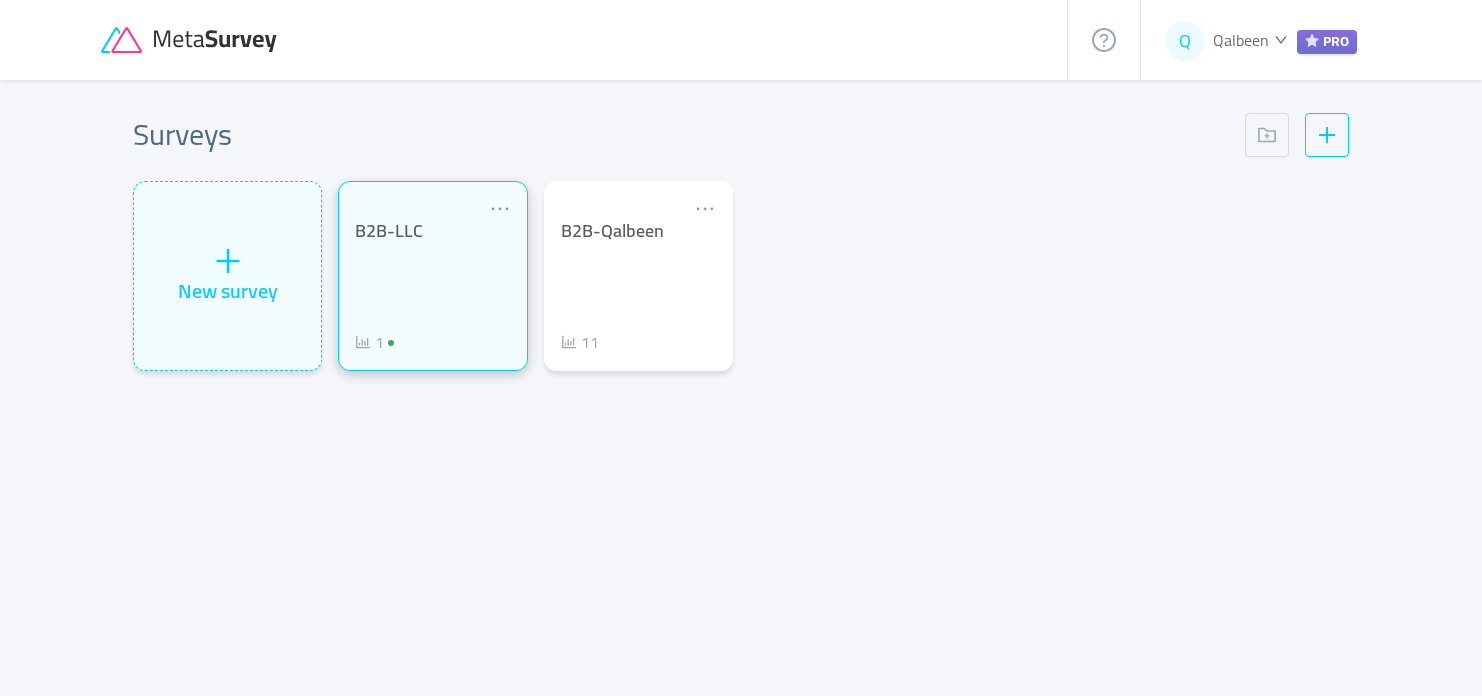 click on "B2B-LLC  1" at bounding box center (432, 287) 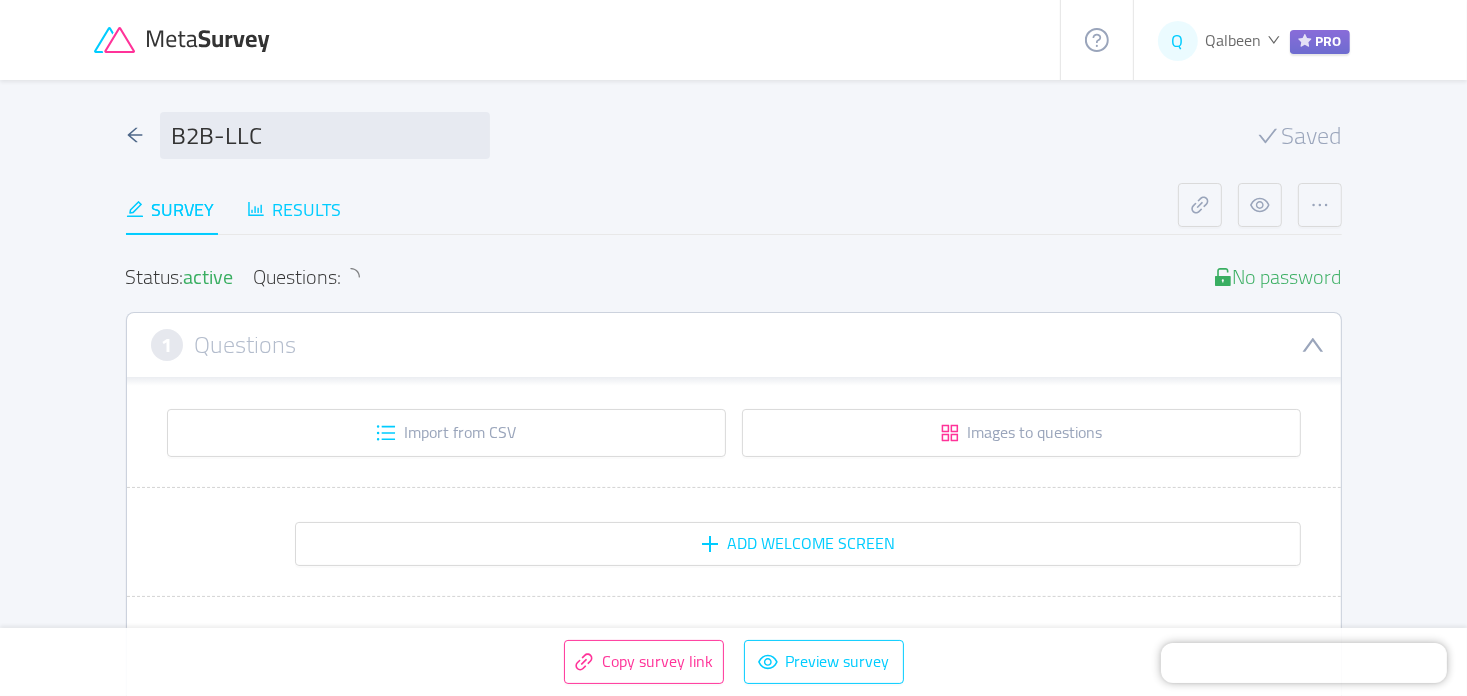 click on "Results" at bounding box center [294, 209] 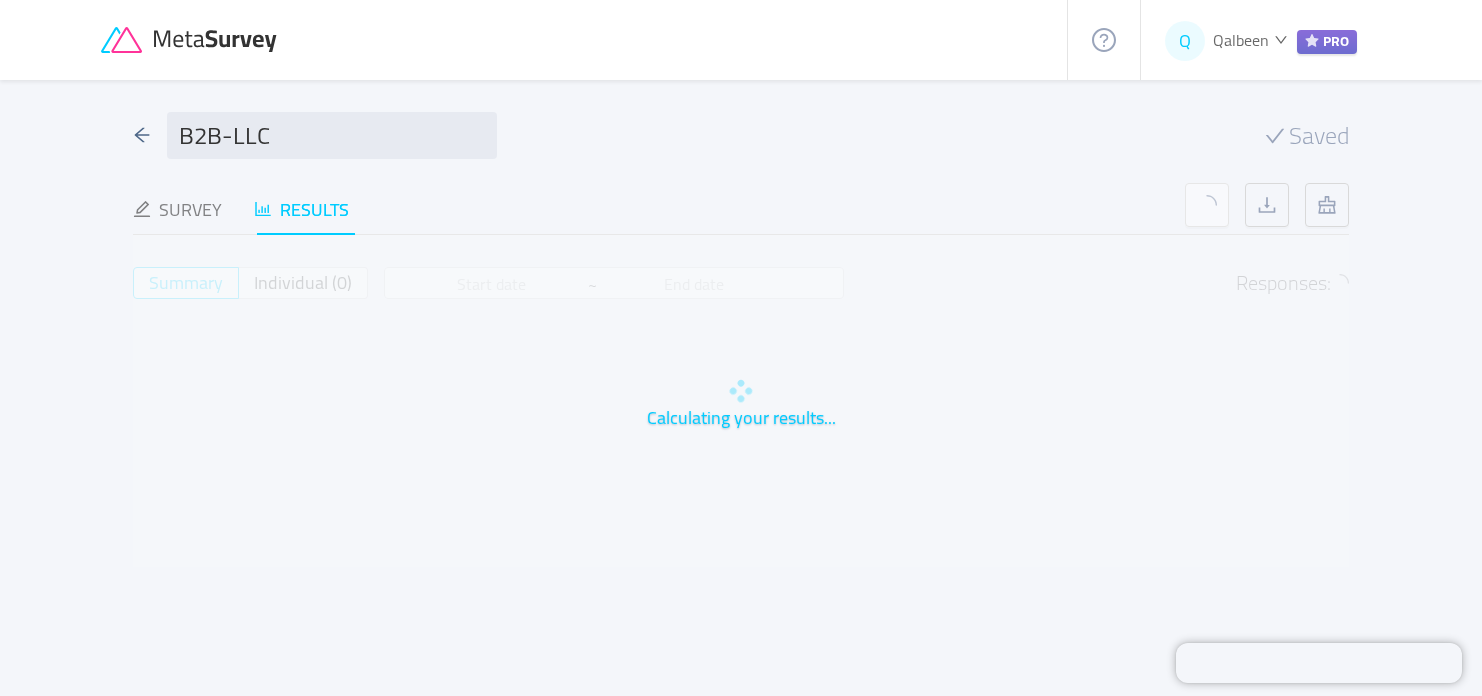 type 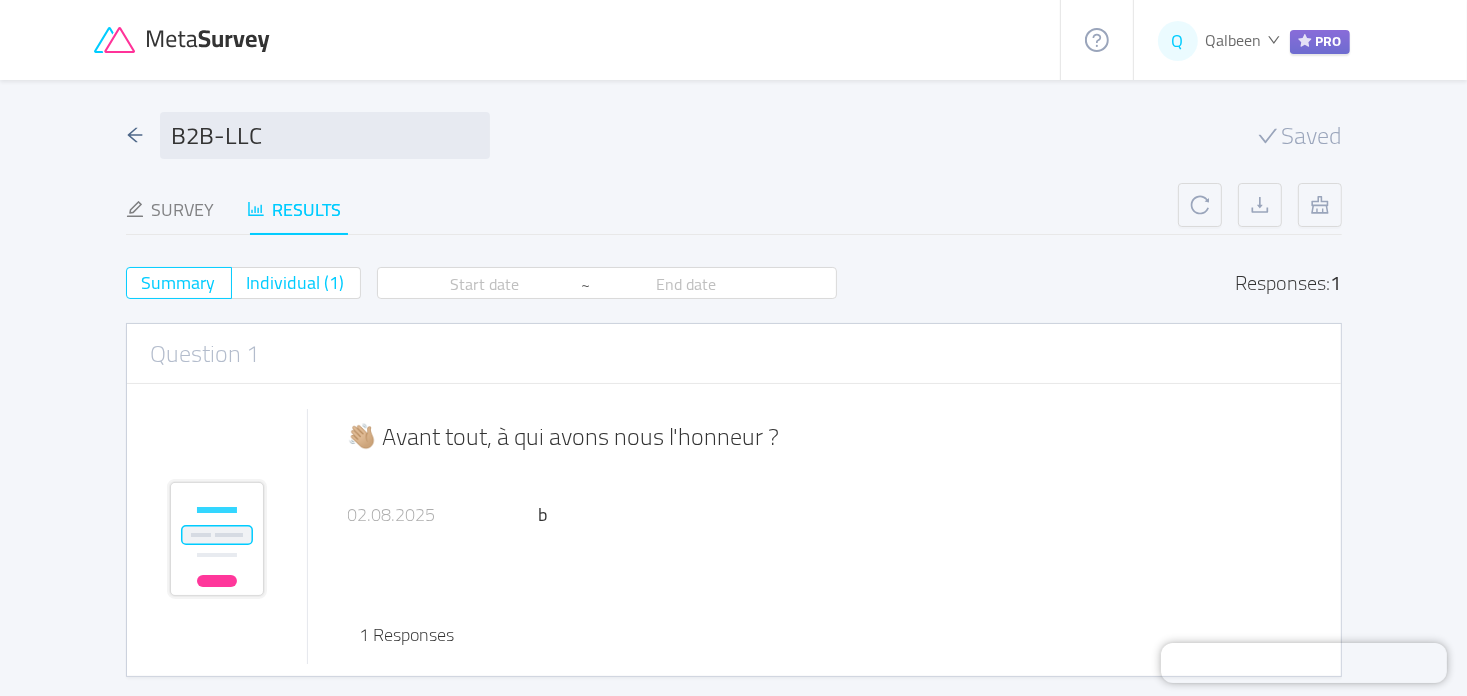 click on "Individual (1)" at bounding box center (296, 282) 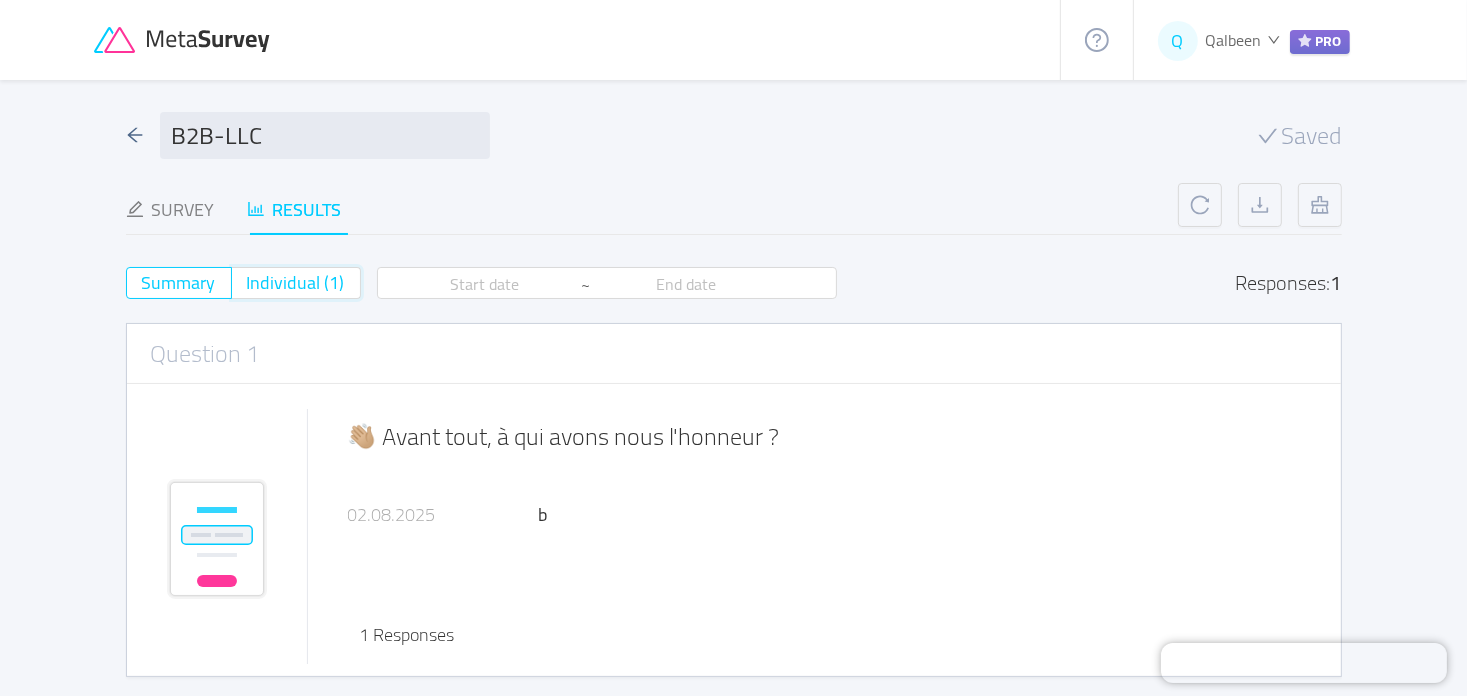 click on "Individual (1)" at bounding box center [247, 289] 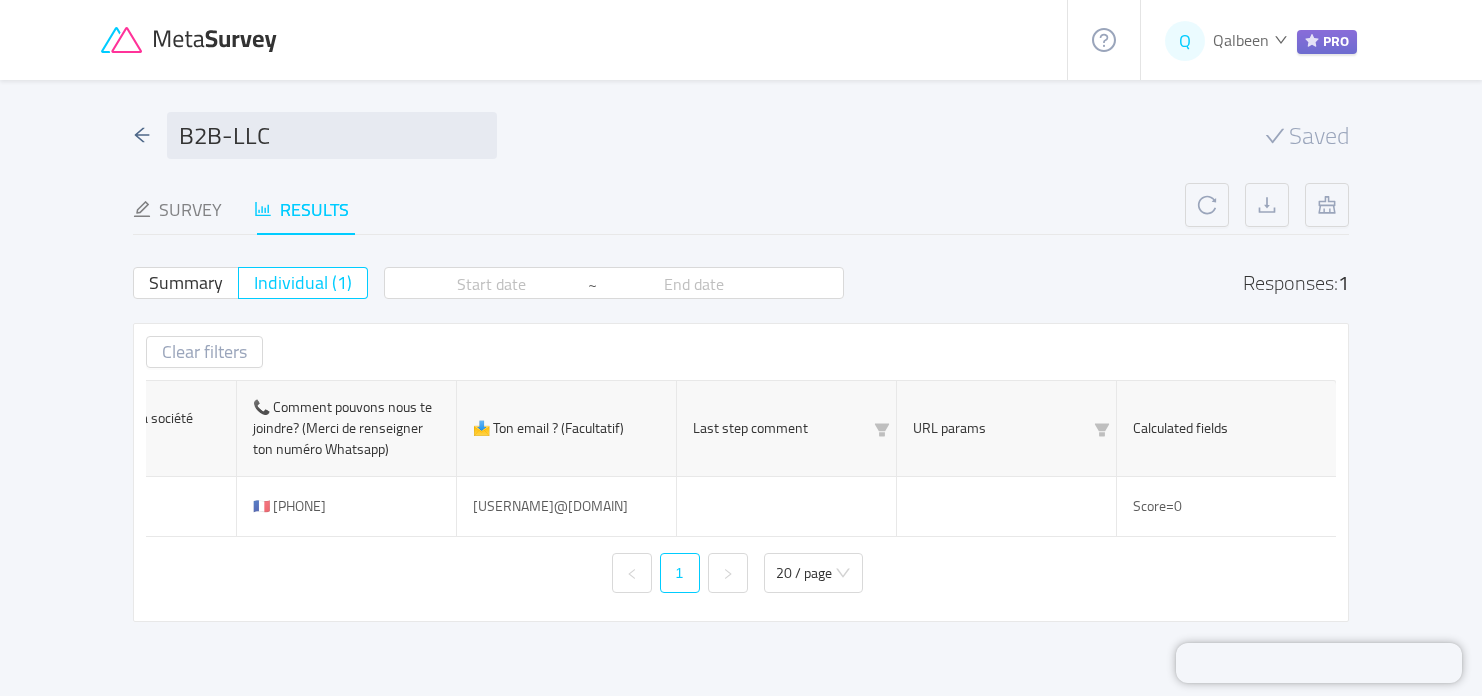 scroll, scrollTop: 0, scrollLeft: 0, axis: both 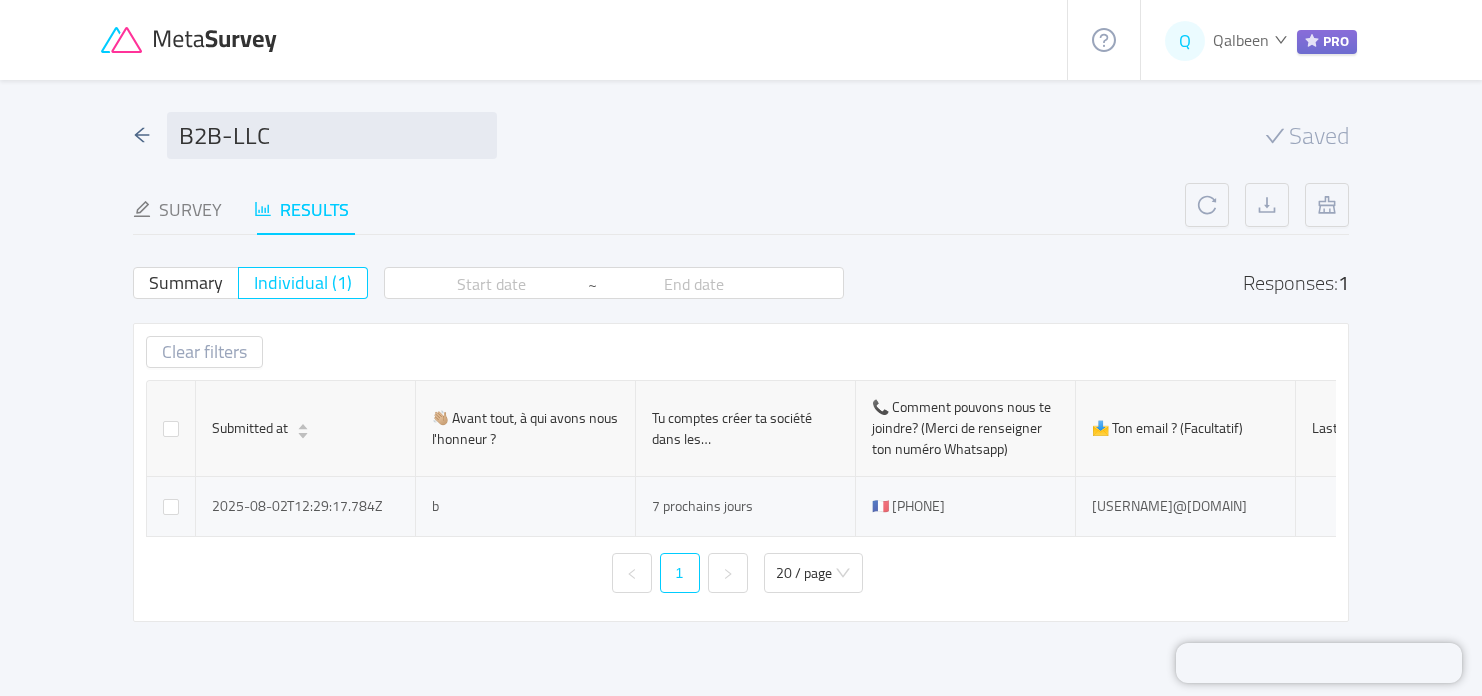 click on "[EMAIL]" at bounding box center [1186, 507] 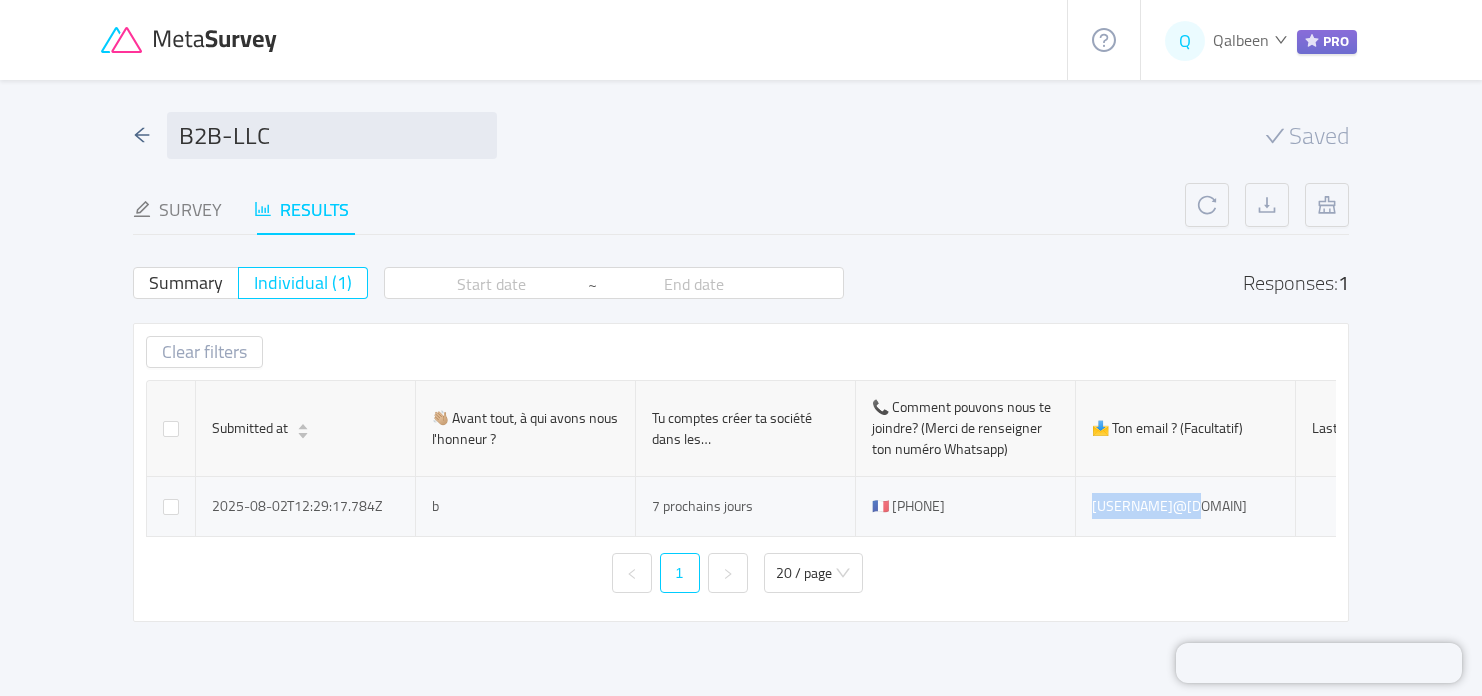 click on "[EMAIL]" at bounding box center (1186, 507) 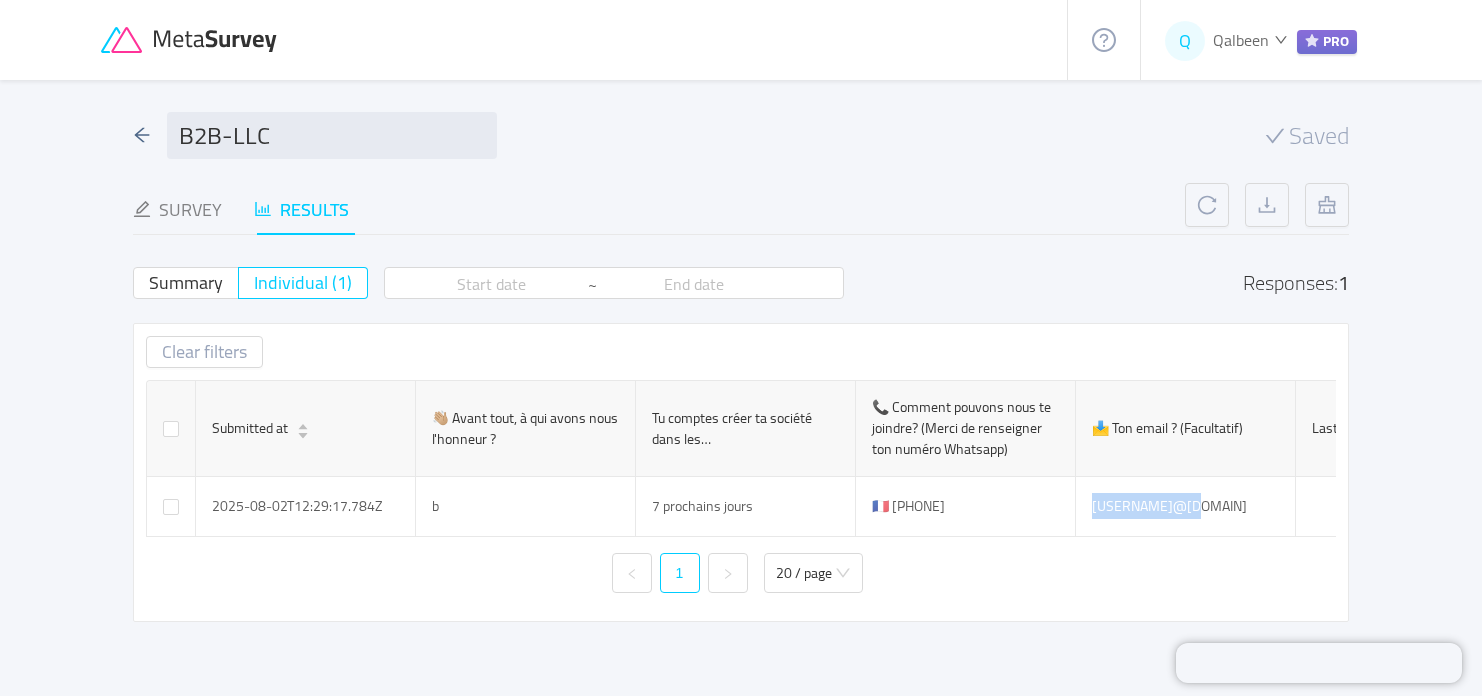 copy on "bouchramaecha" 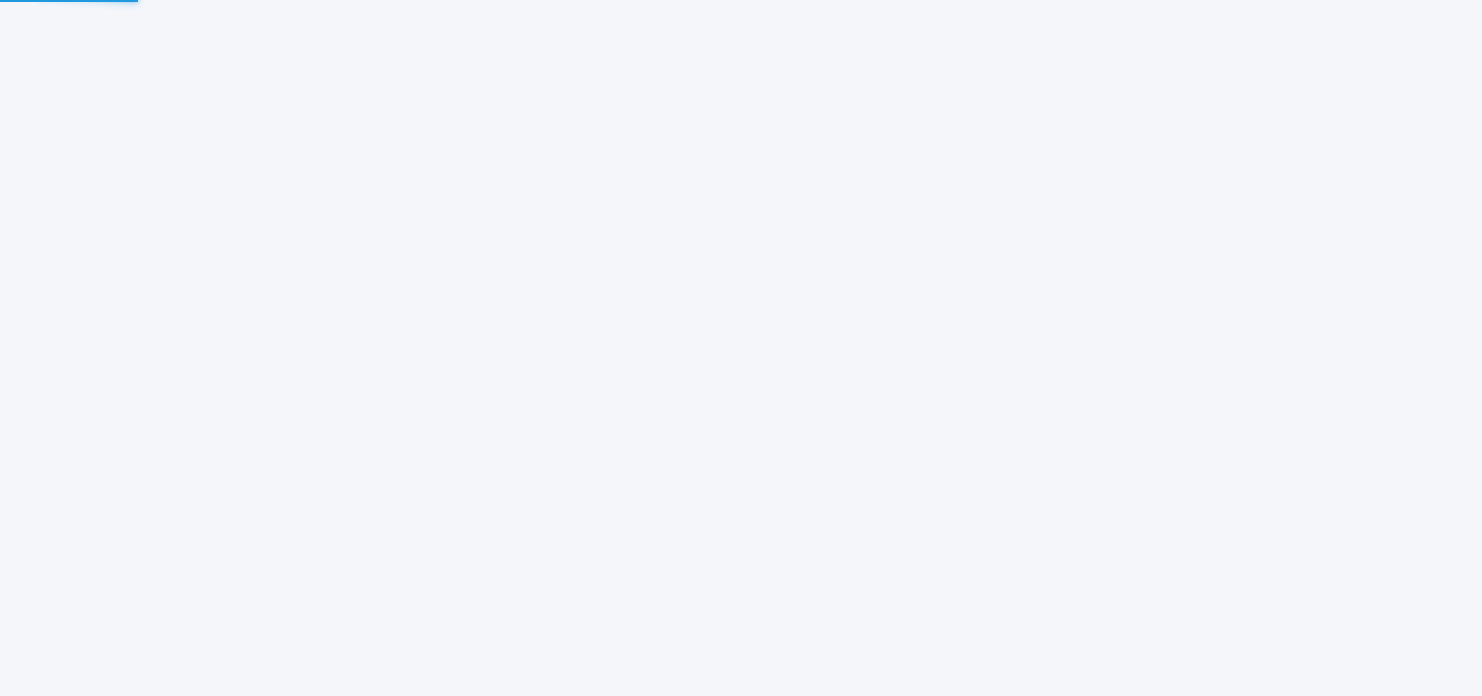 scroll, scrollTop: 0, scrollLeft: 0, axis: both 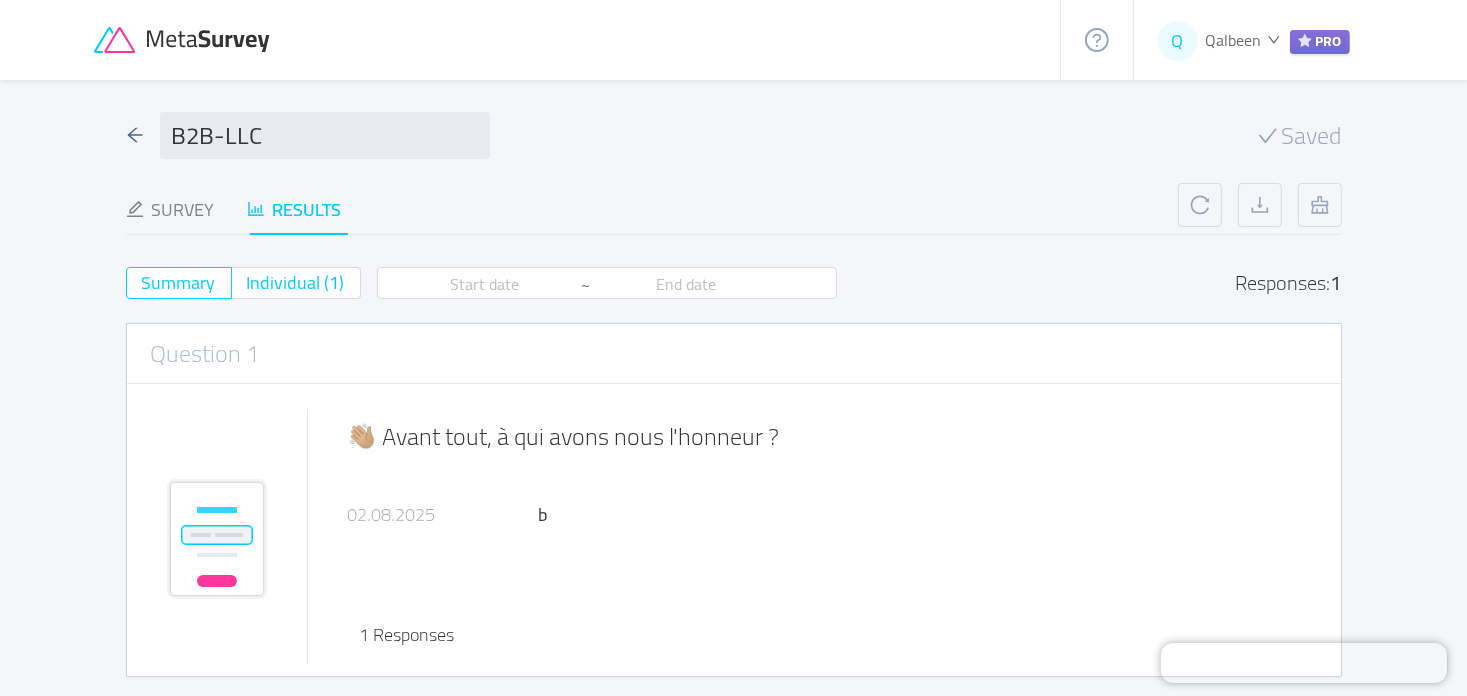 click on "Individual (1)" at bounding box center (296, 282) 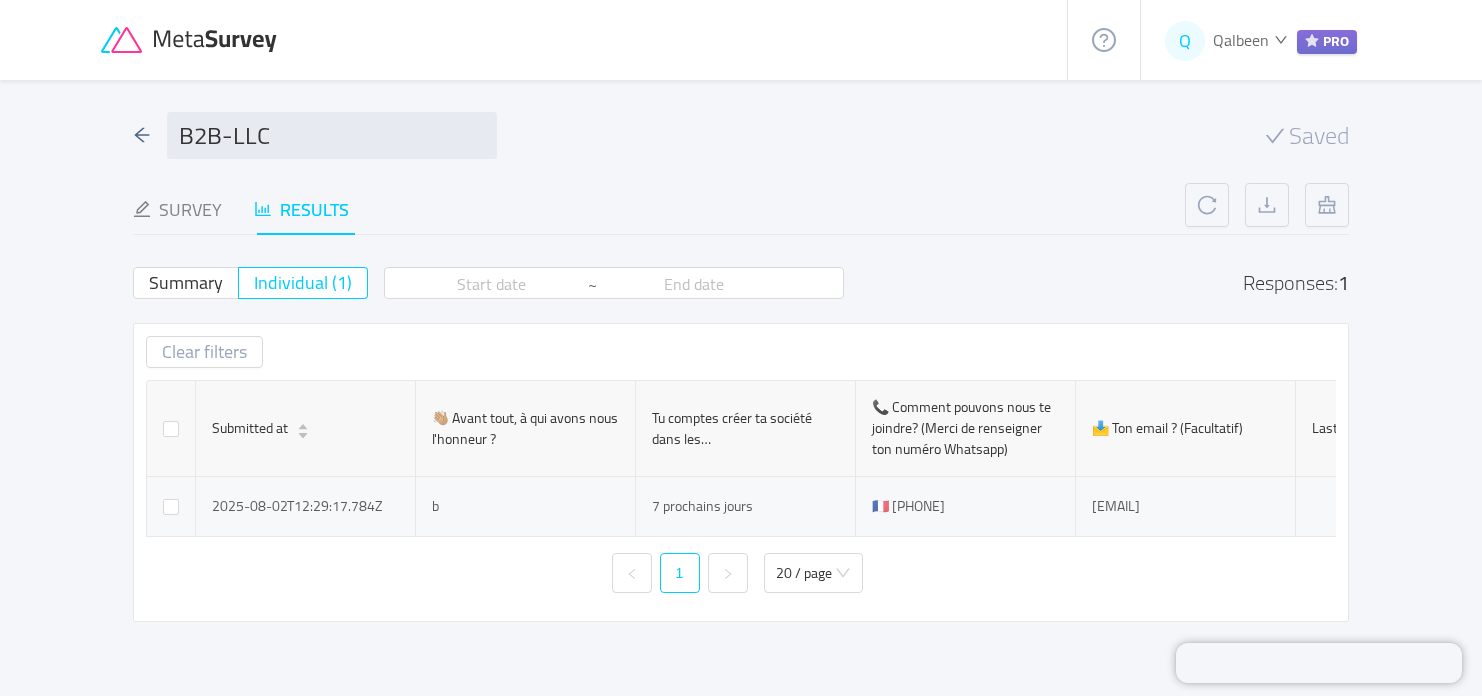 click on "🇫🇷 [PHONE]" at bounding box center [966, 507] 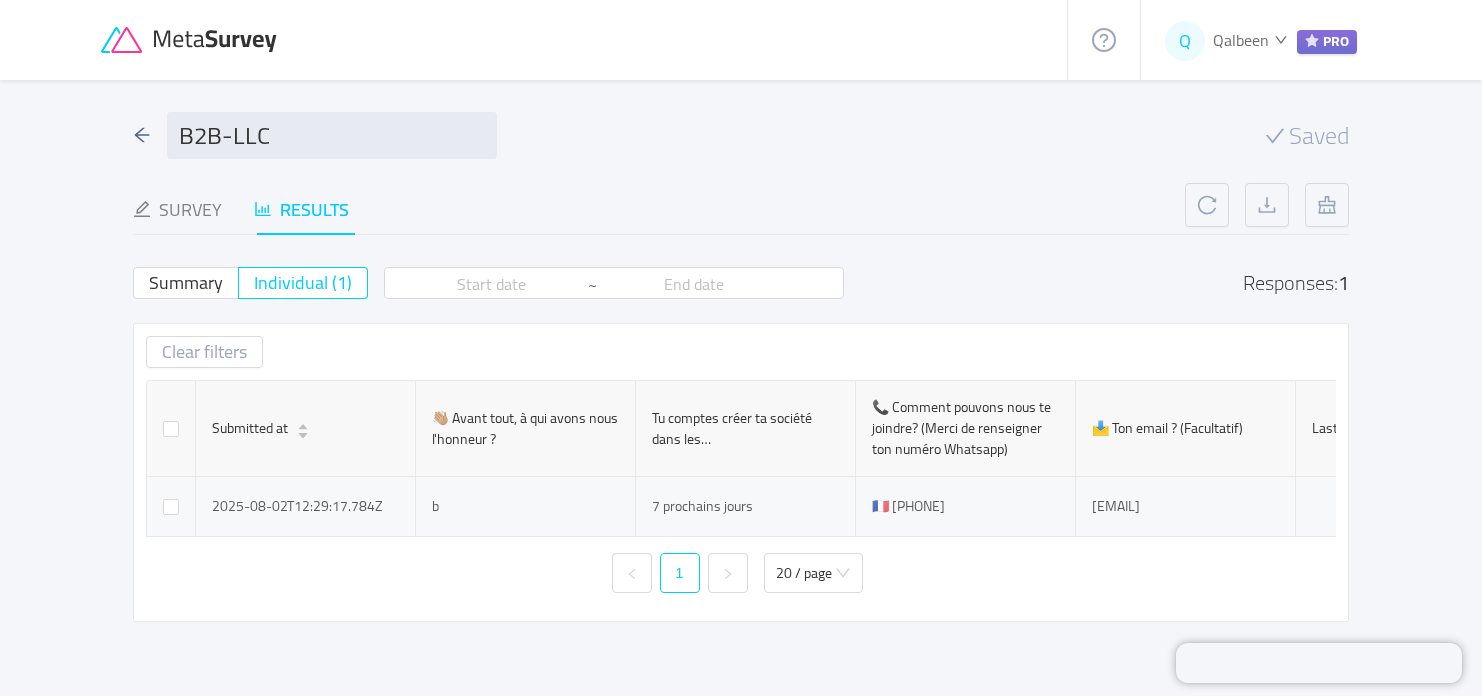 drag, startPoint x: 929, startPoint y: 507, endPoint x: 888, endPoint y: 507, distance: 41 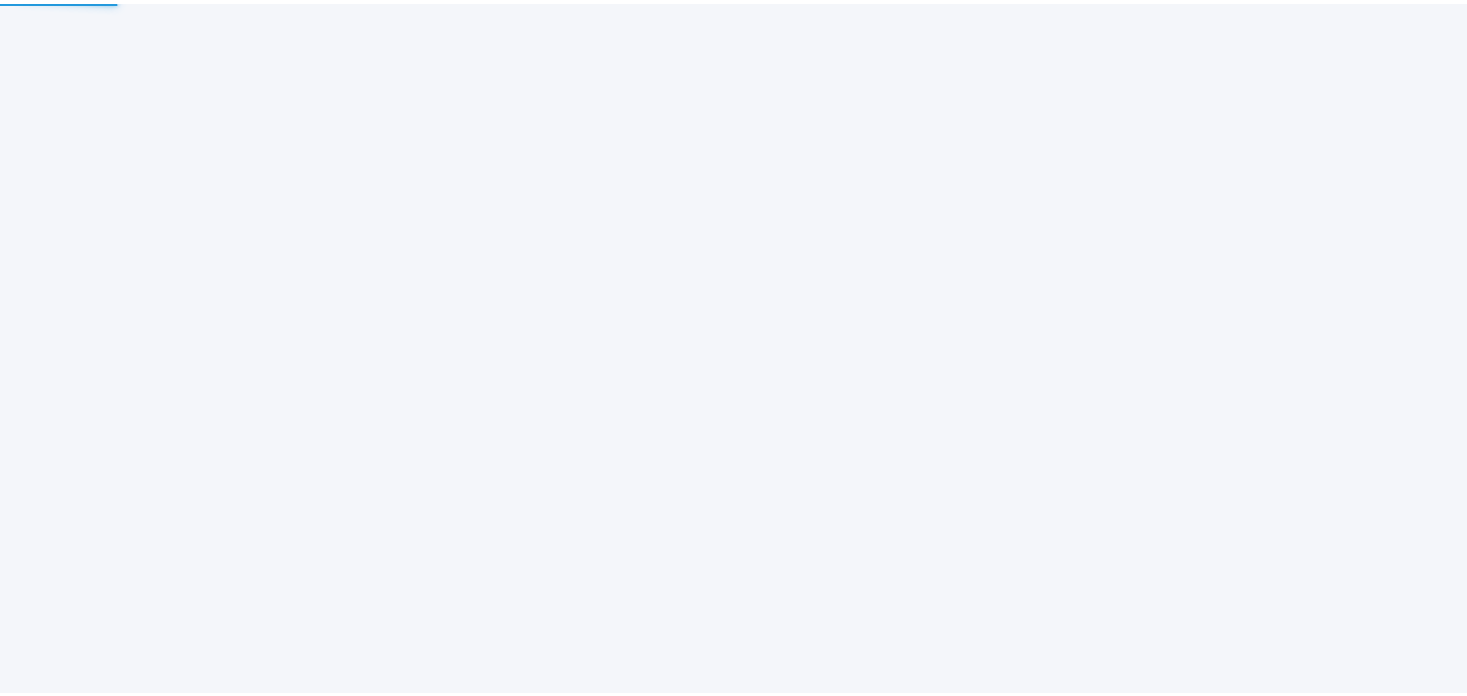 scroll, scrollTop: 0, scrollLeft: 0, axis: both 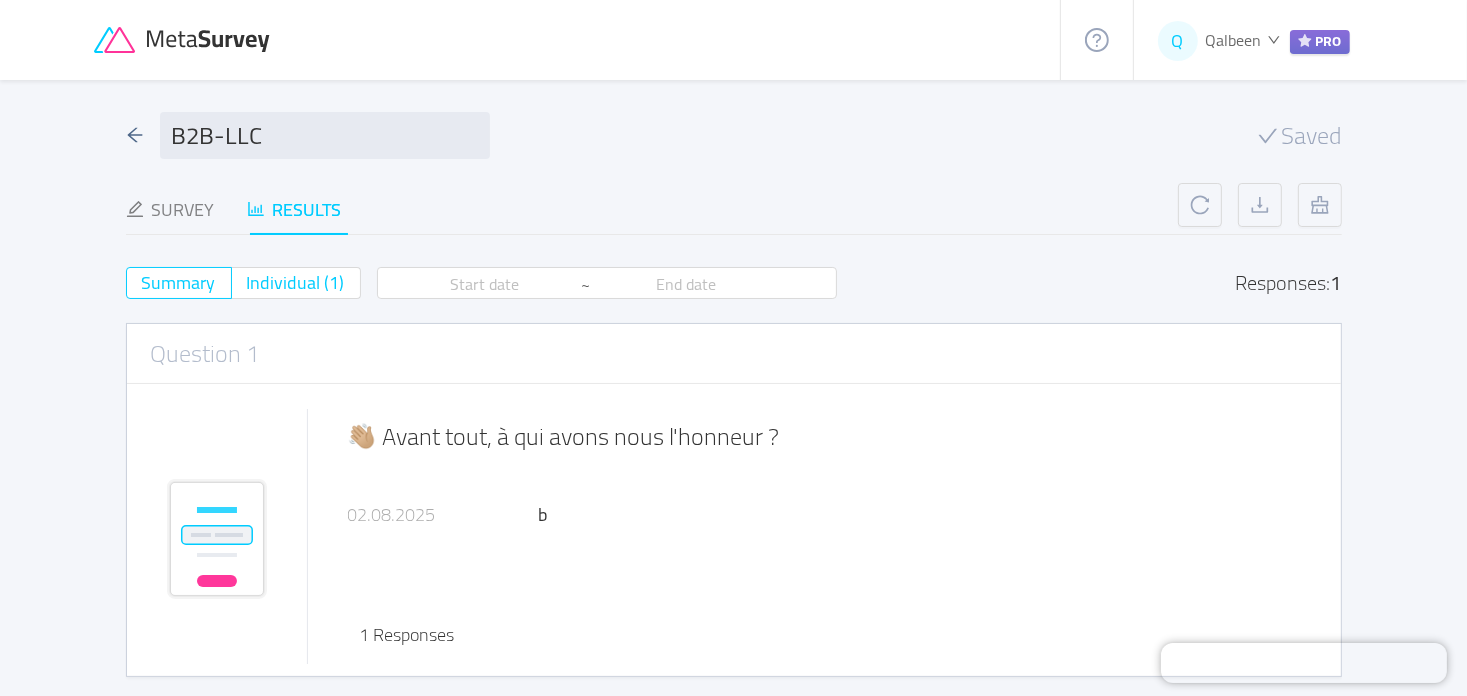 click on "Individual (1)" at bounding box center (296, 282) 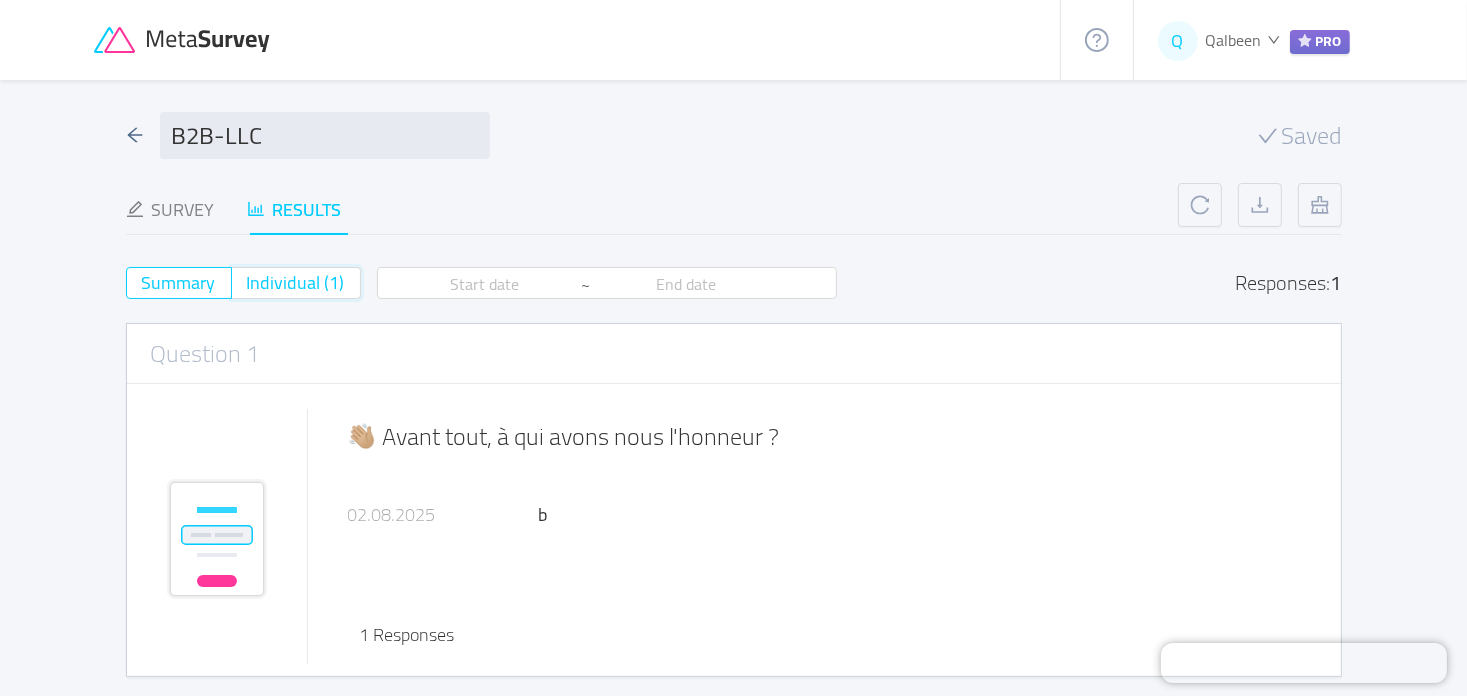 click on "Individual (1)" at bounding box center [247, 289] 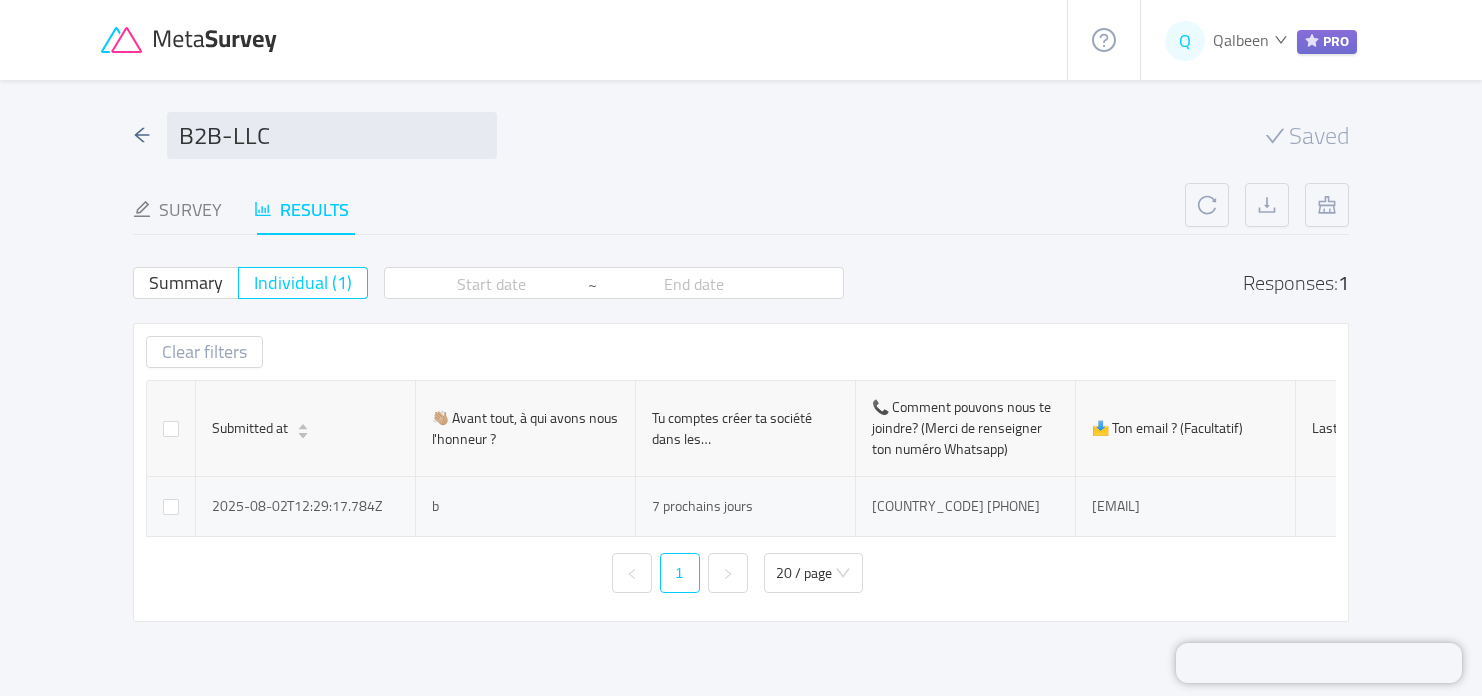 click on "🇫🇷 [PHONE]" at bounding box center [966, 507] 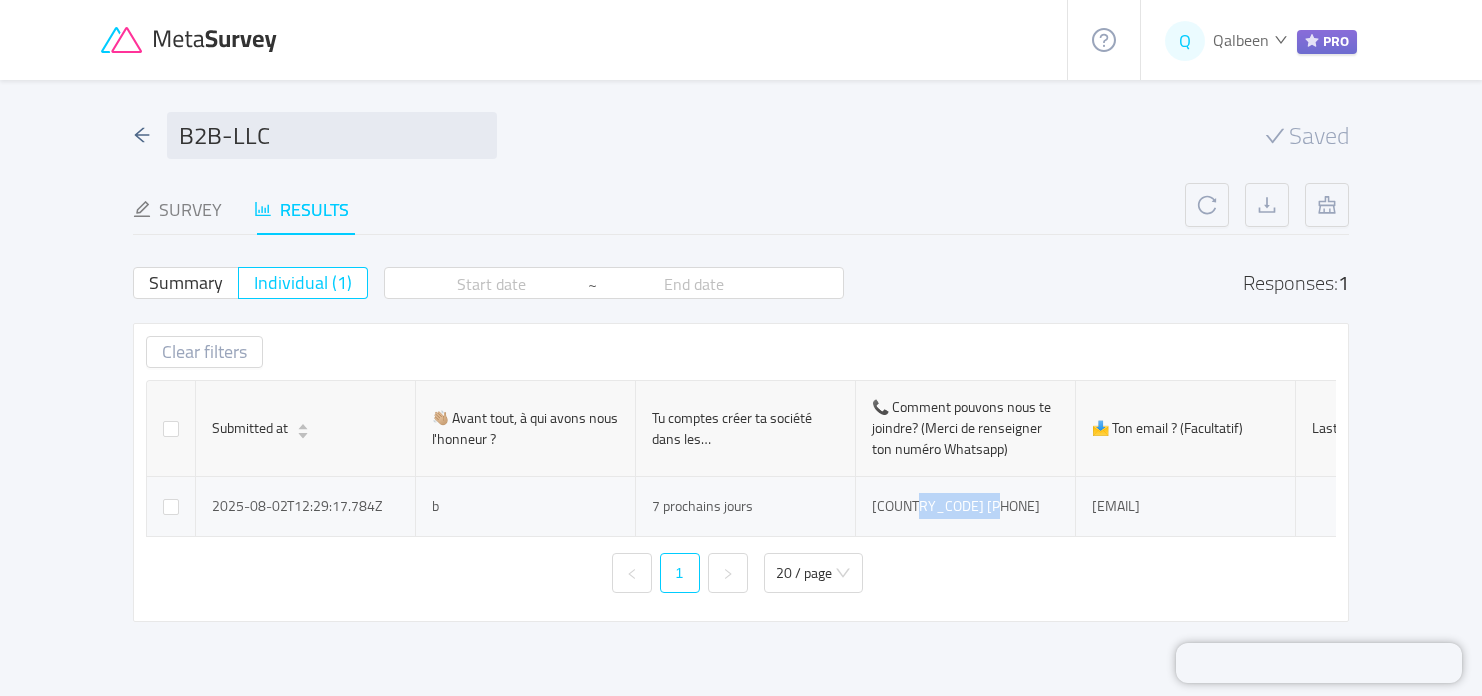 click on "🇫🇷 [PHONE]" at bounding box center [966, 507] 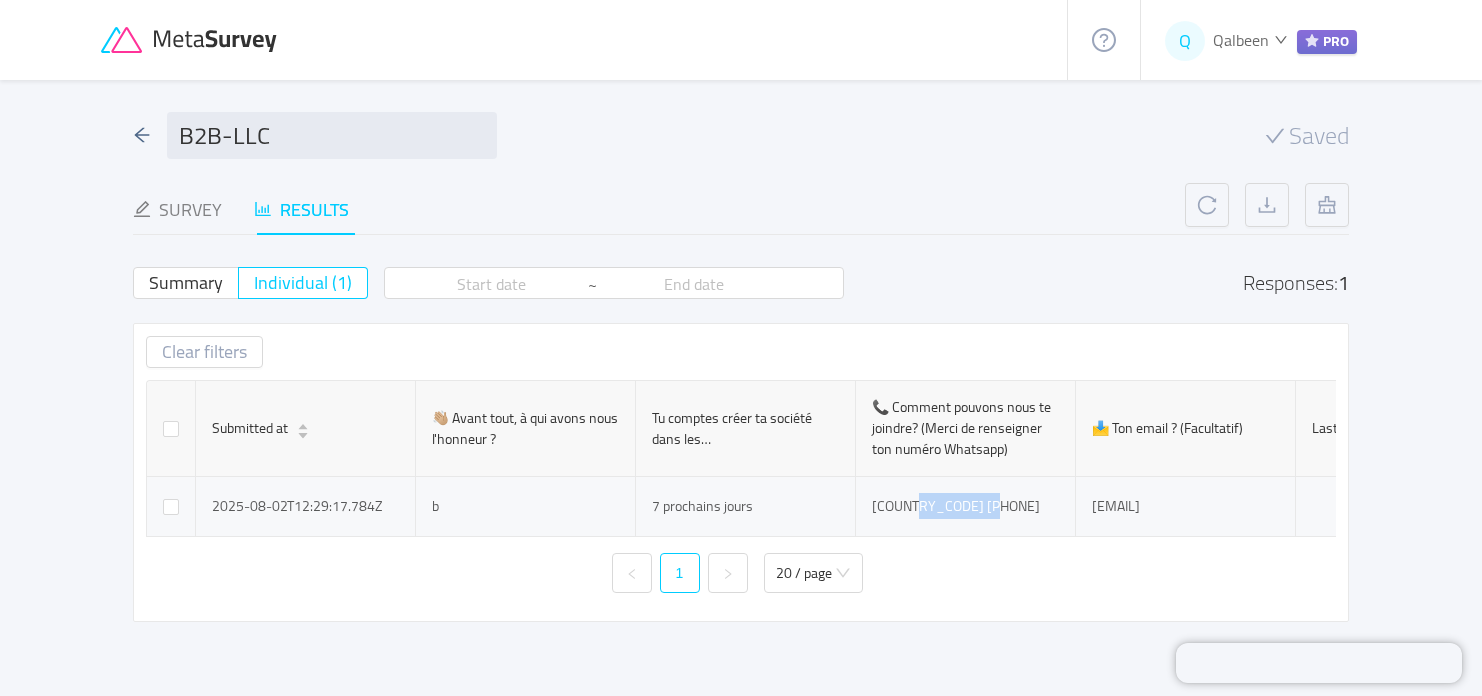 click on "🇫🇷 [PHONE]" at bounding box center [966, 507] 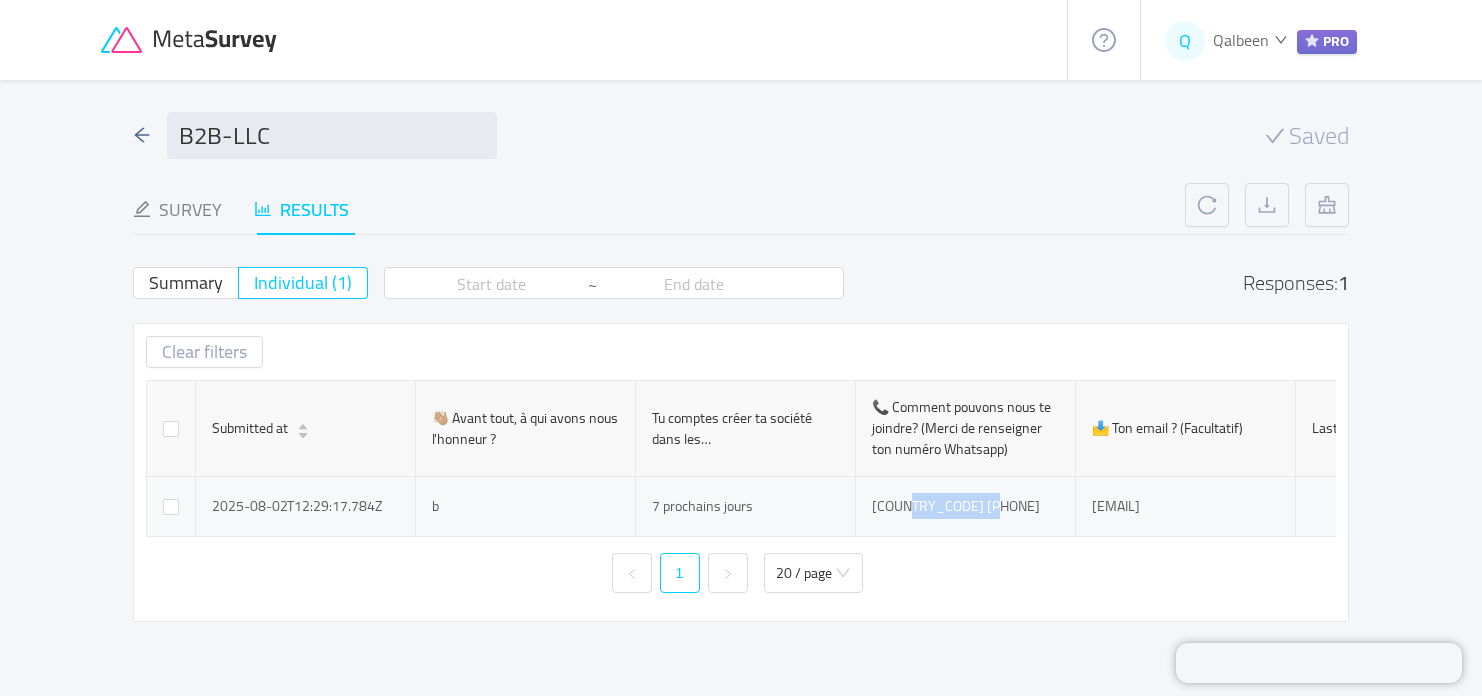 drag, startPoint x: 940, startPoint y: 503, endPoint x: 887, endPoint y: 512, distance: 53.75872 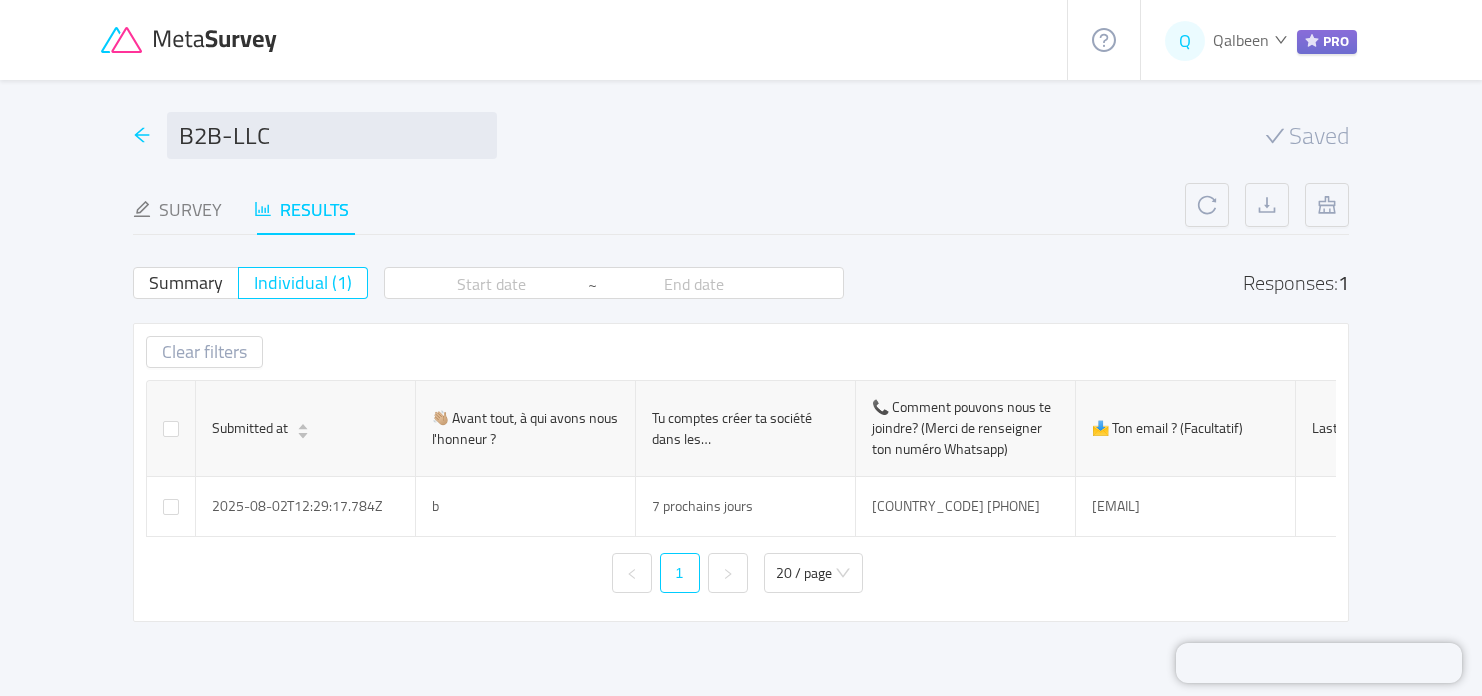 click 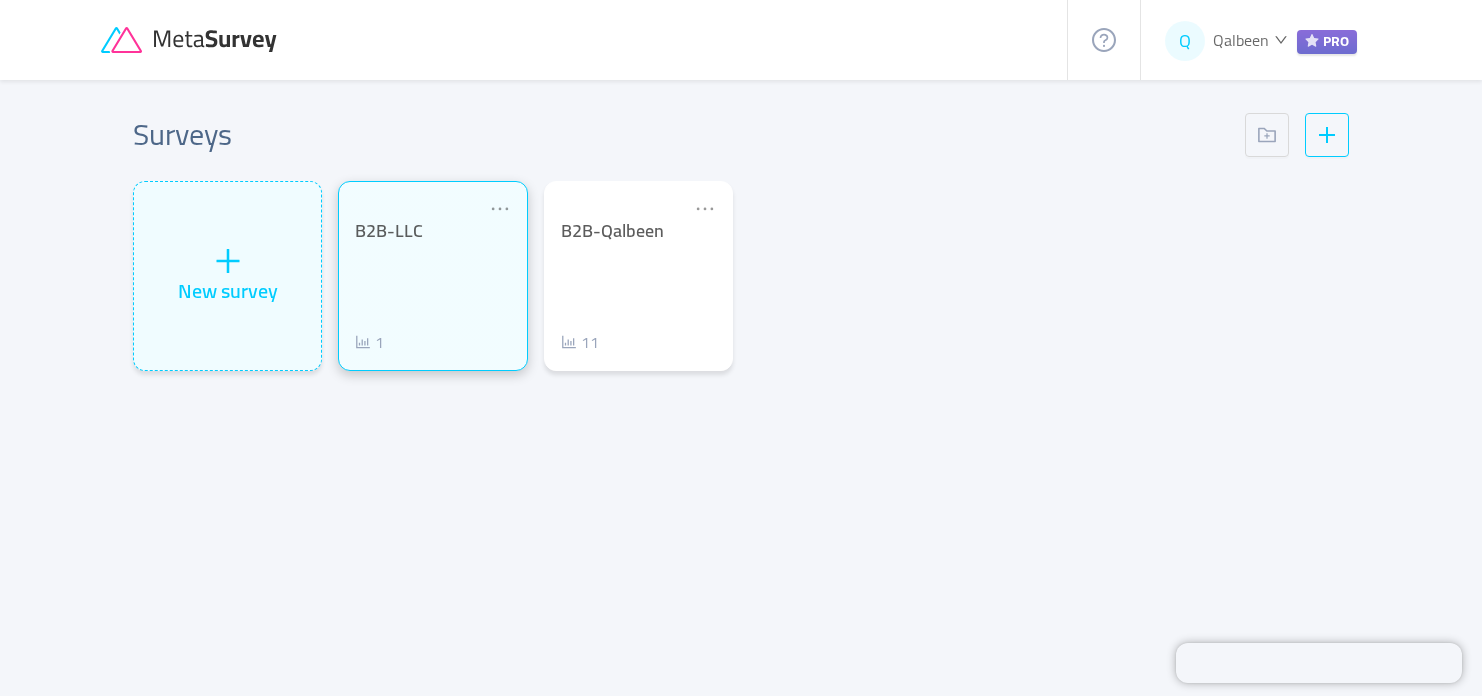 click on "B2B-LLC" at bounding box center (432, 231) 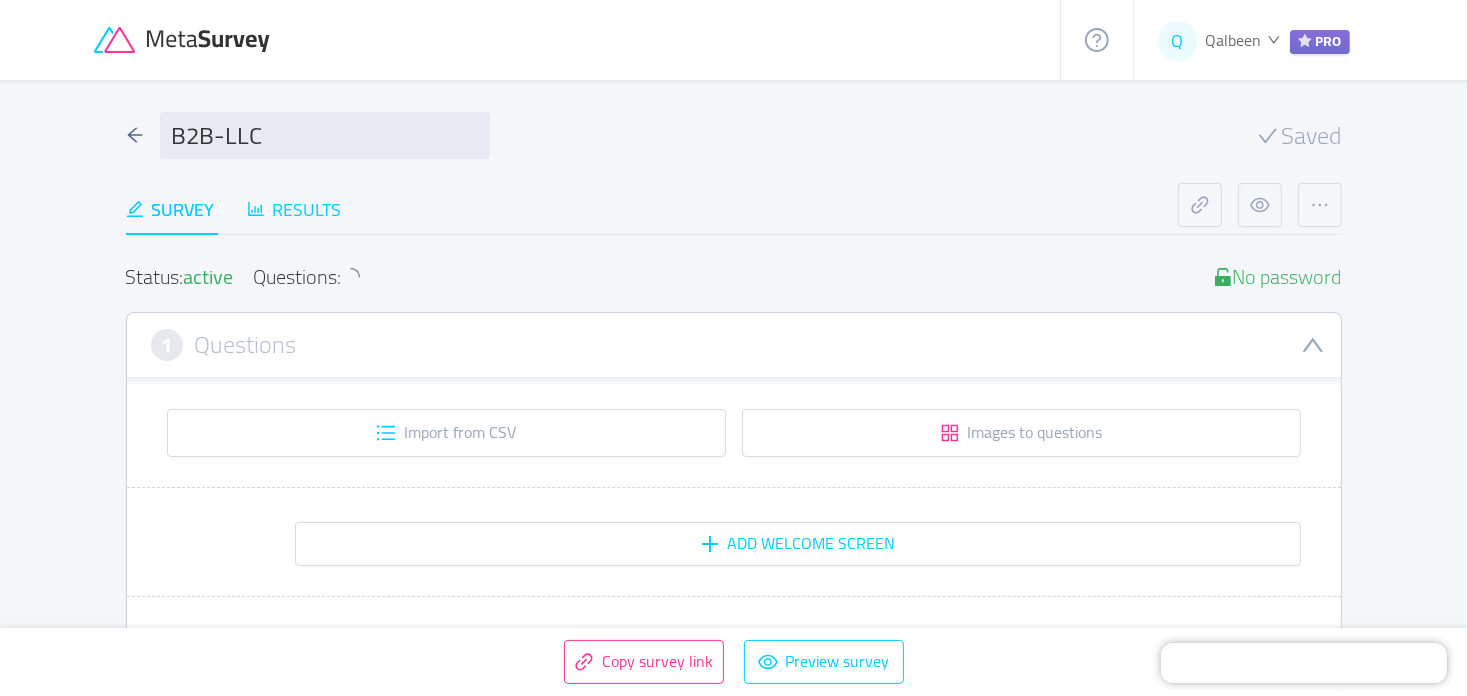 click on "Results" at bounding box center (294, 209) 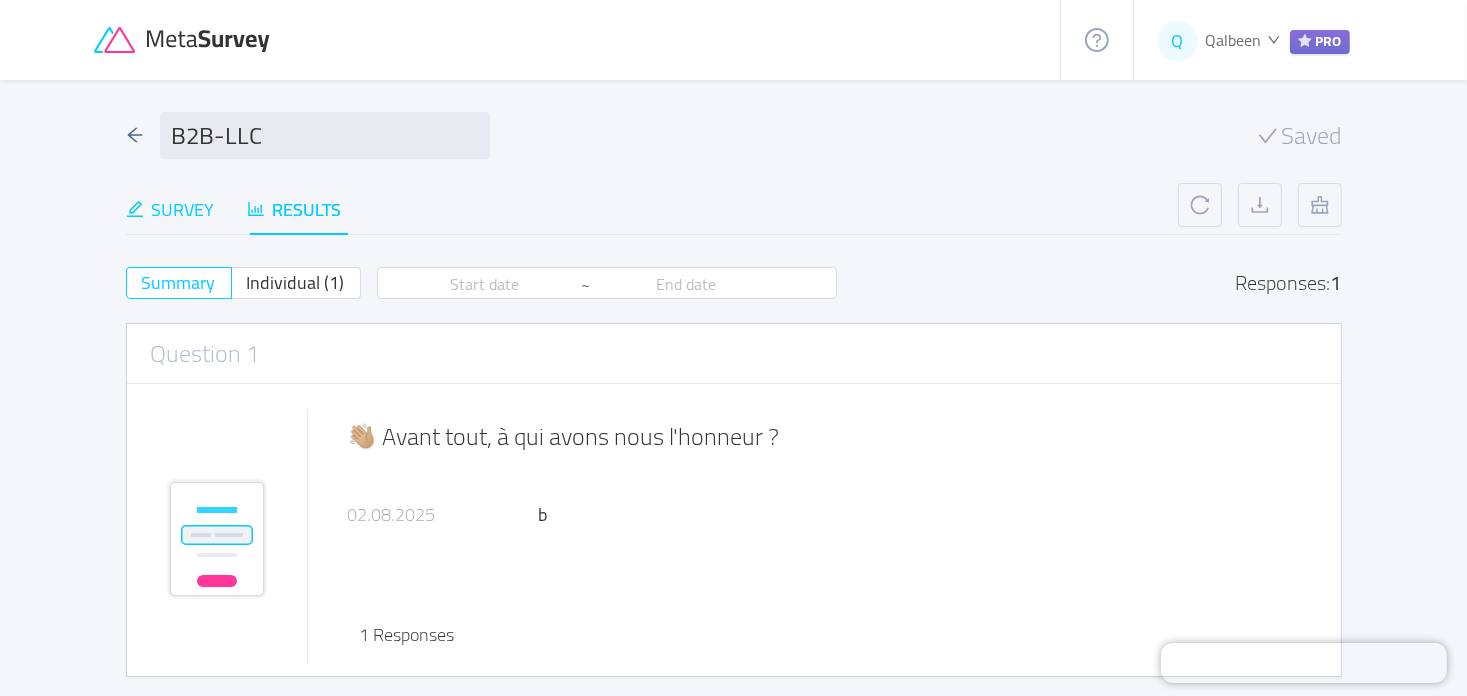 click on "Survey" at bounding box center [170, 209] 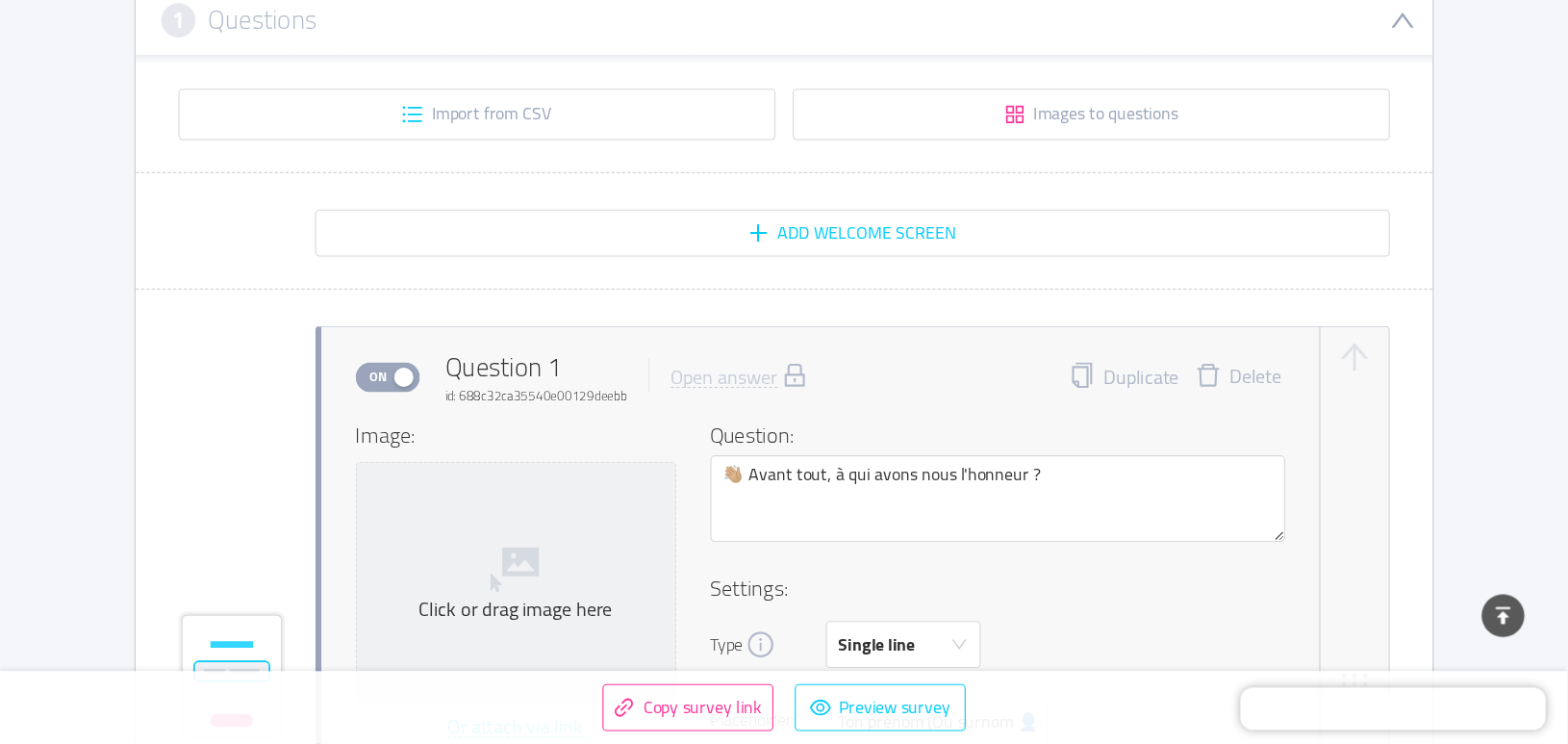 scroll, scrollTop: 674, scrollLeft: 0, axis: vertical 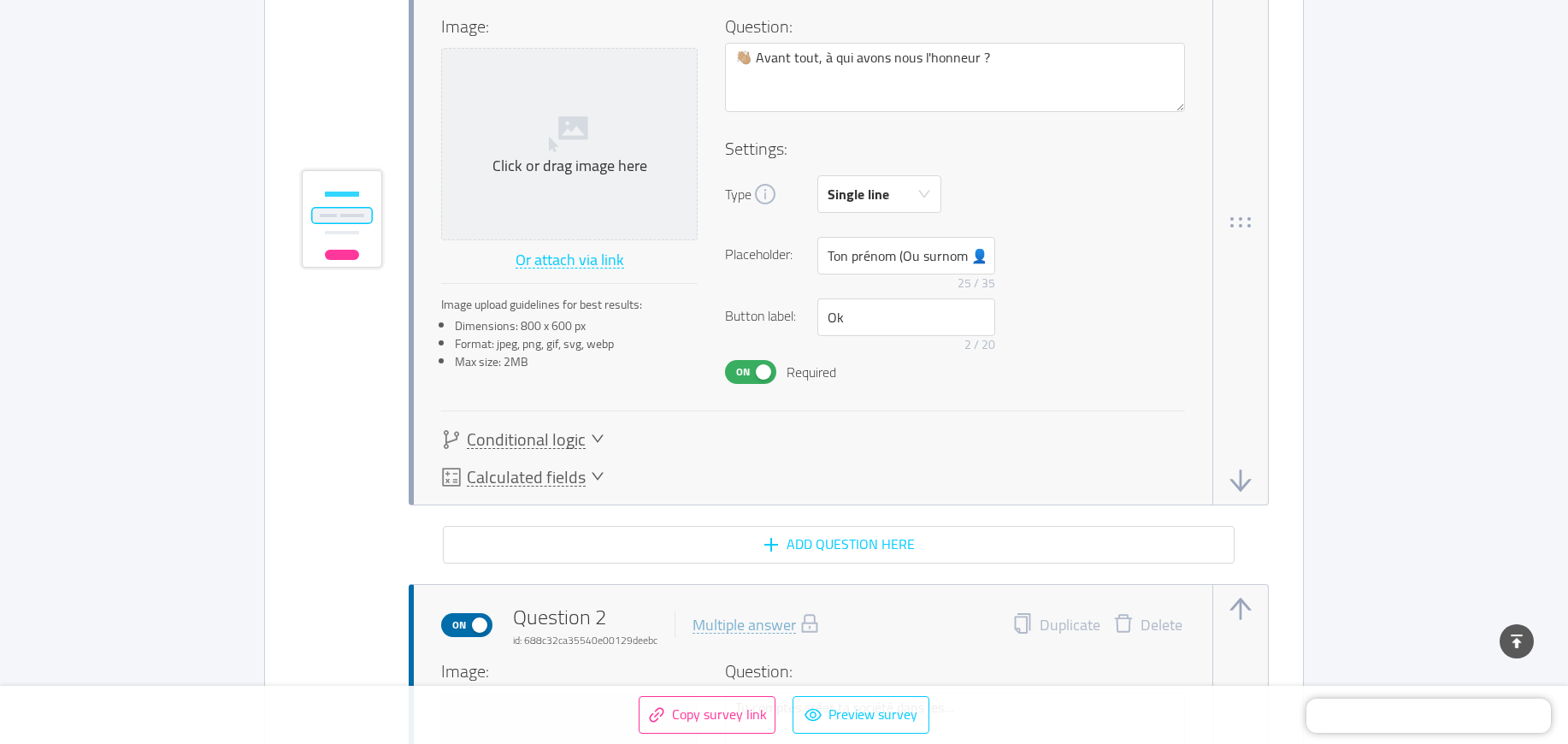 drag, startPoint x: 709, startPoint y: 198, endPoint x: 1550, endPoint y: 365, distance: 857.42055 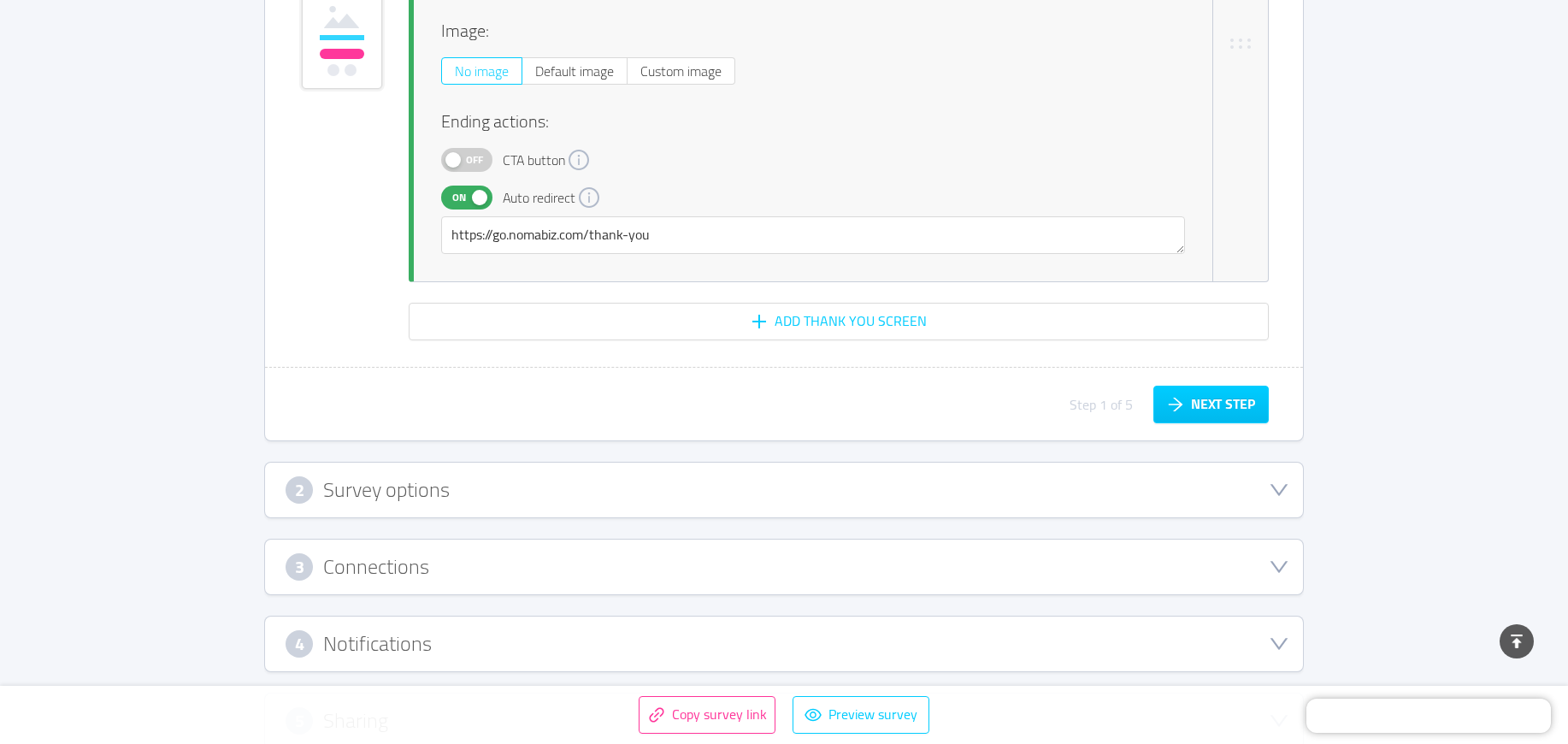 scroll, scrollTop: 3807, scrollLeft: 0, axis: vertical 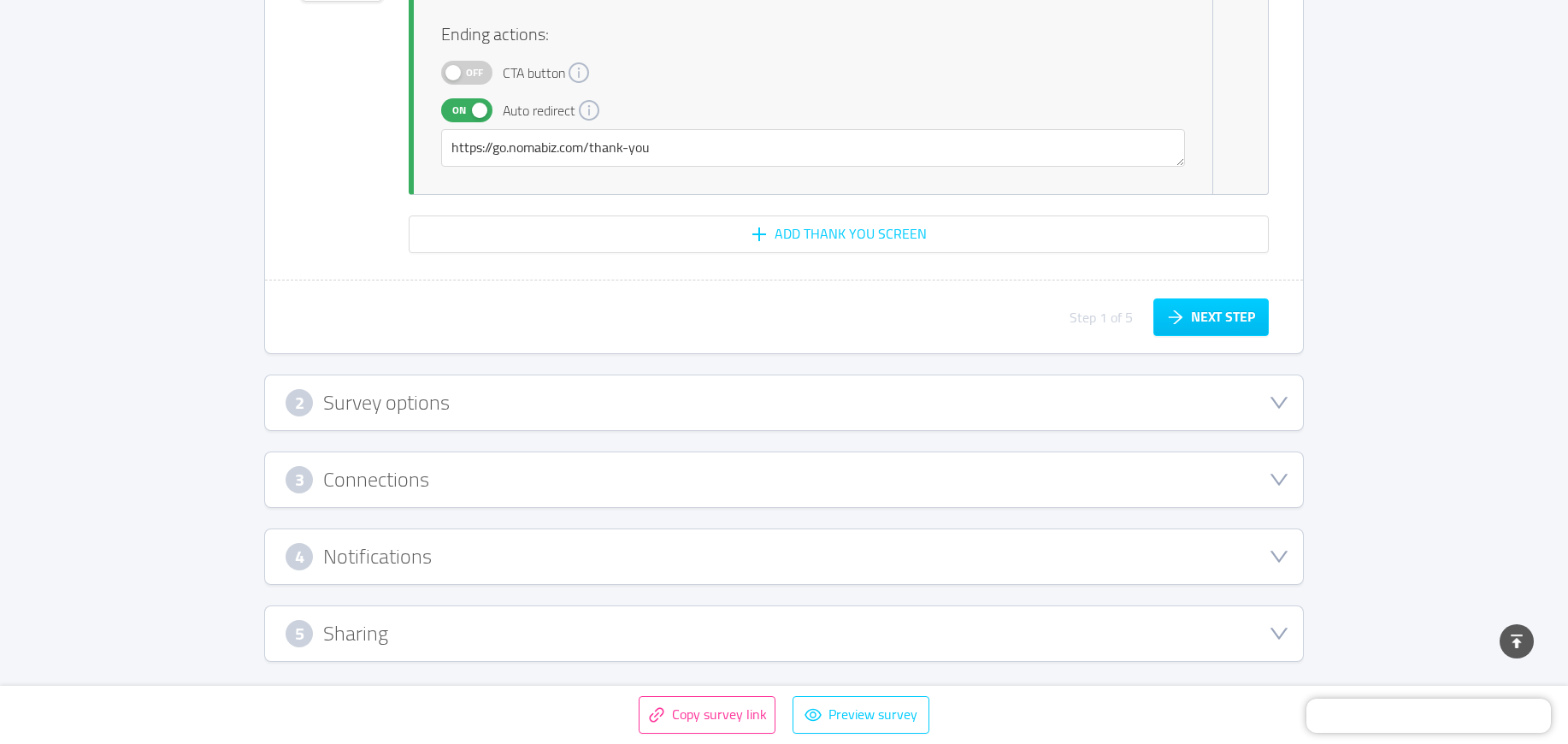 click on "2  Survey options" at bounding box center [784, 403] 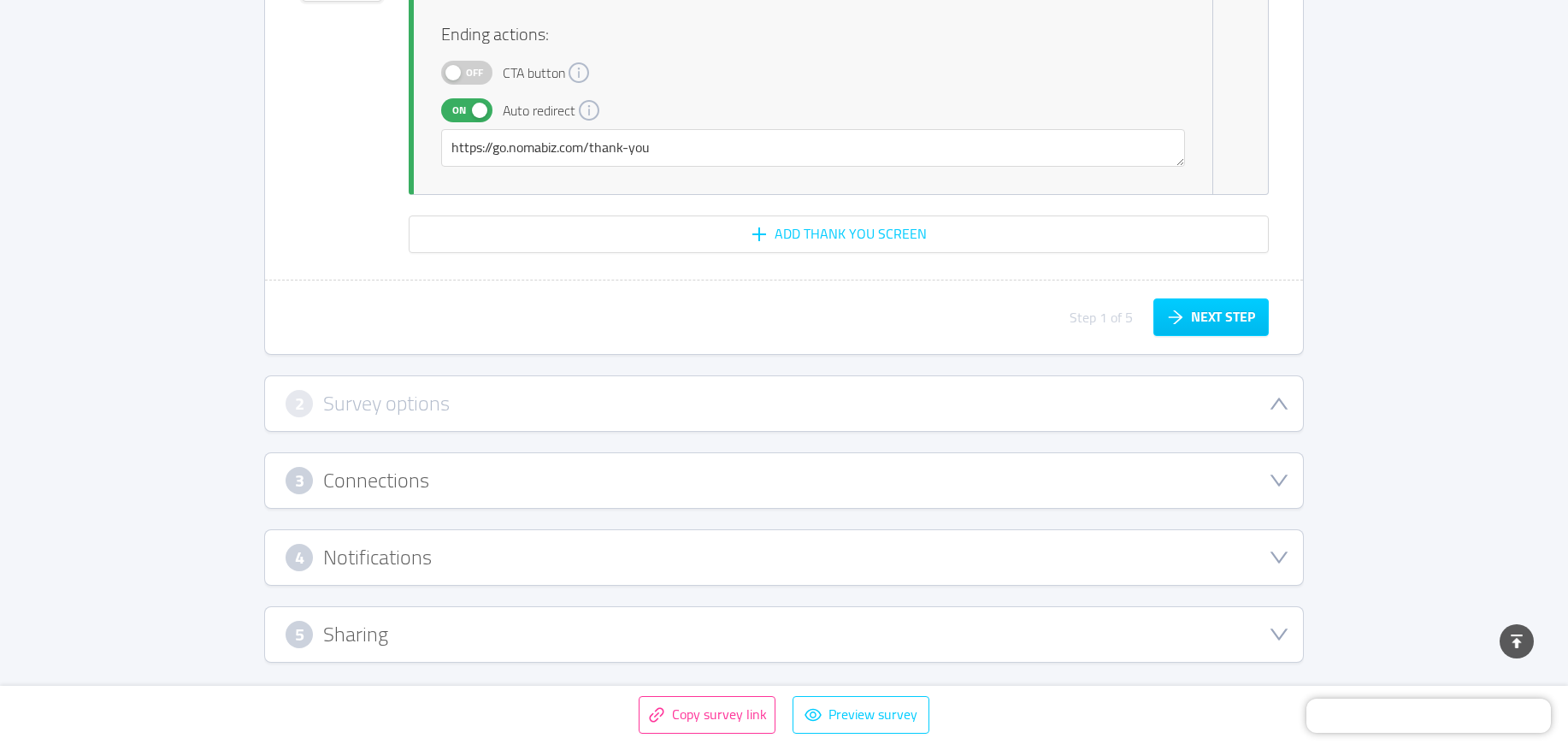 scroll, scrollTop: 507, scrollLeft: 0, axis: vertical 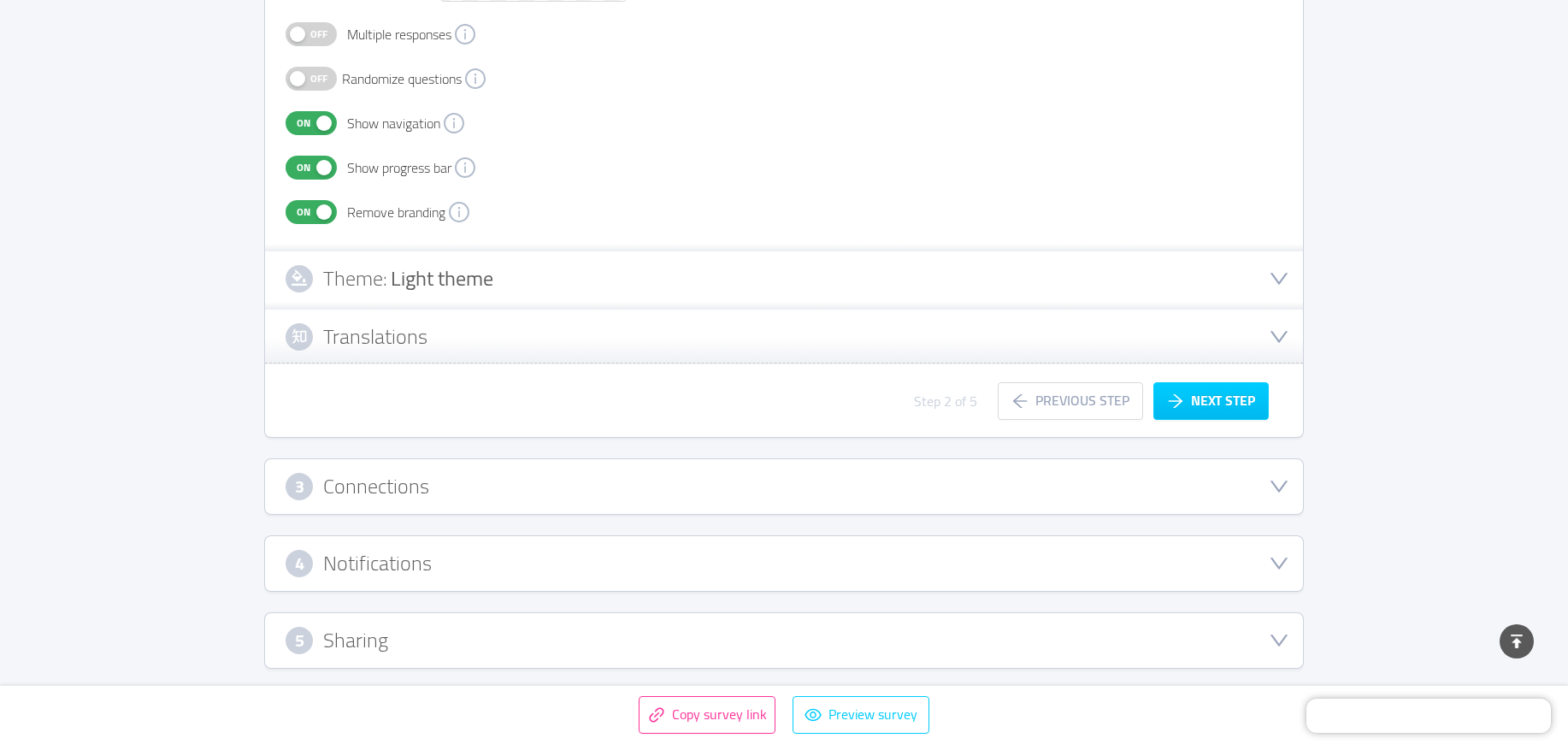 type 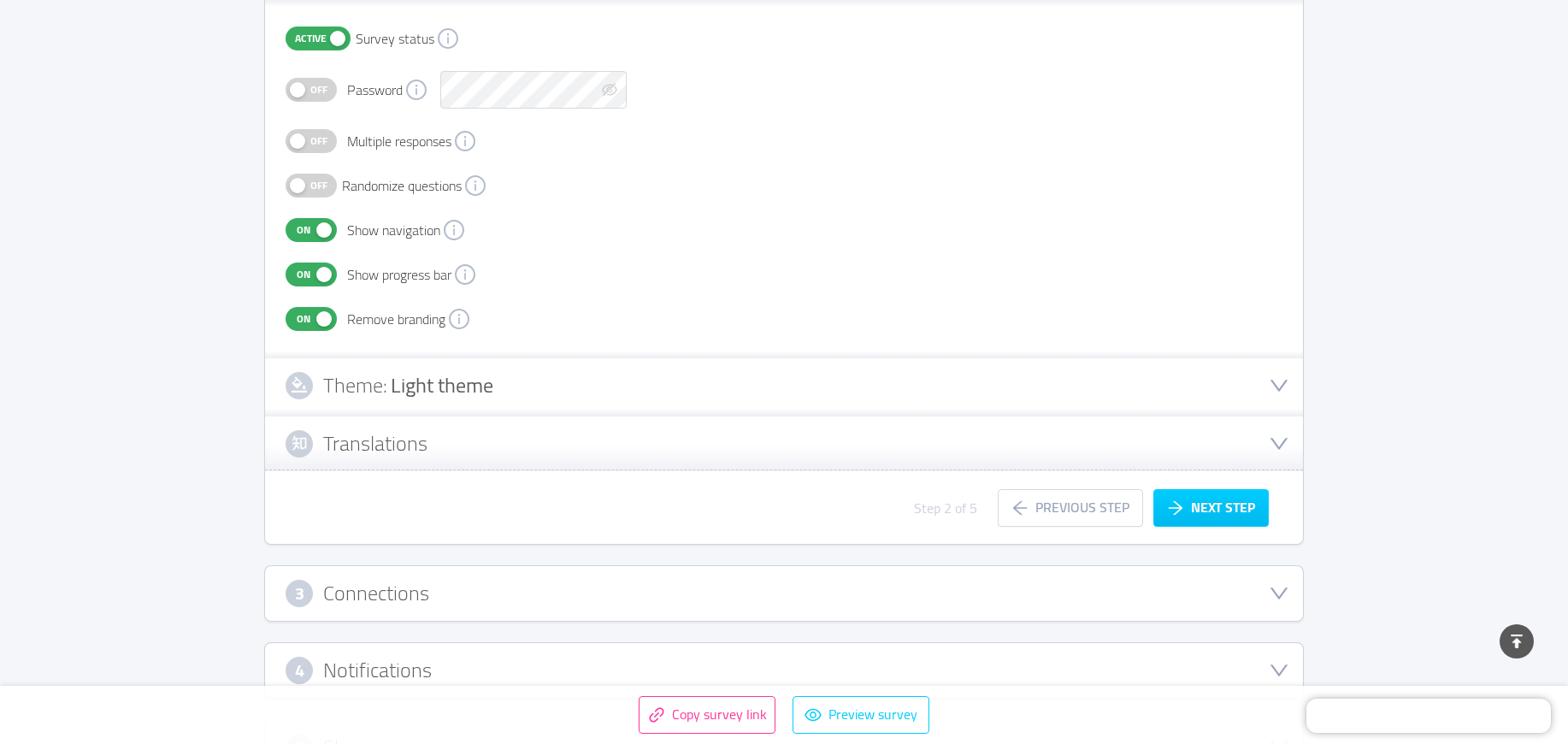 scroll, scrollTop: 513, scrollLeft: 0, axis: vertical 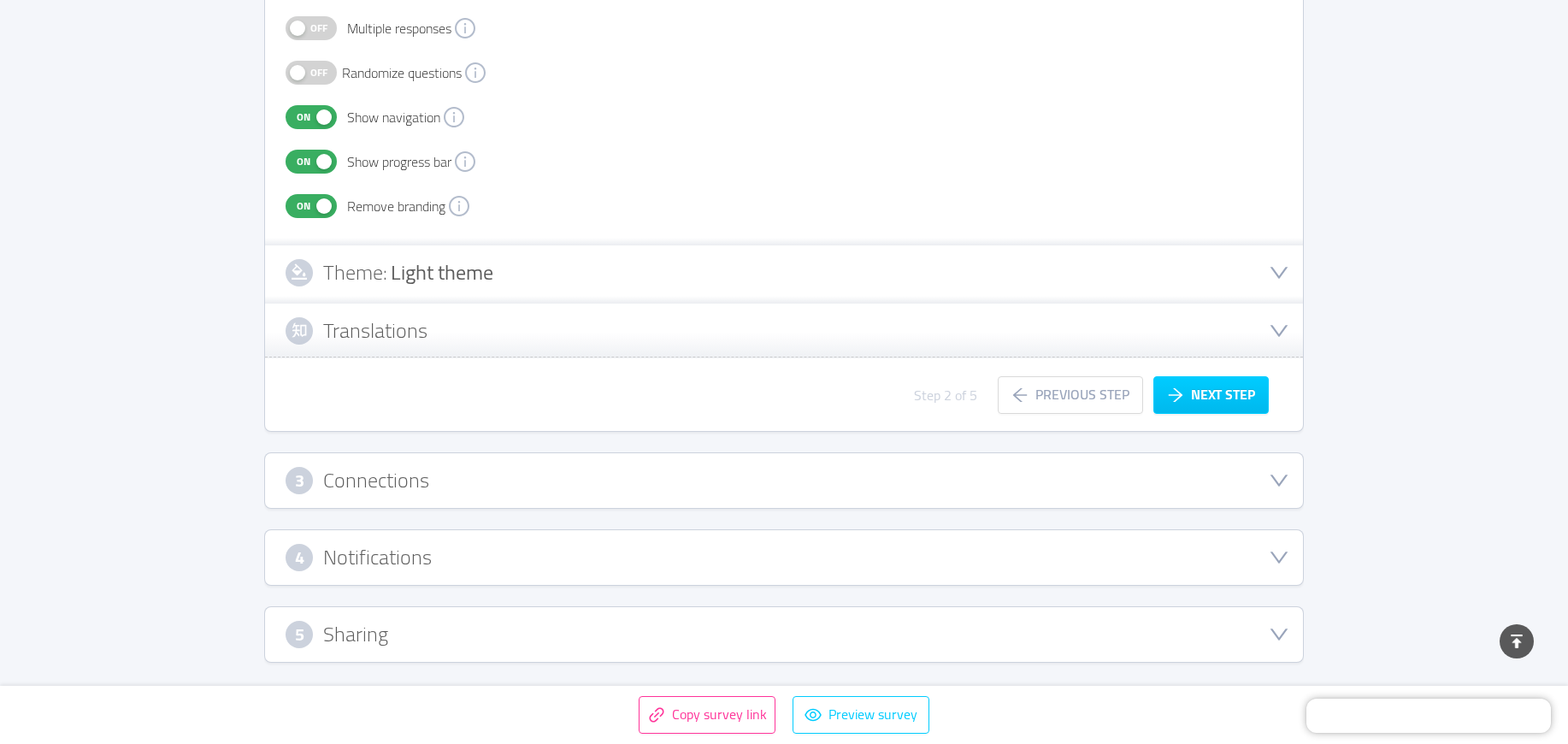click on "5  Sharing" at bounding box center (784, 635) 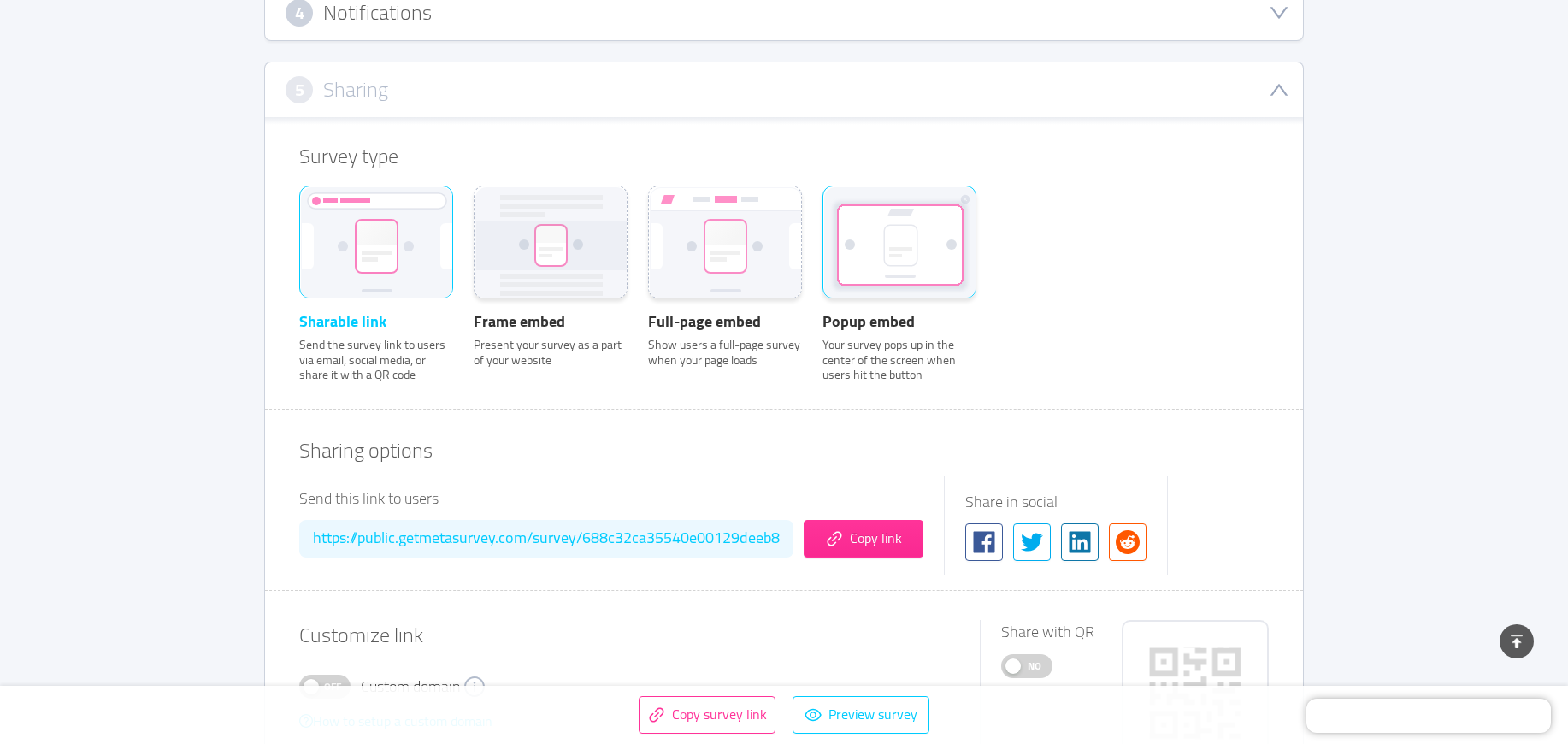 click 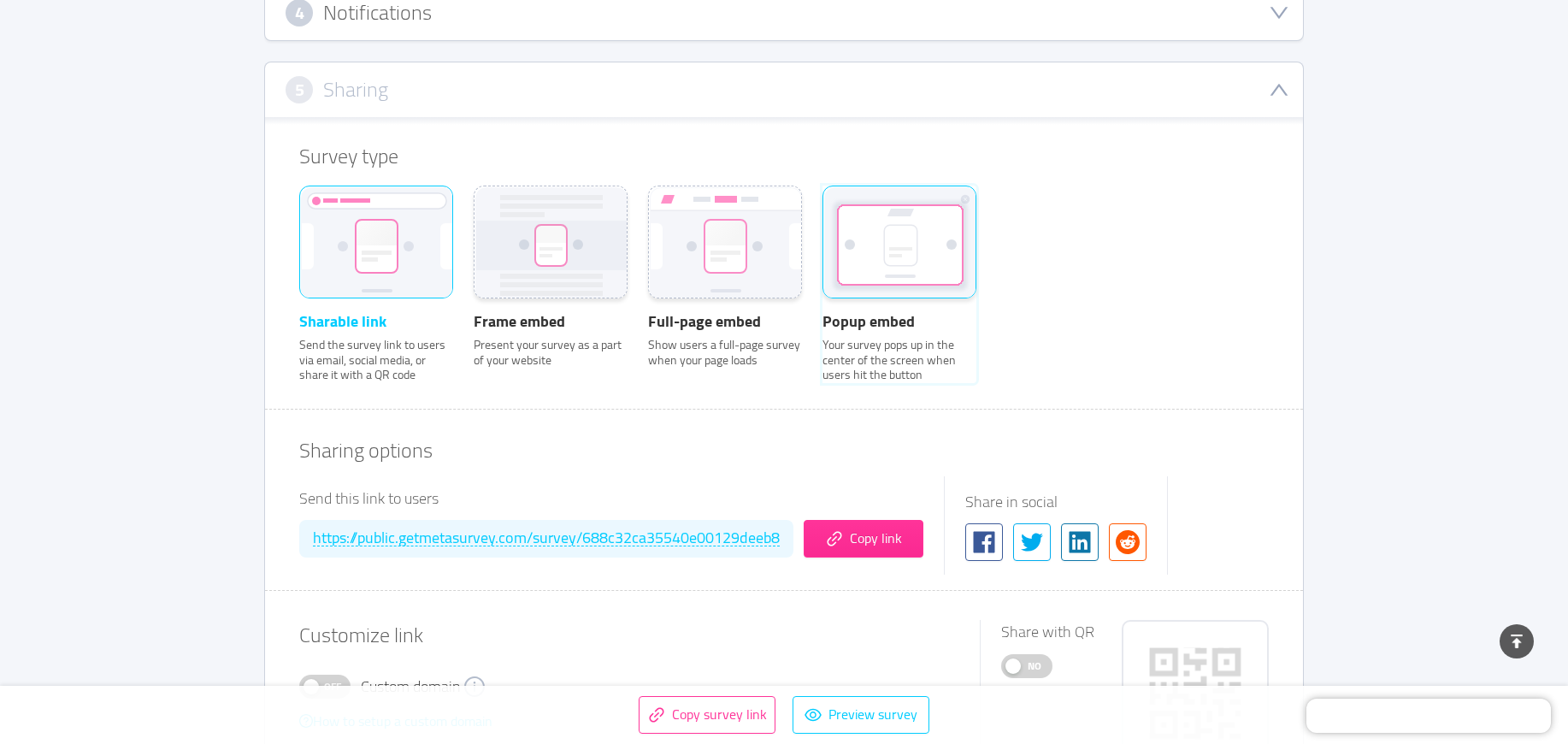 click on "Popup embed   Your survey pops up in the center of the screen when users hit the button" at bounding box center [822, 209] 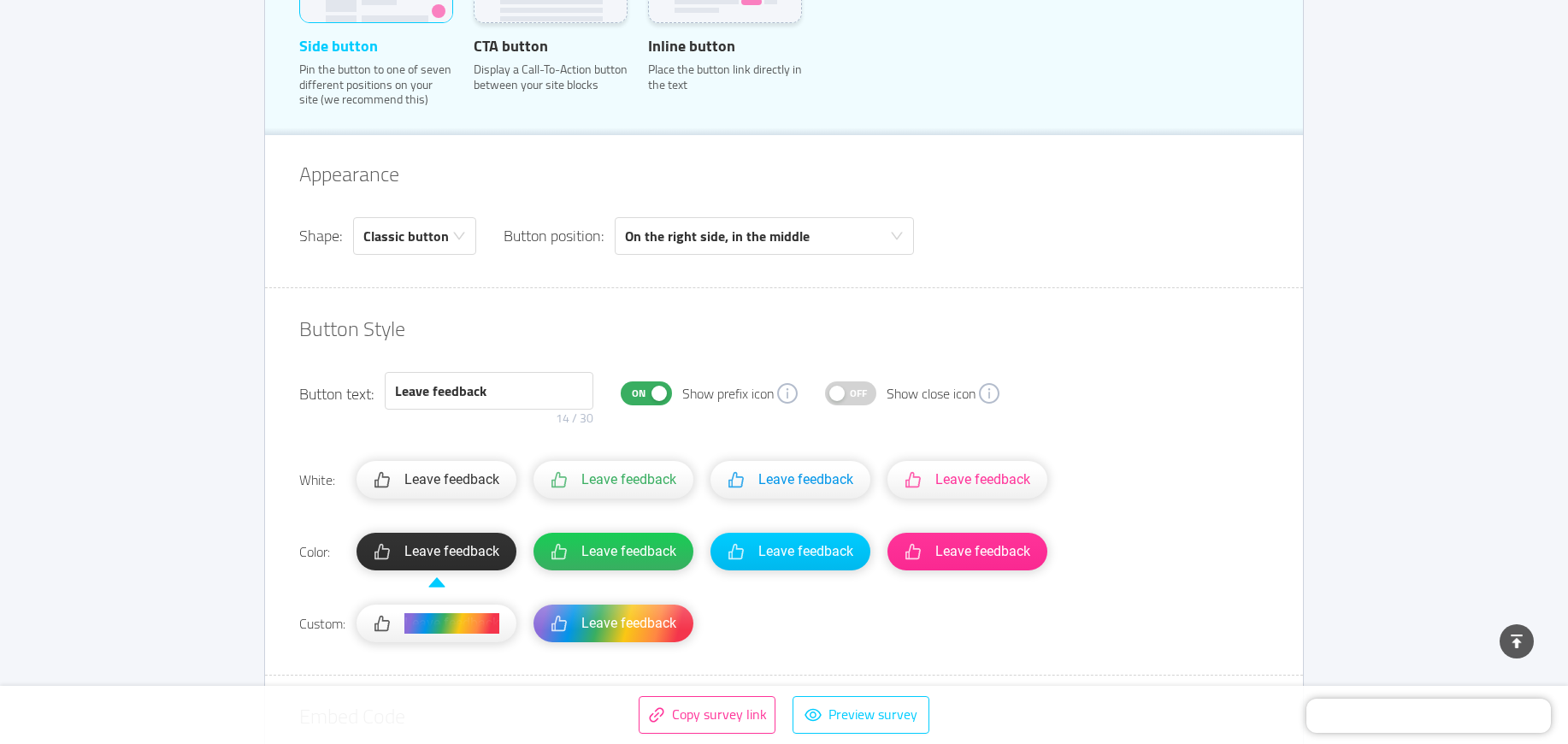 scroll, scrollTop: 834, scrollLeft: 0, axis: vertical 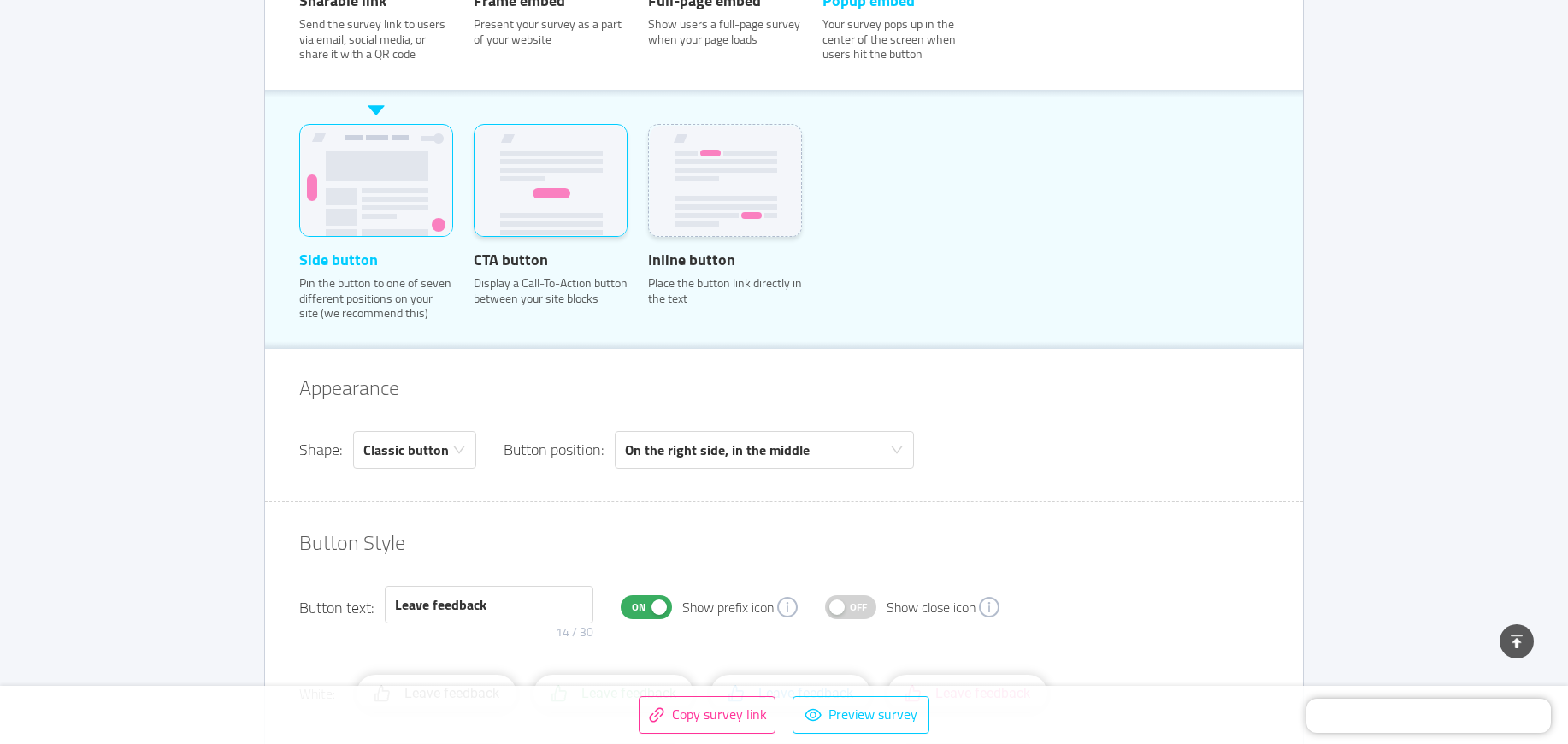 click 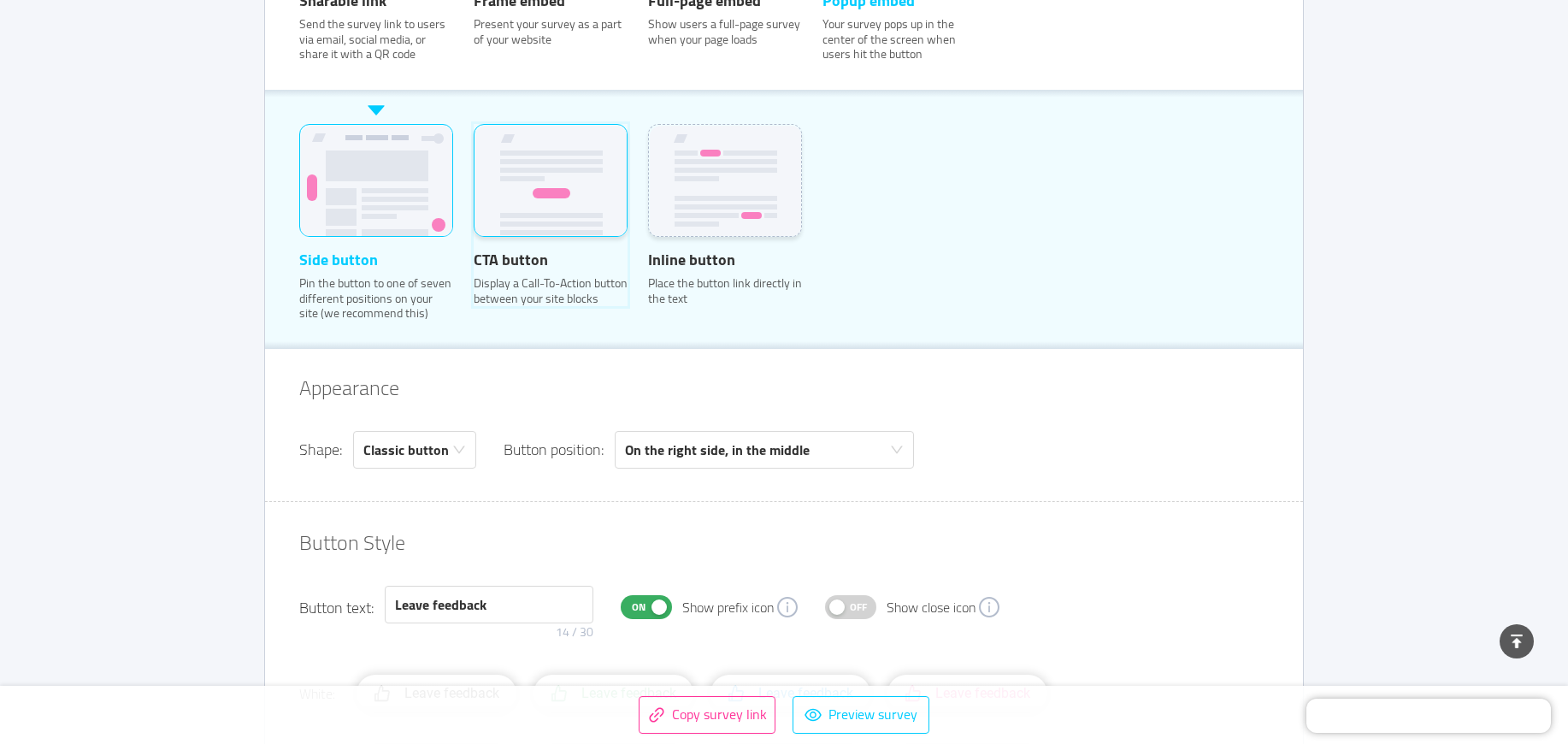 click on "CTA button   Display a Call-To-Action button between your site blocks" at bounding box center [474, 147] 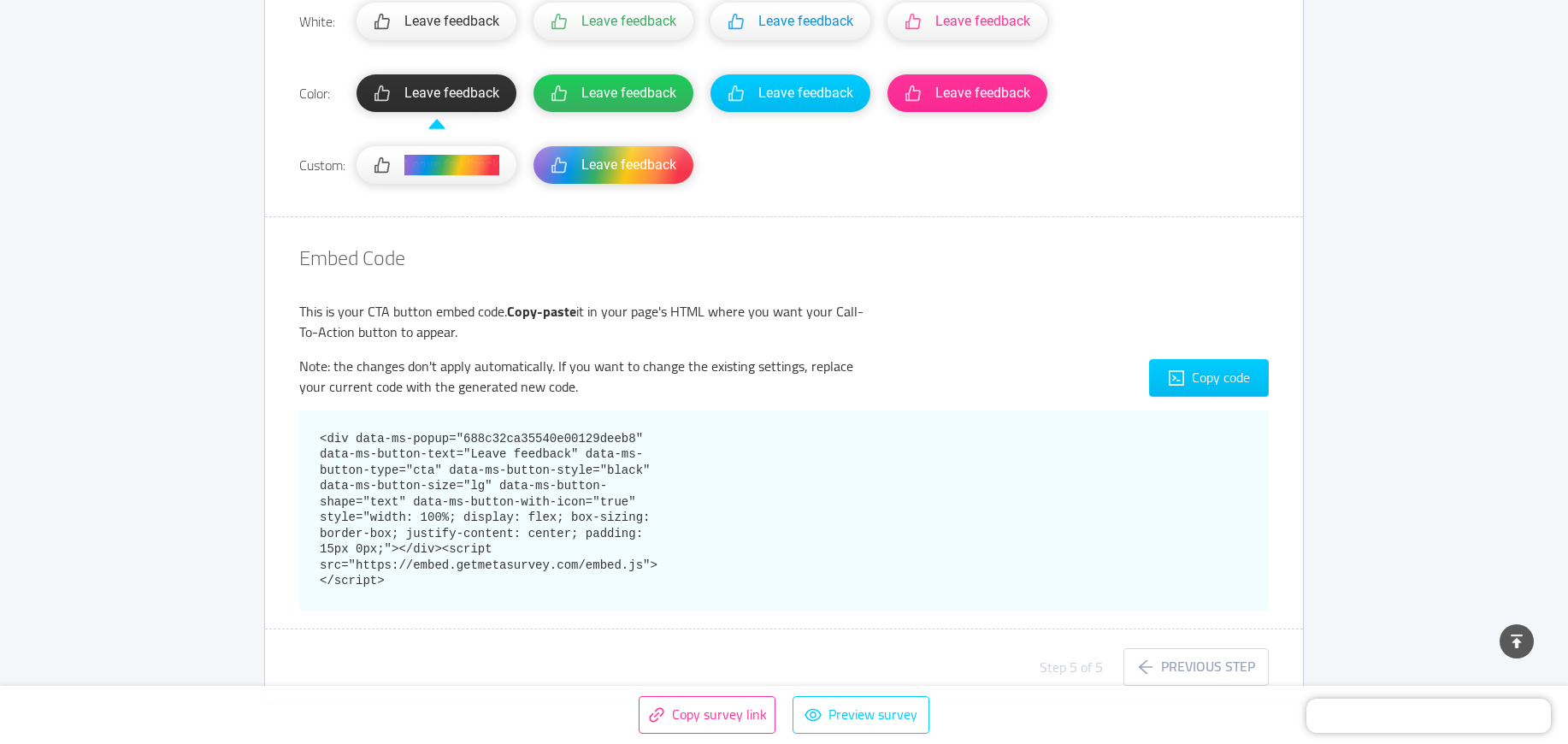 scroll, scrollTop: 1613, scrollLeft: 0, axis: vertical 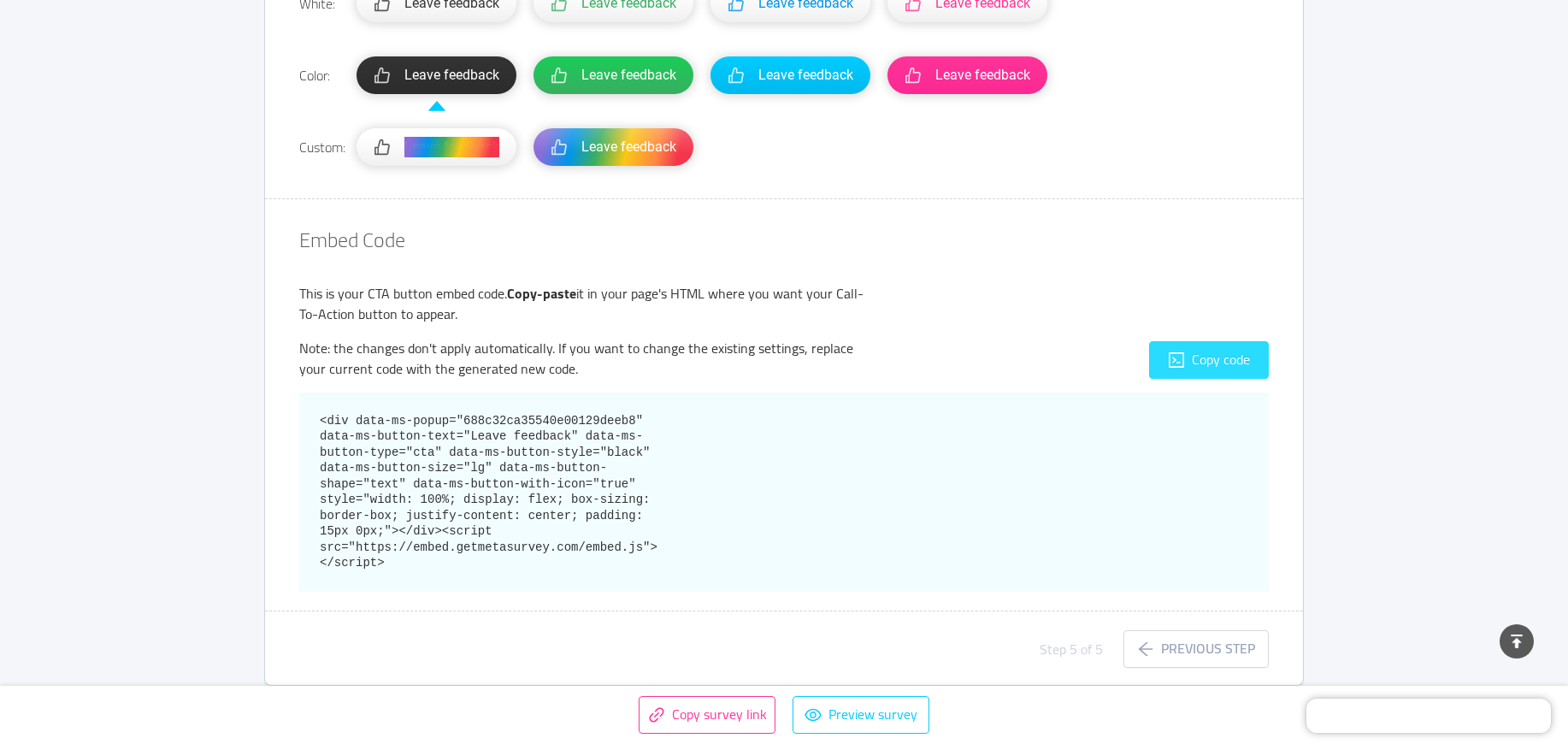 click on "Copy code" at bounding box center (1209, 360) 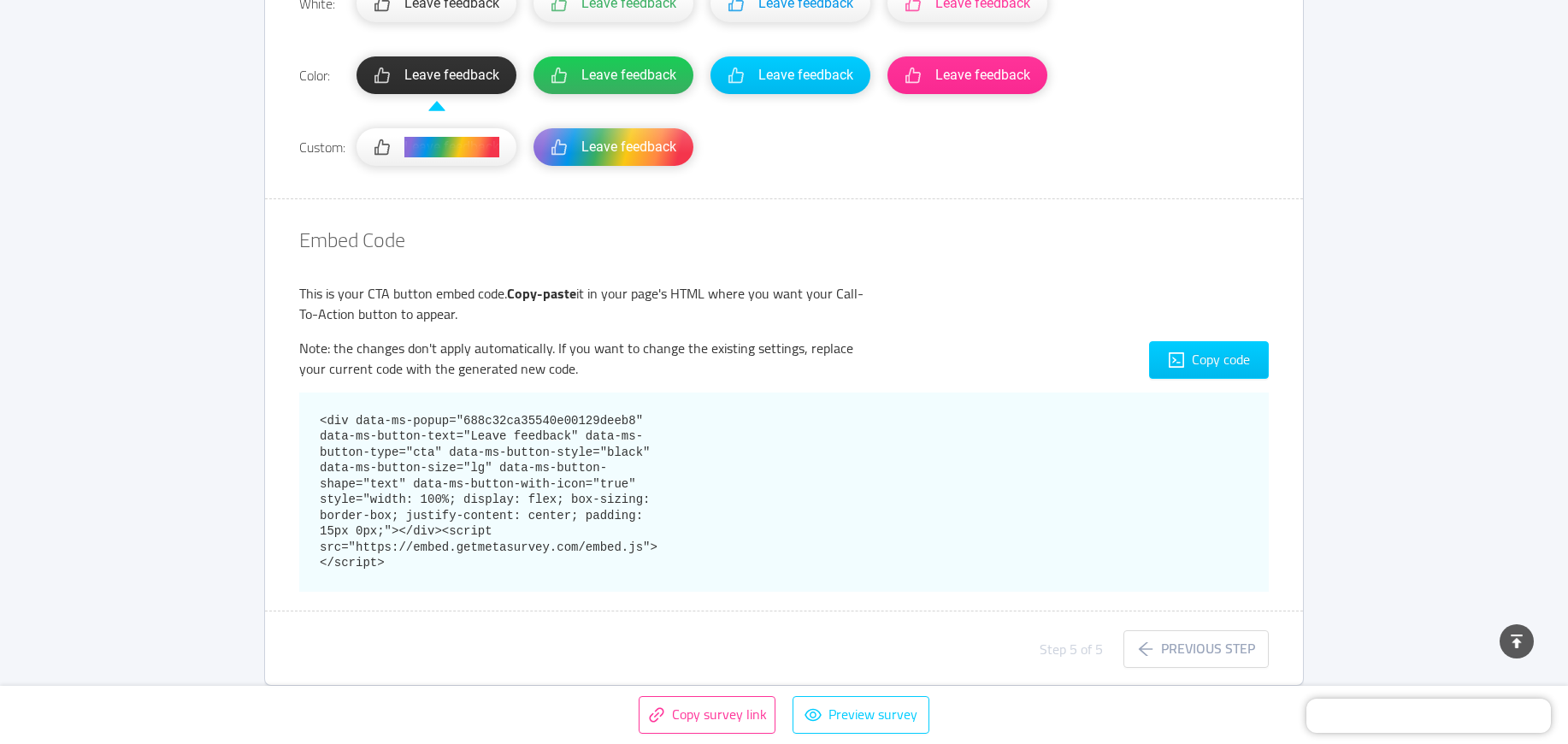drag, startPoint x: 394, startPoint y: 544, endPoint x: 304, endPoint y: 424, distance: 150 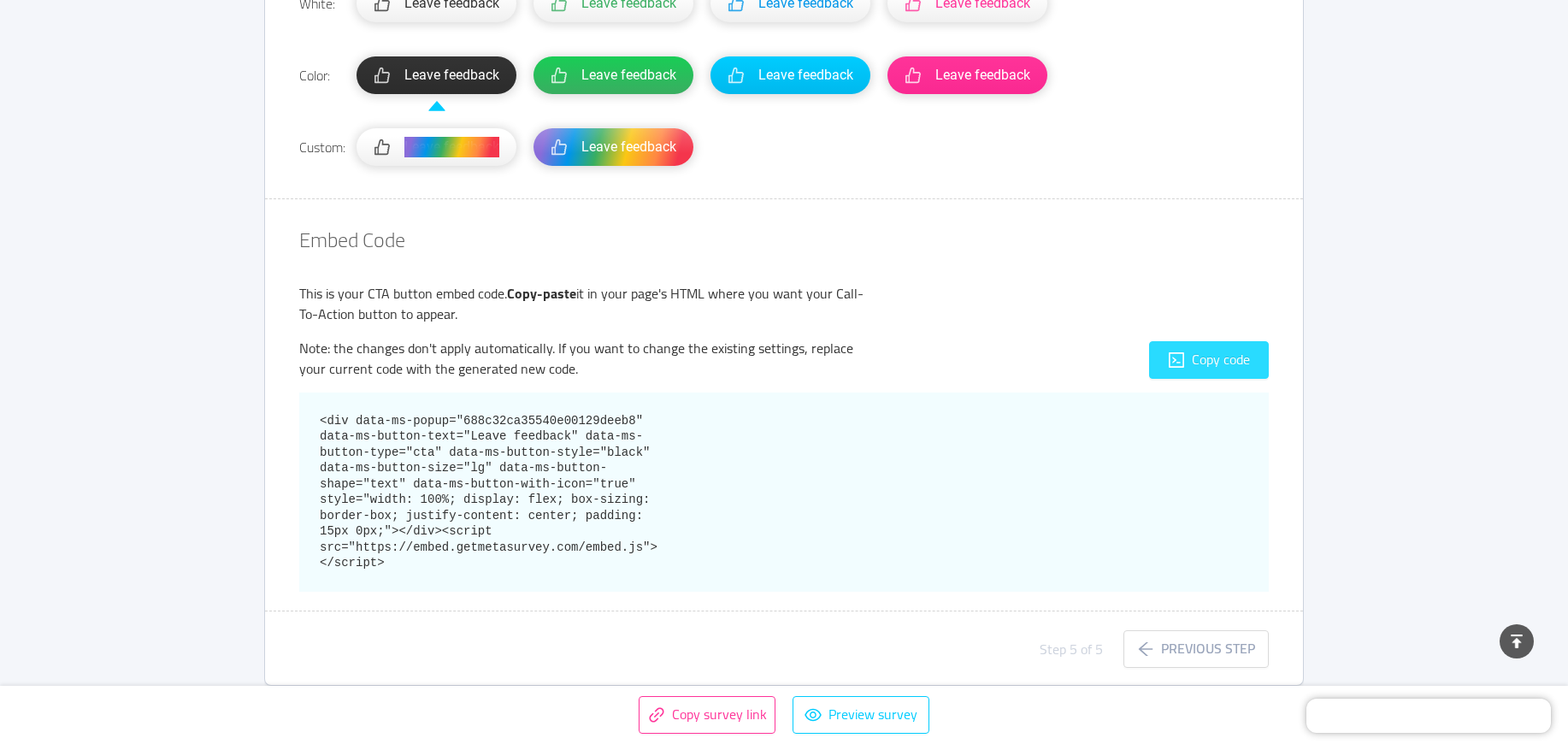 click on "Copy code" at bounding box center (1209, 360) 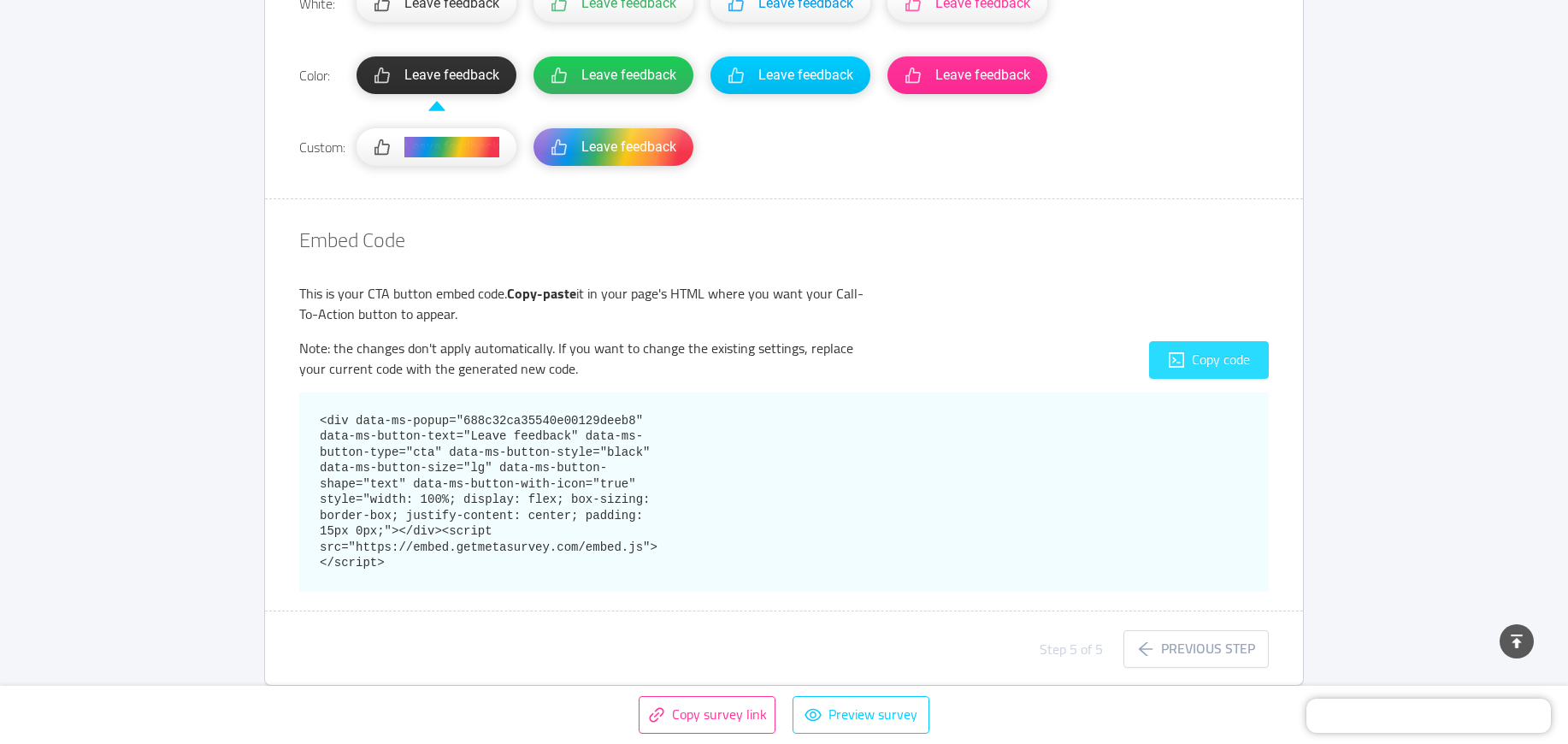 click on "Copy code" at bounding box center (1209, 360) 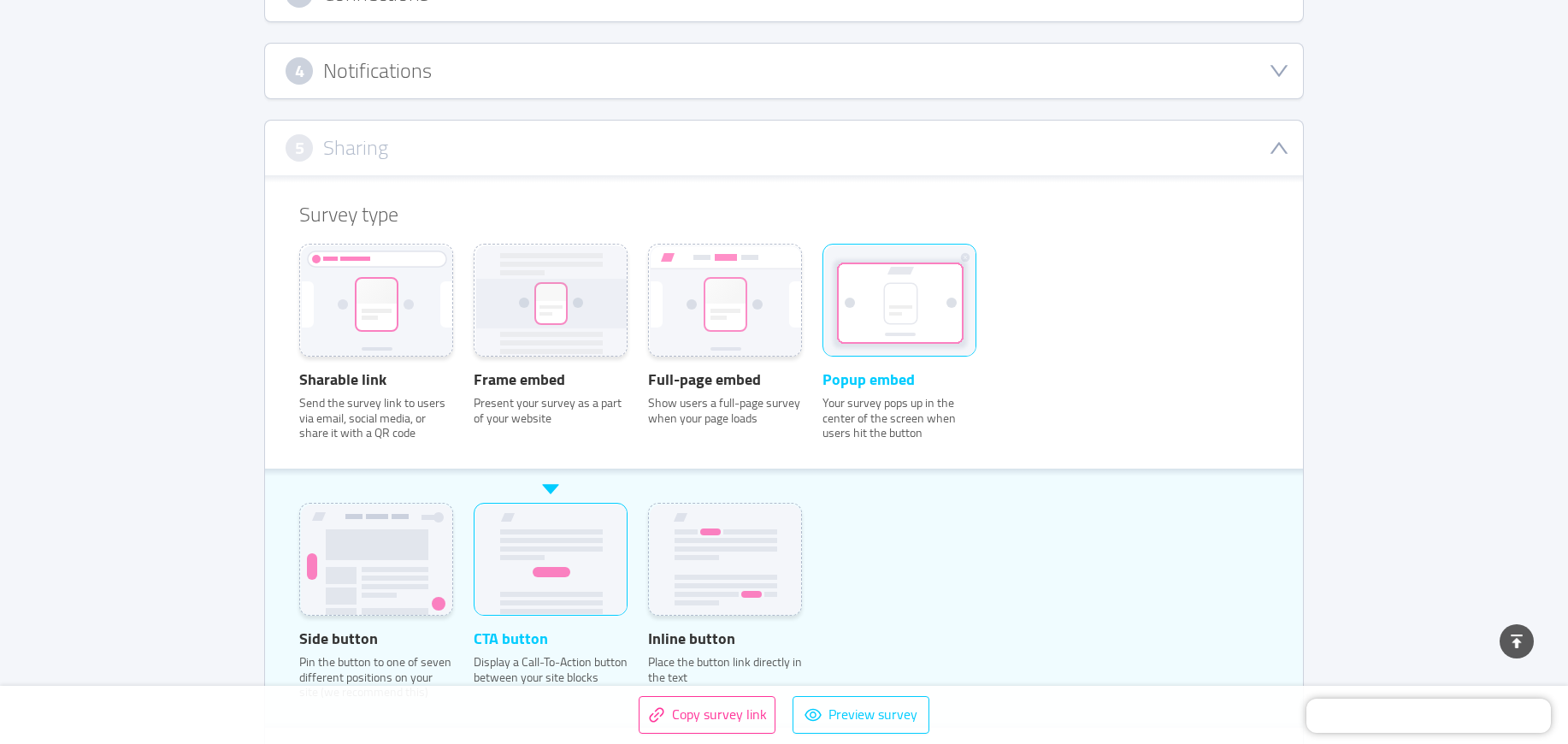 scroll, scrollTop: 437, scrollLeft: 0, axis: vertical 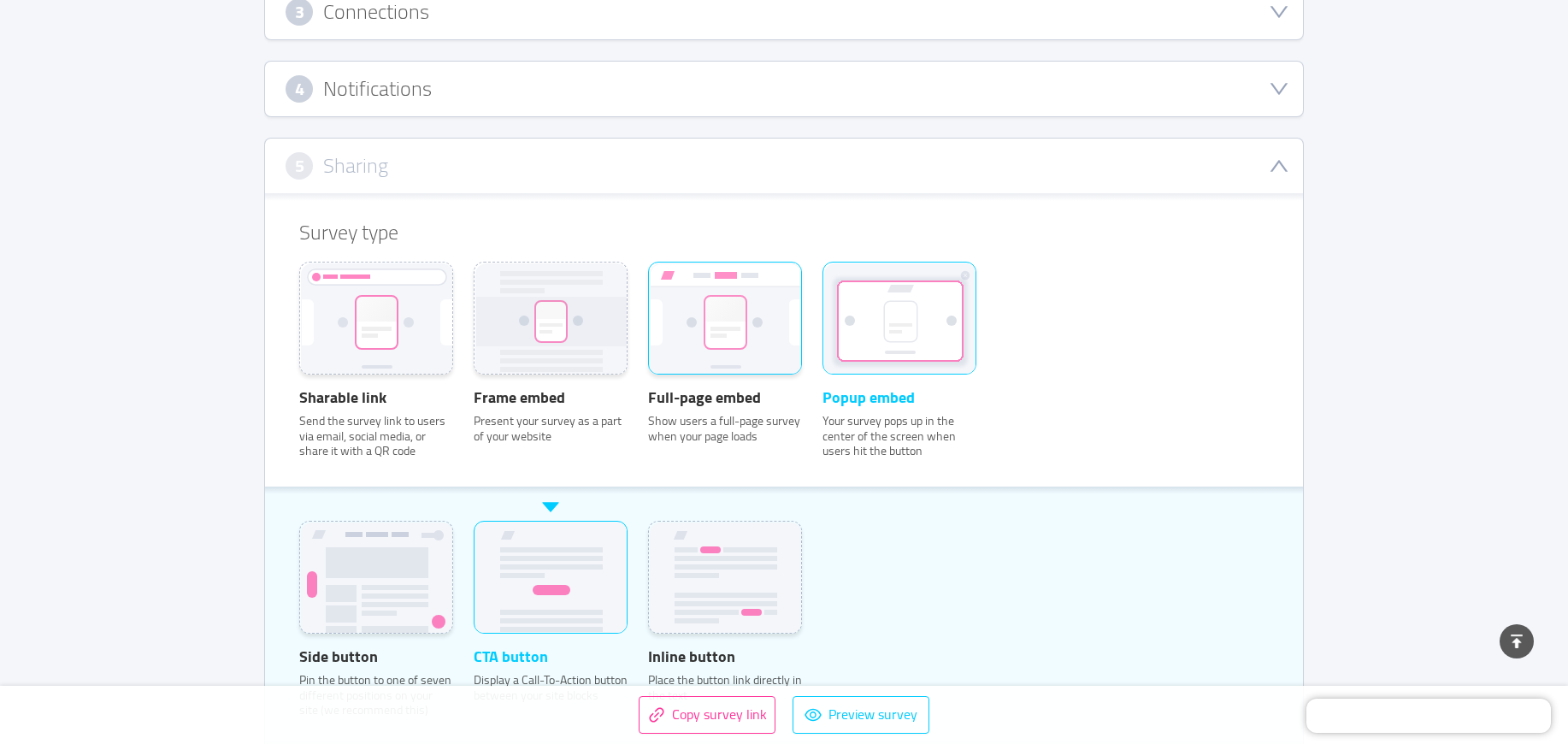 click 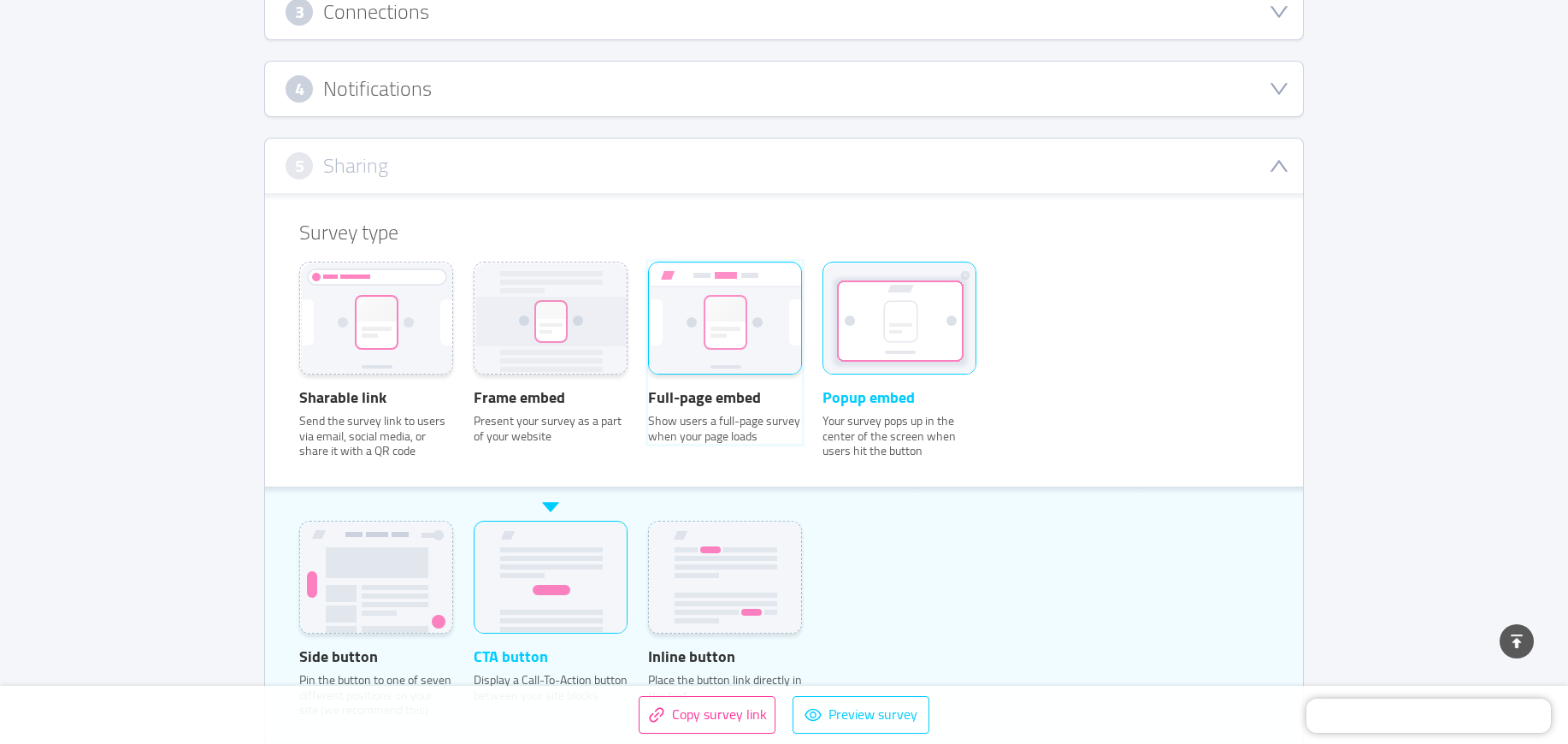 click on "Full-page embed   Show users a full-page survey when your page loads" at bounding box center (648, 285) 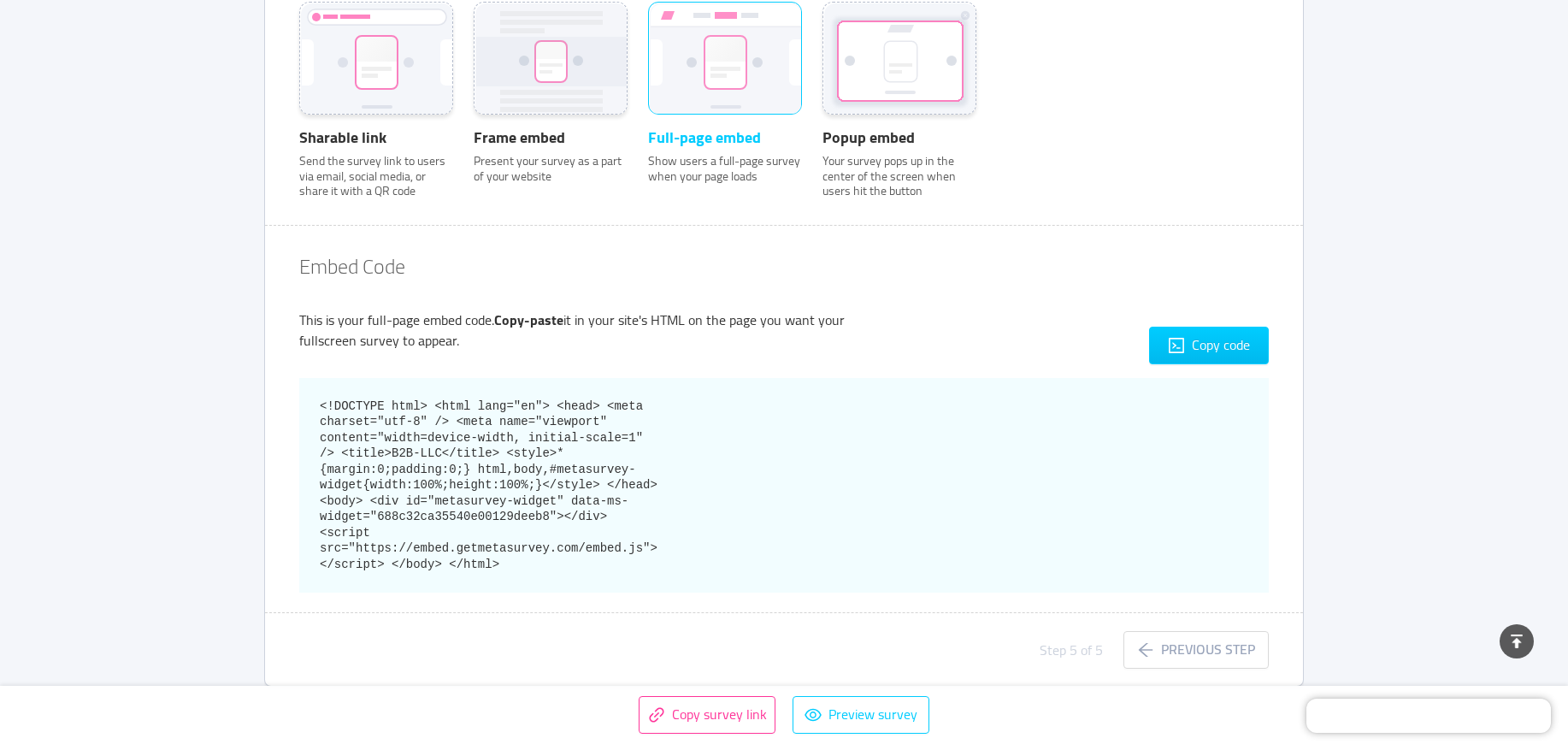 scroll, scrollTop: 697, scrollLeft: 0, axis: vertical 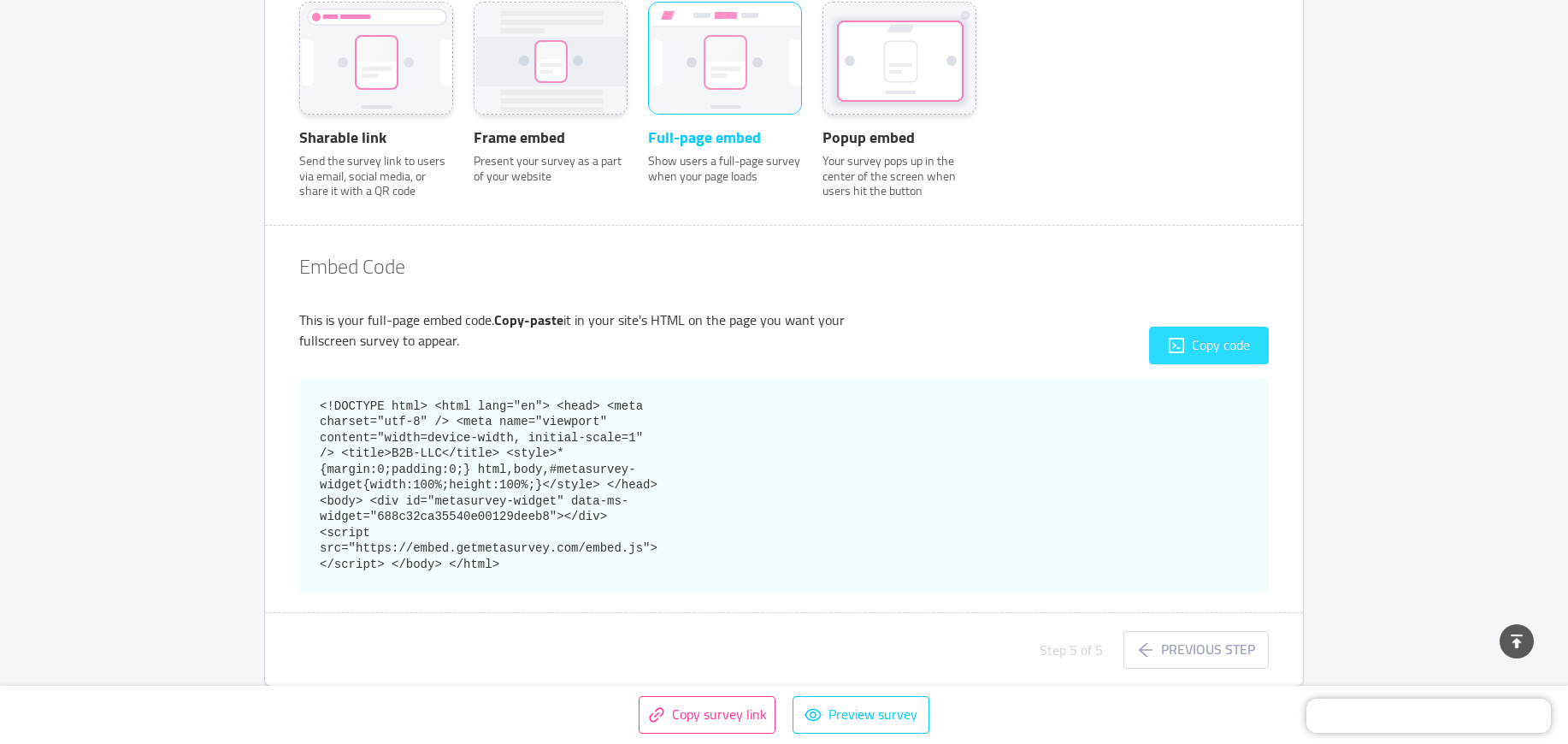 click on "Copy code" at bounding box center [1209, 345] 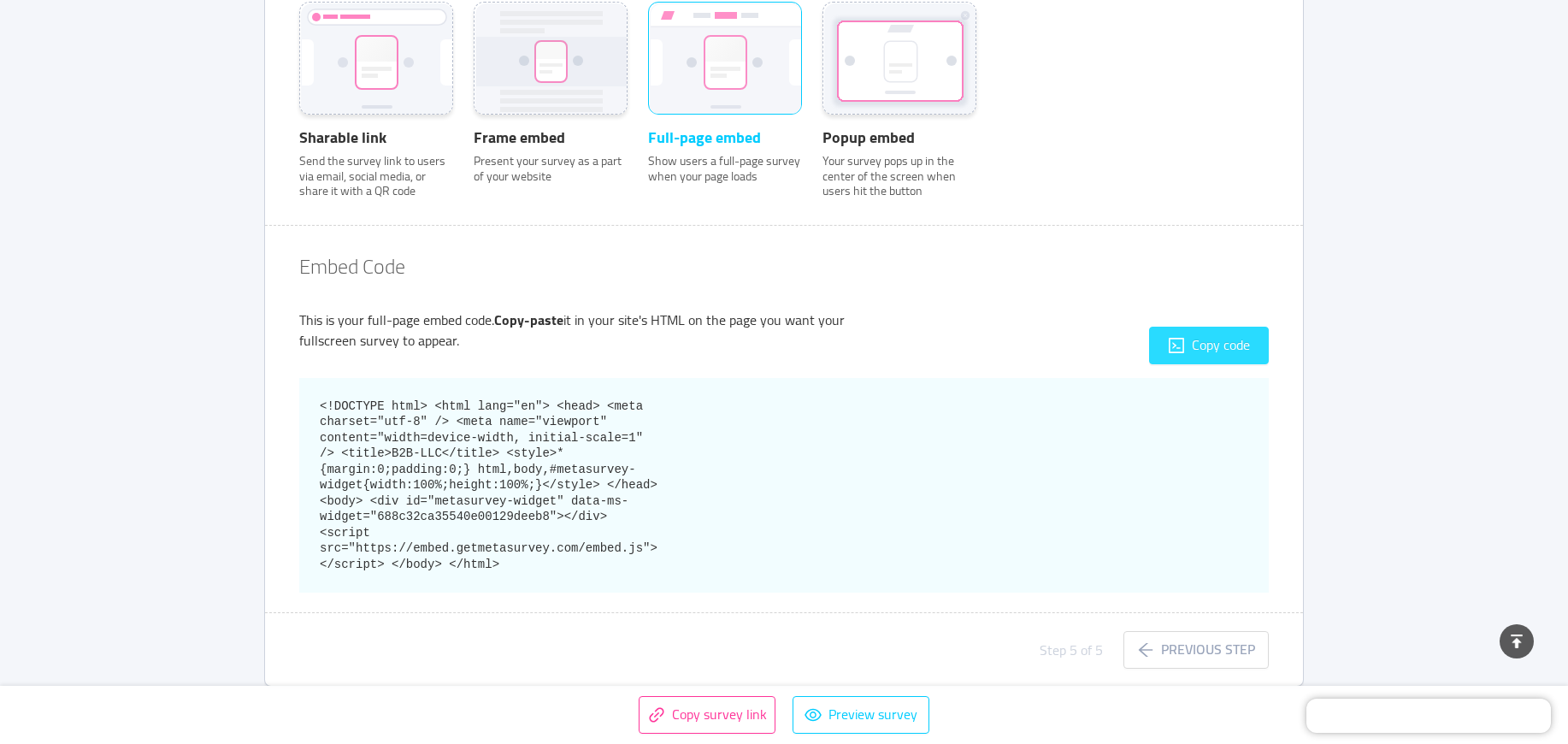 click on "Copy code" at bounding box center (1209, 345) 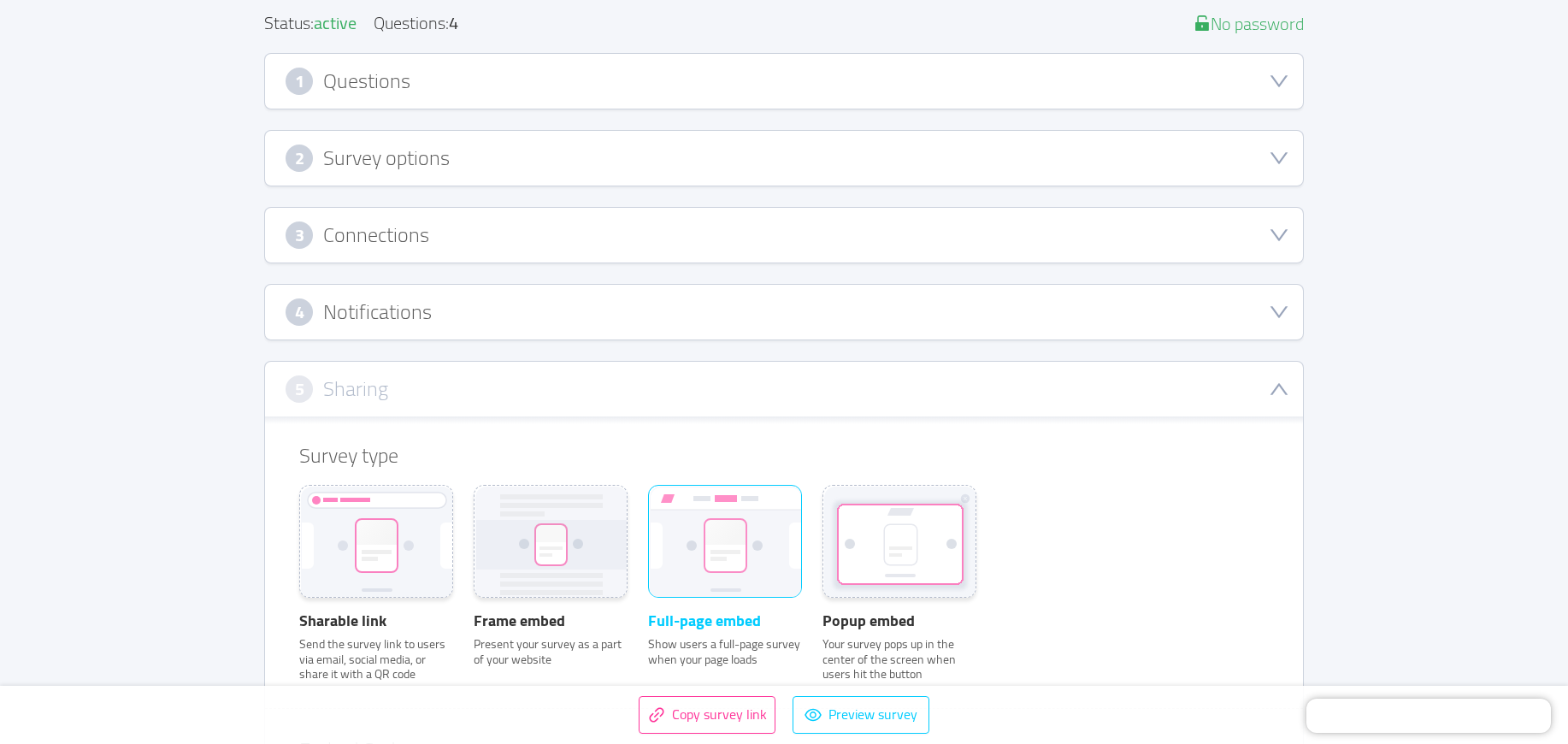 scroll, scrollTop: 0, scrollLeft: 0, axis: both 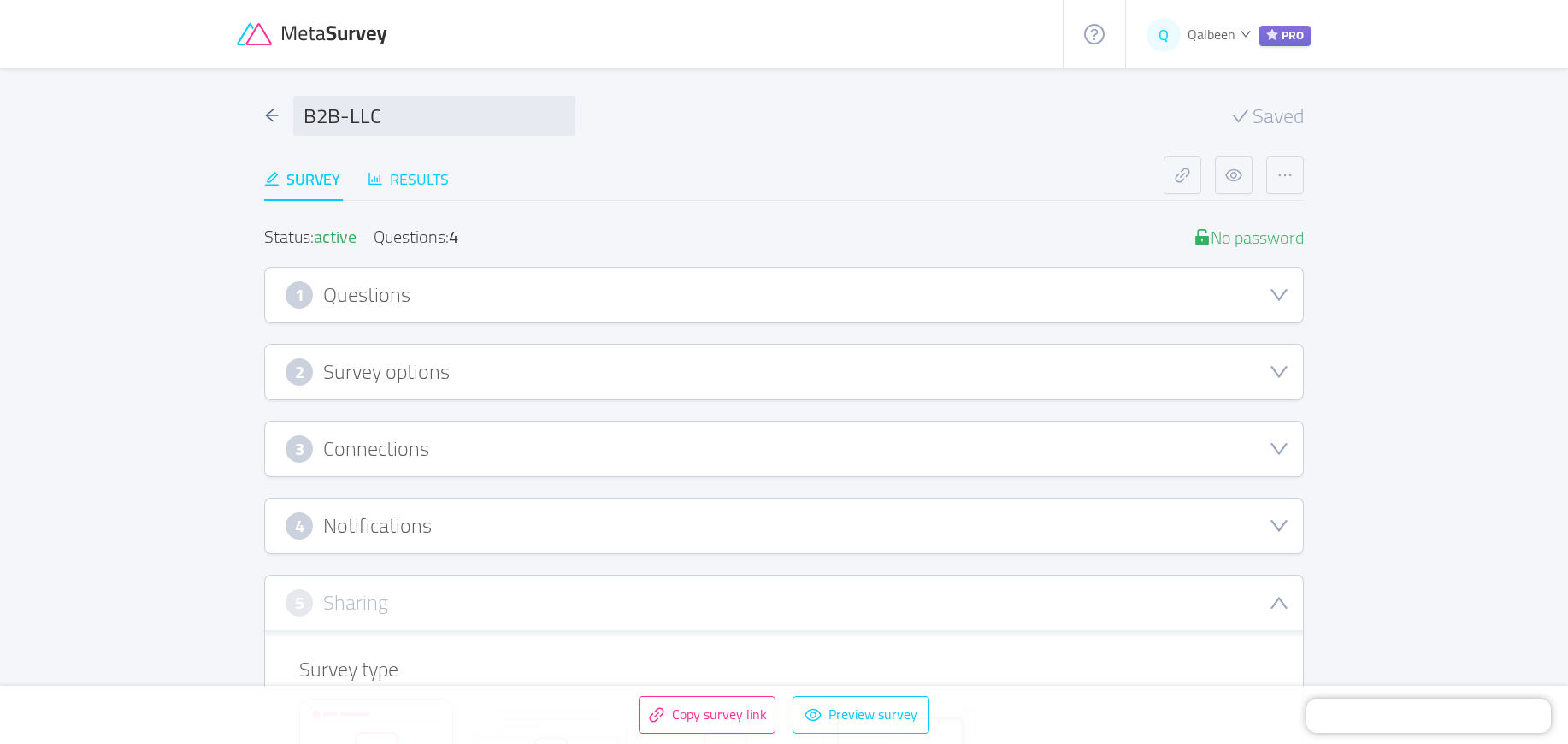 type 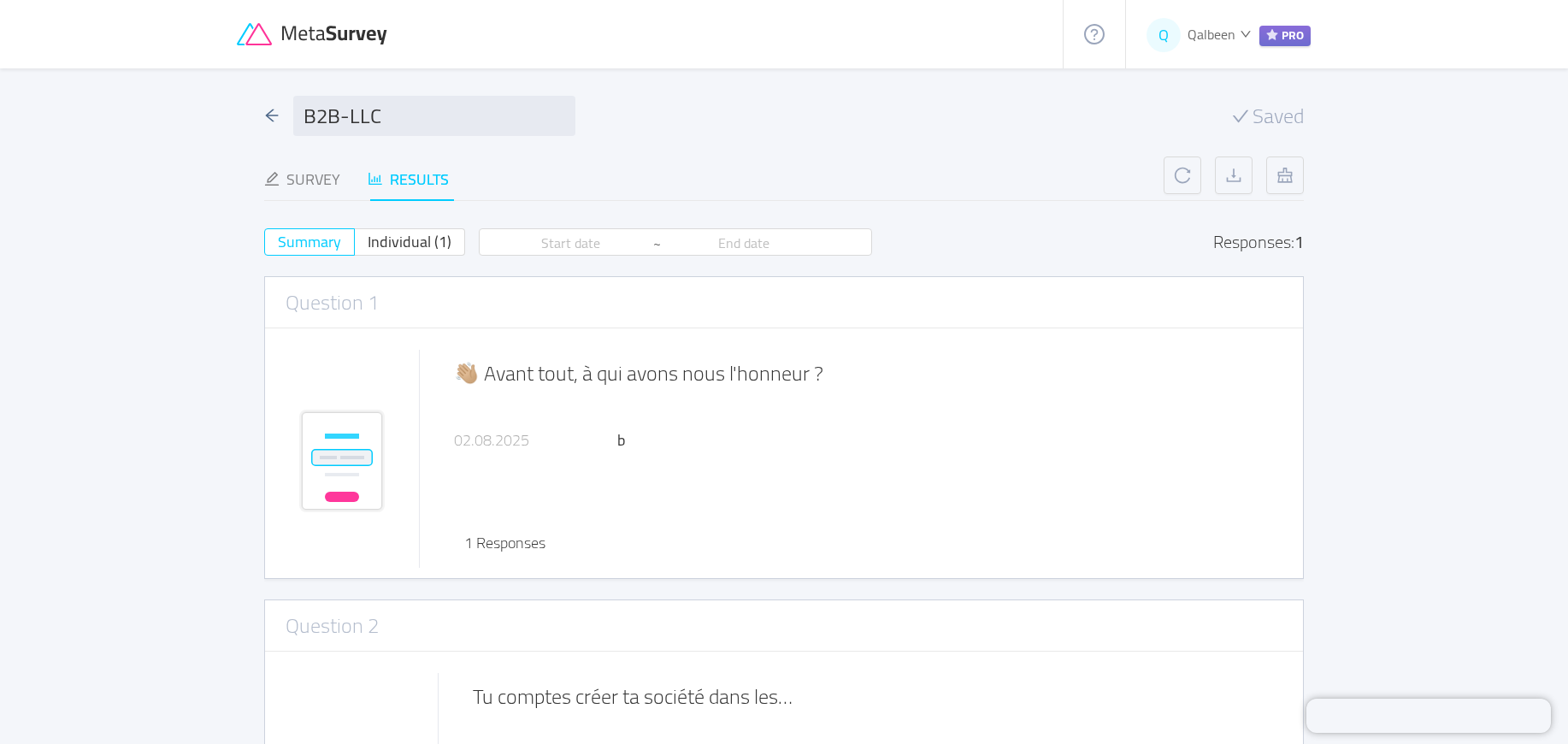 click on "Status:   active   Questions:   4   No password   1  Questions Import from CSV Images to questions Add Welcome screen On  Question 1  id: 688c32ca35540e00129deebb  Open answer  Duplicate Delete Image:    Click or drag image here  Or attach via link Image upload guidelines for best results: Dimensions: 800 x 600 px Format: jpeg, png, gif, svg, webp Max size: 2MB Question: 👋🏼 Avant tout, à qui avons nous l'honneur ? Settings: Type  Single line  Country code: 🇫🇷 +33   Placeholder: Ton prénom (Ou surnom 👤)  25 / 35  Button label: Ok  2 / 20  On Required  Conditional logic   Calculated fields  Add question here On  Question 2  id: 688c32ca35540e00129deebc  Multiple answer  Duplicate Delete Image:    Click or drag image here  Or attach via link Image upload guidelines for best results: Dimensions: 800 x 600 px Format: jpeg, png, gif, svg, webp Max size: 2MB Question: Tu comptes créer ta société dans les… Choices: 7 prochains jours   30 prochains jours   Plus tard, je réfléchis encore" at bounding box center (784, 959) 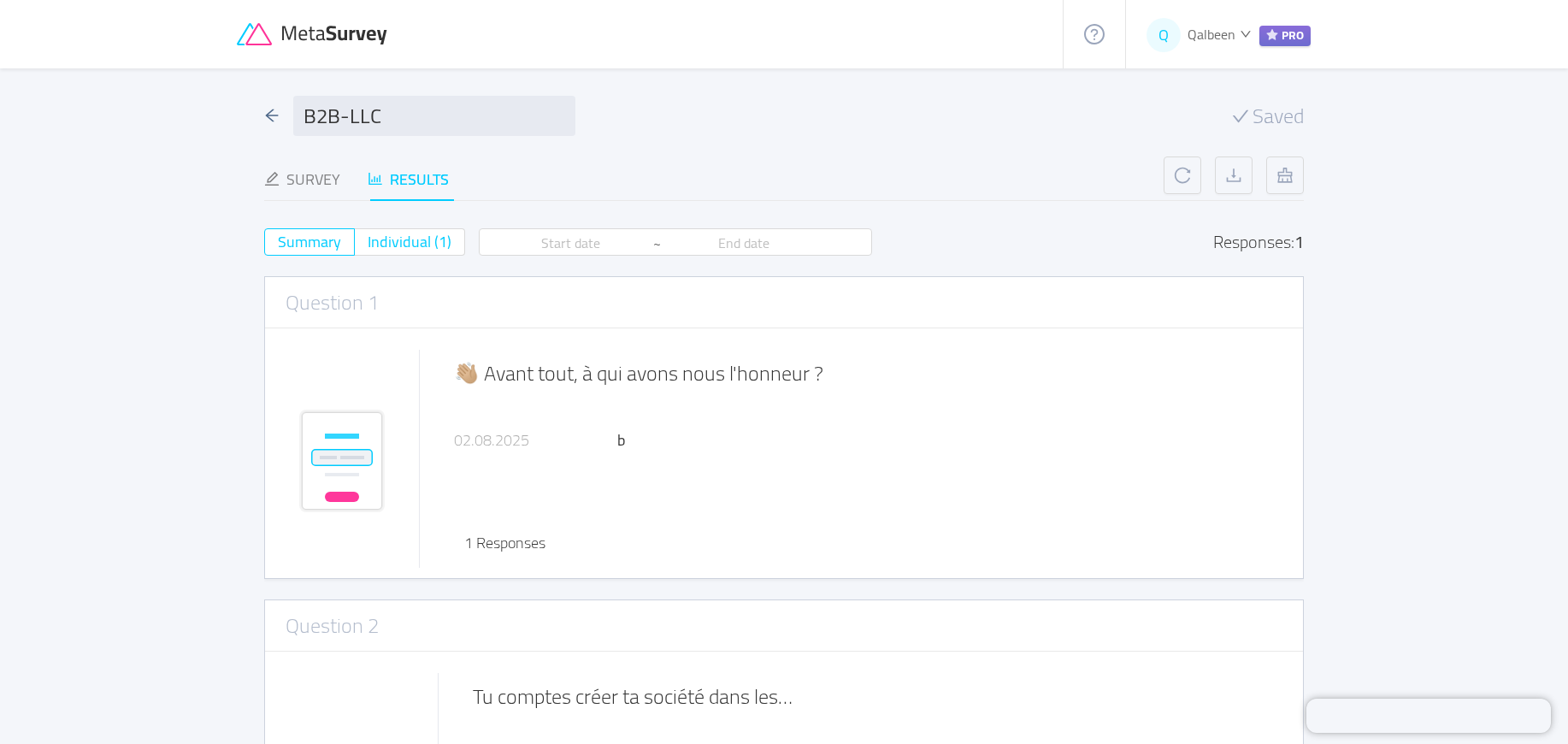 click on "Individual (1)" at bounding box center [410, 241] 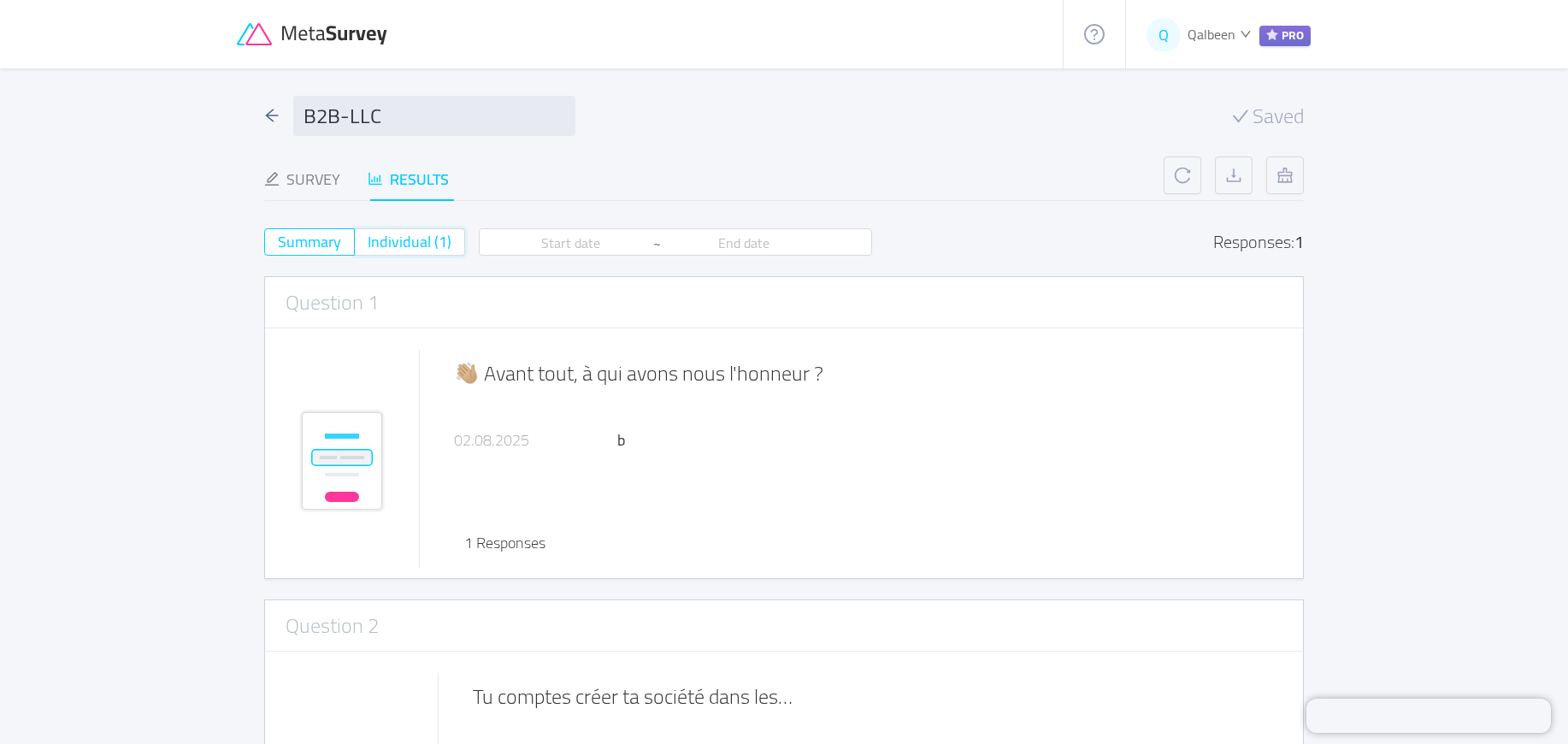 click on "Individual (1)" at bounding box center [368, 247] 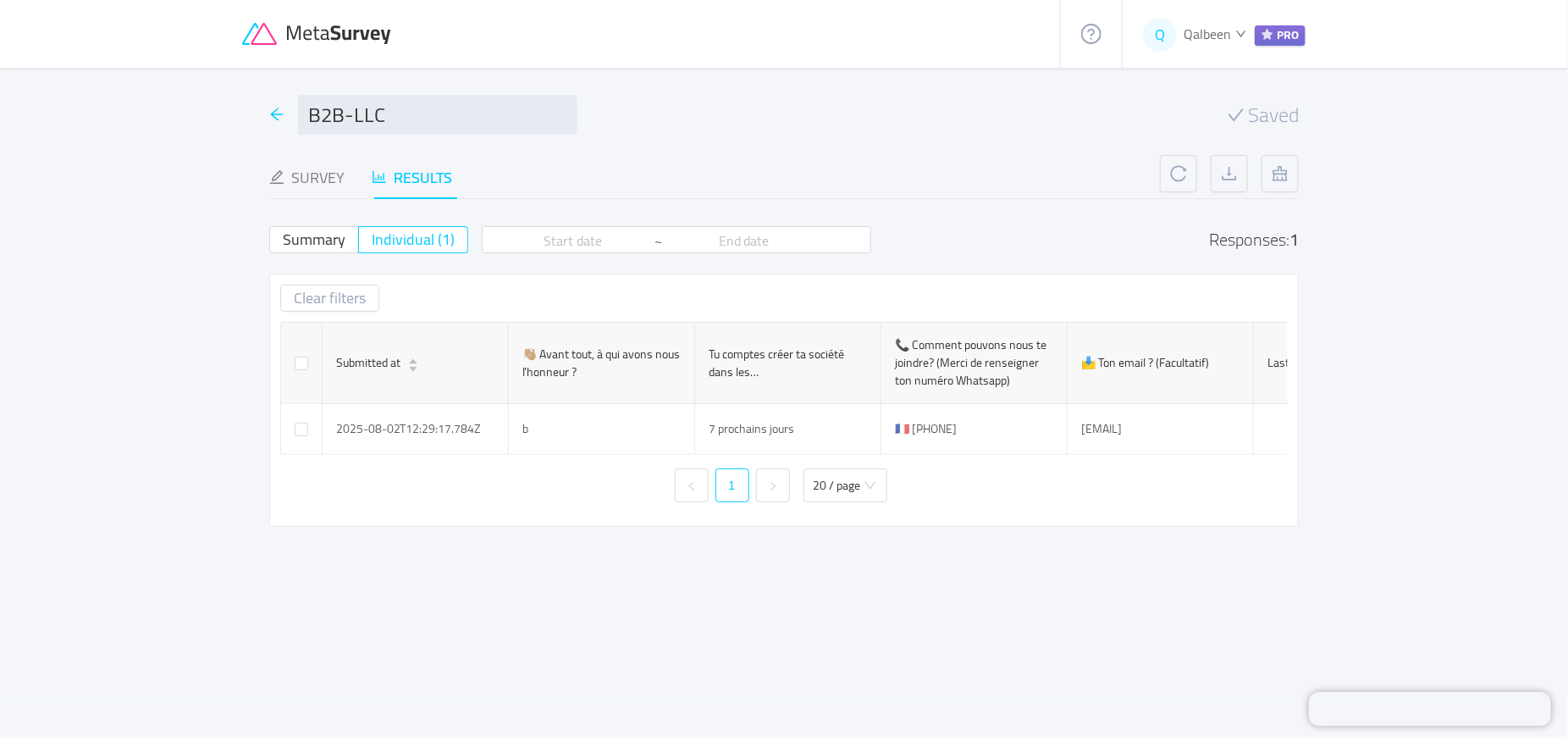 click at bounding box center (277, 114) 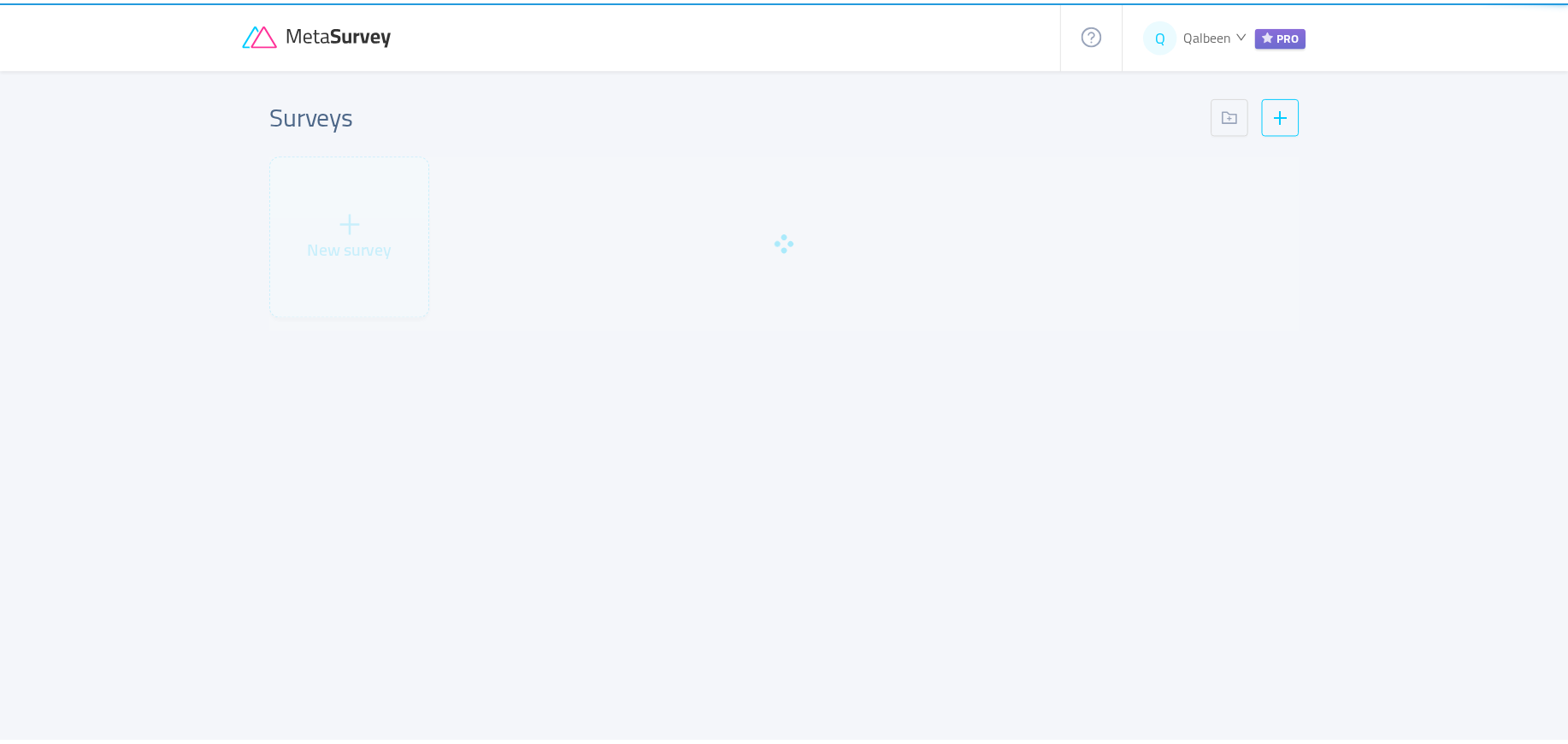 scroll, scrollTop: 0, scrollLeft: 0, axis: both 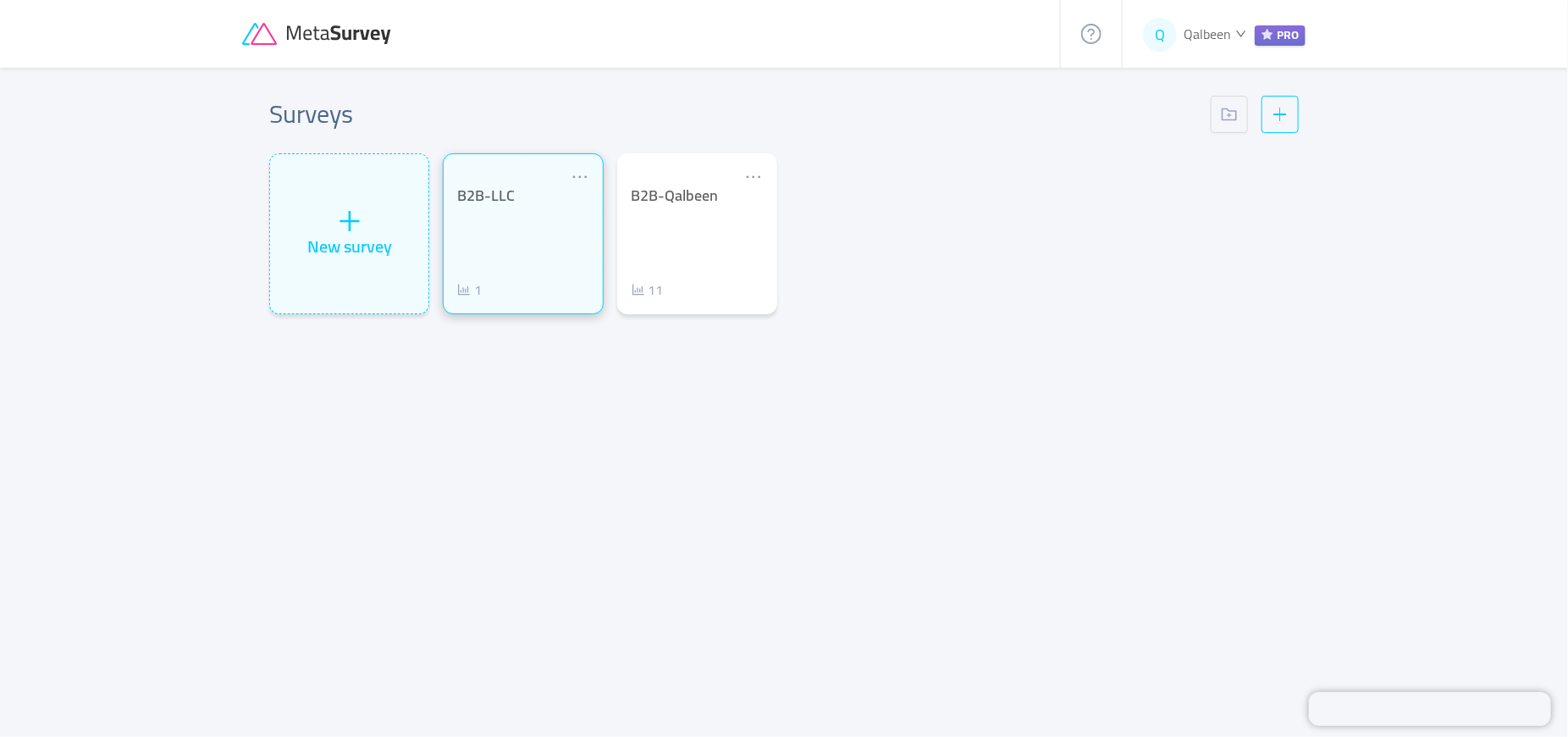 click on "B2B-LLC  1" at bounding box center [522, 243] 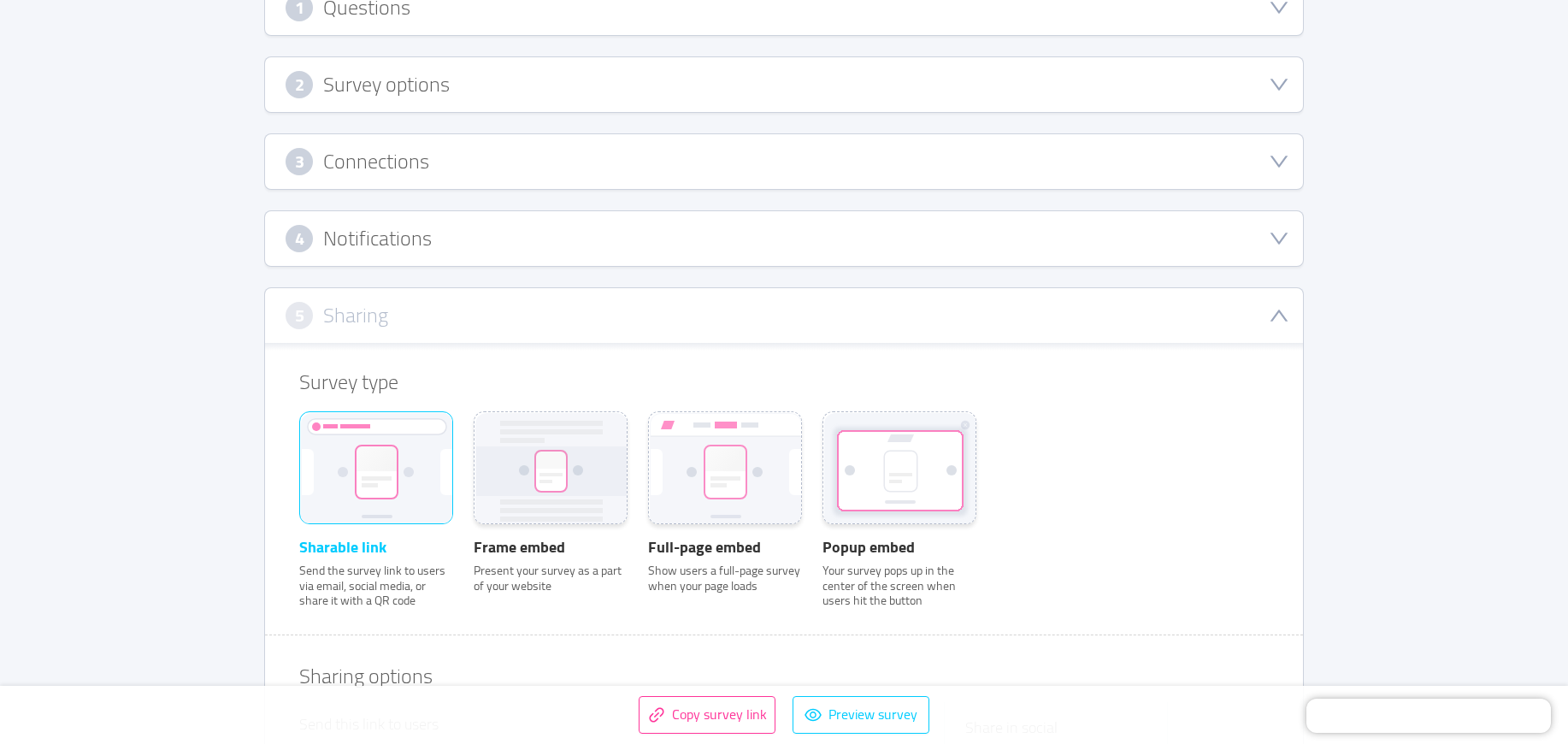 type 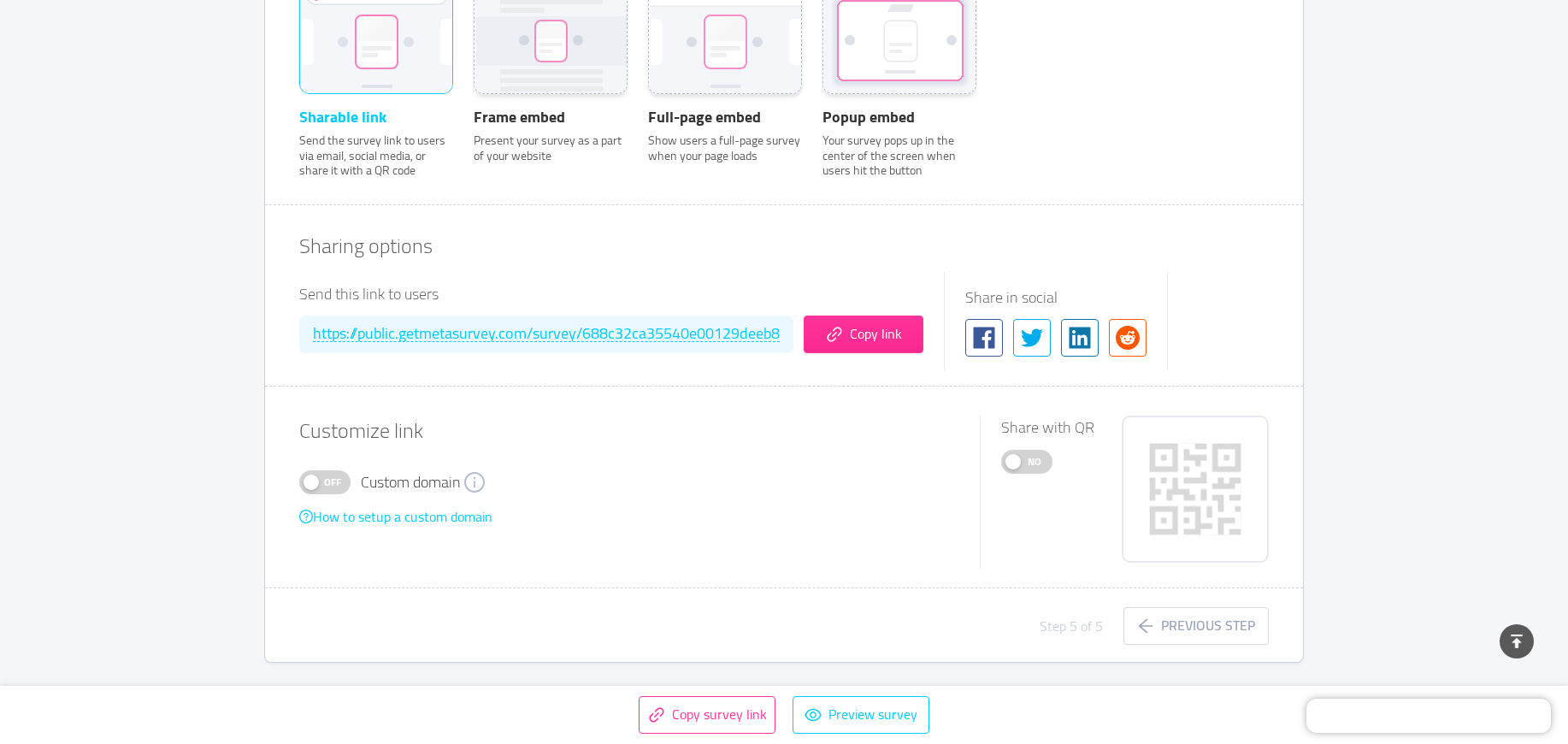 scroll, scrollTop: 504, scrollLeft: 0, axis: vertical 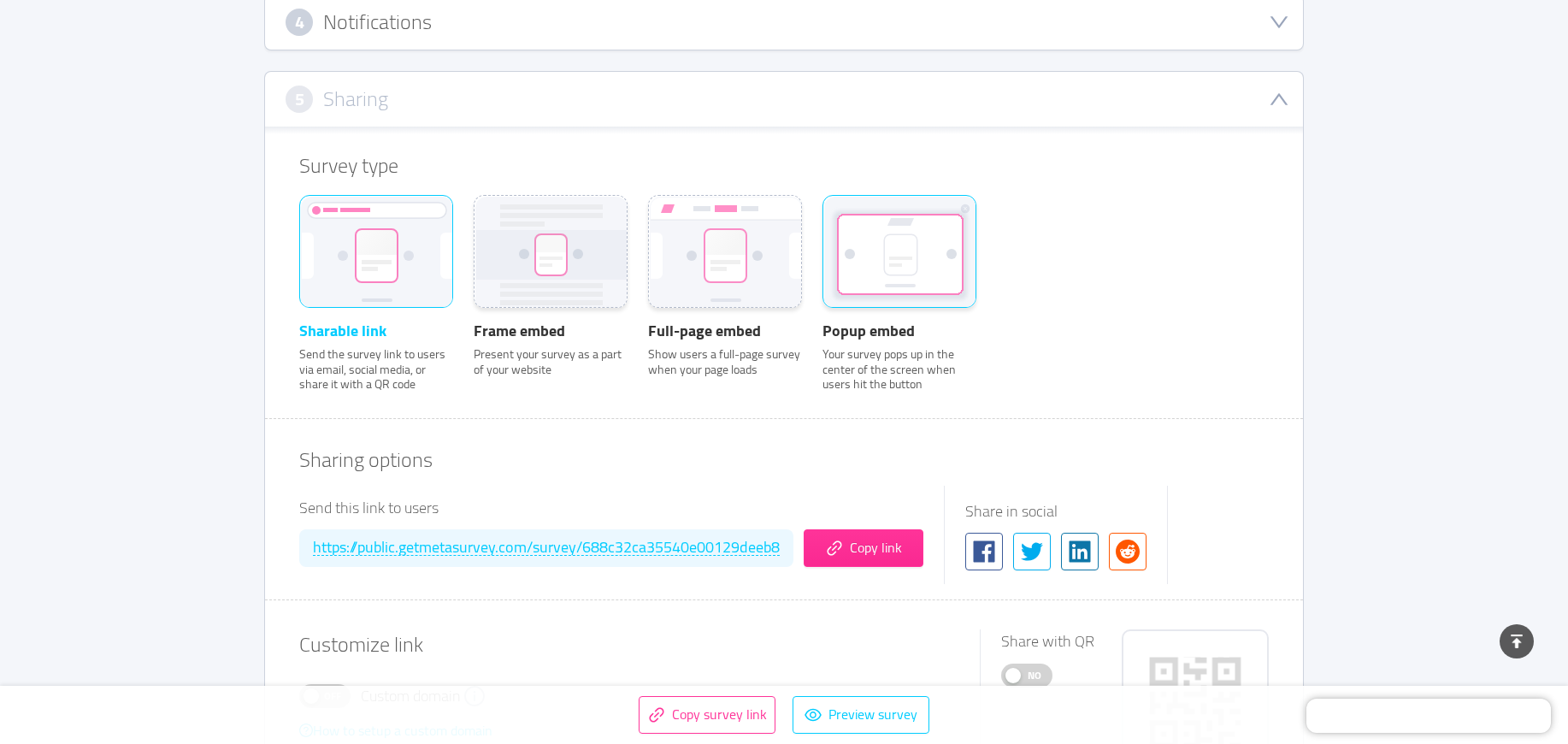 click 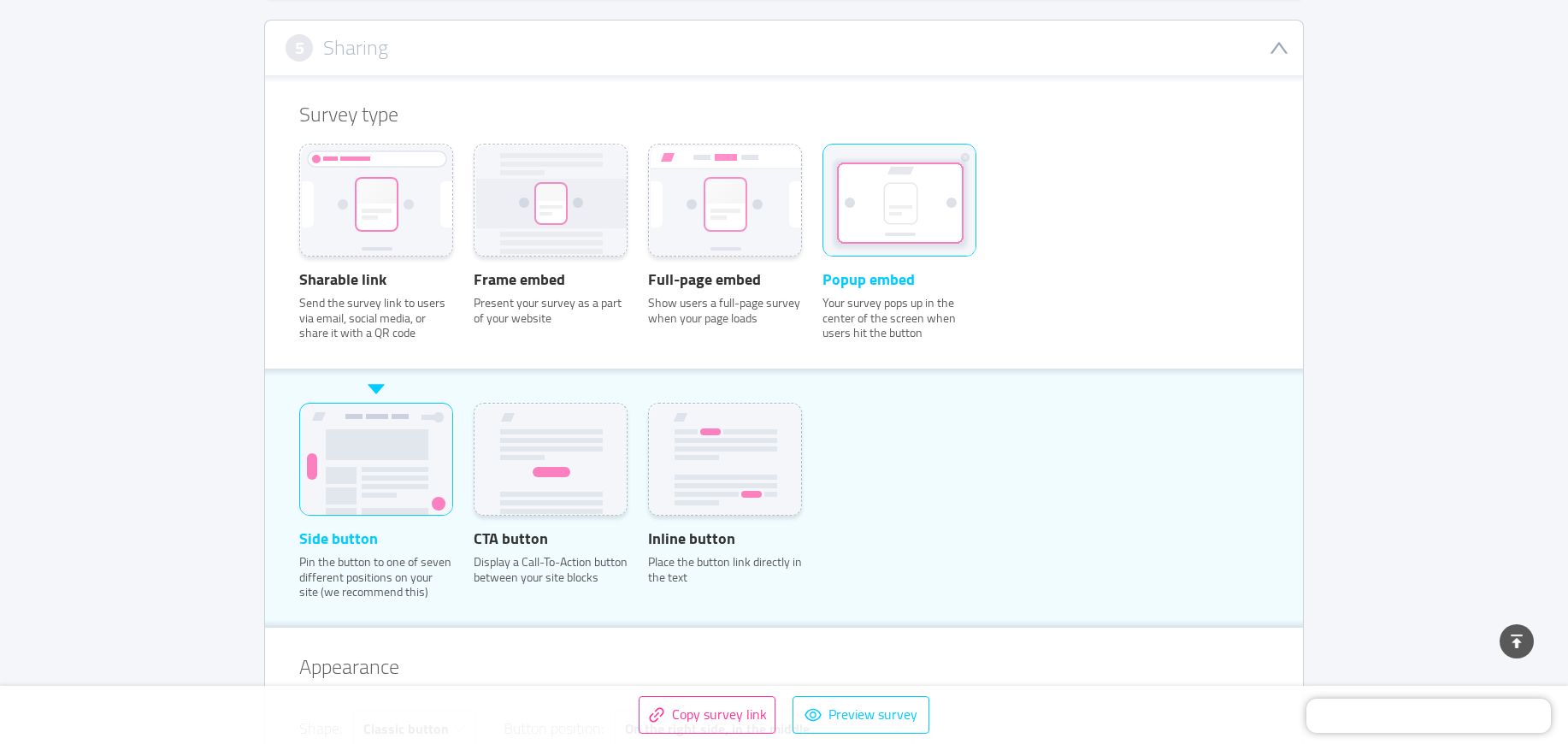 scroll, scrollTop: 717, scrollLeft: 0, axis: vertical 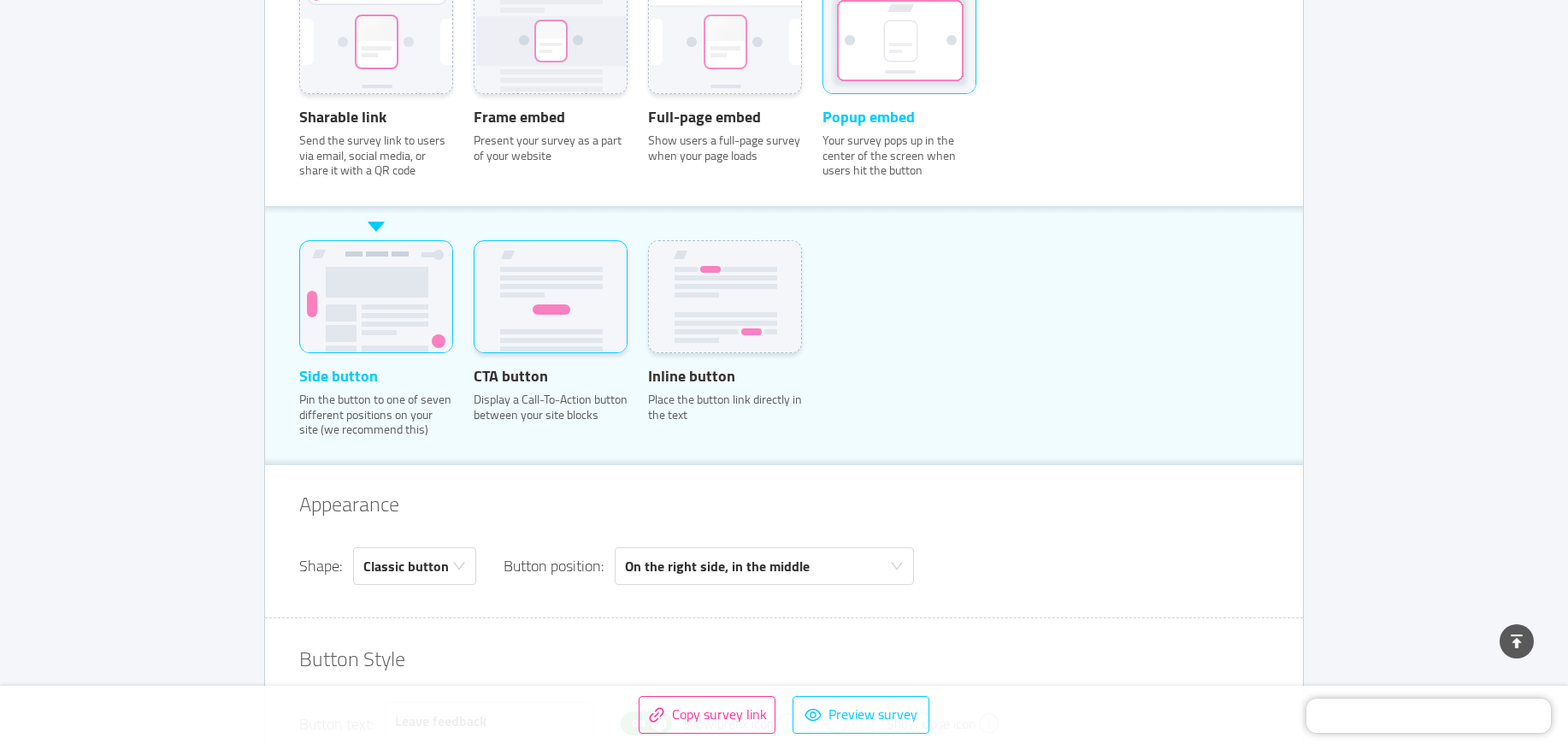 click 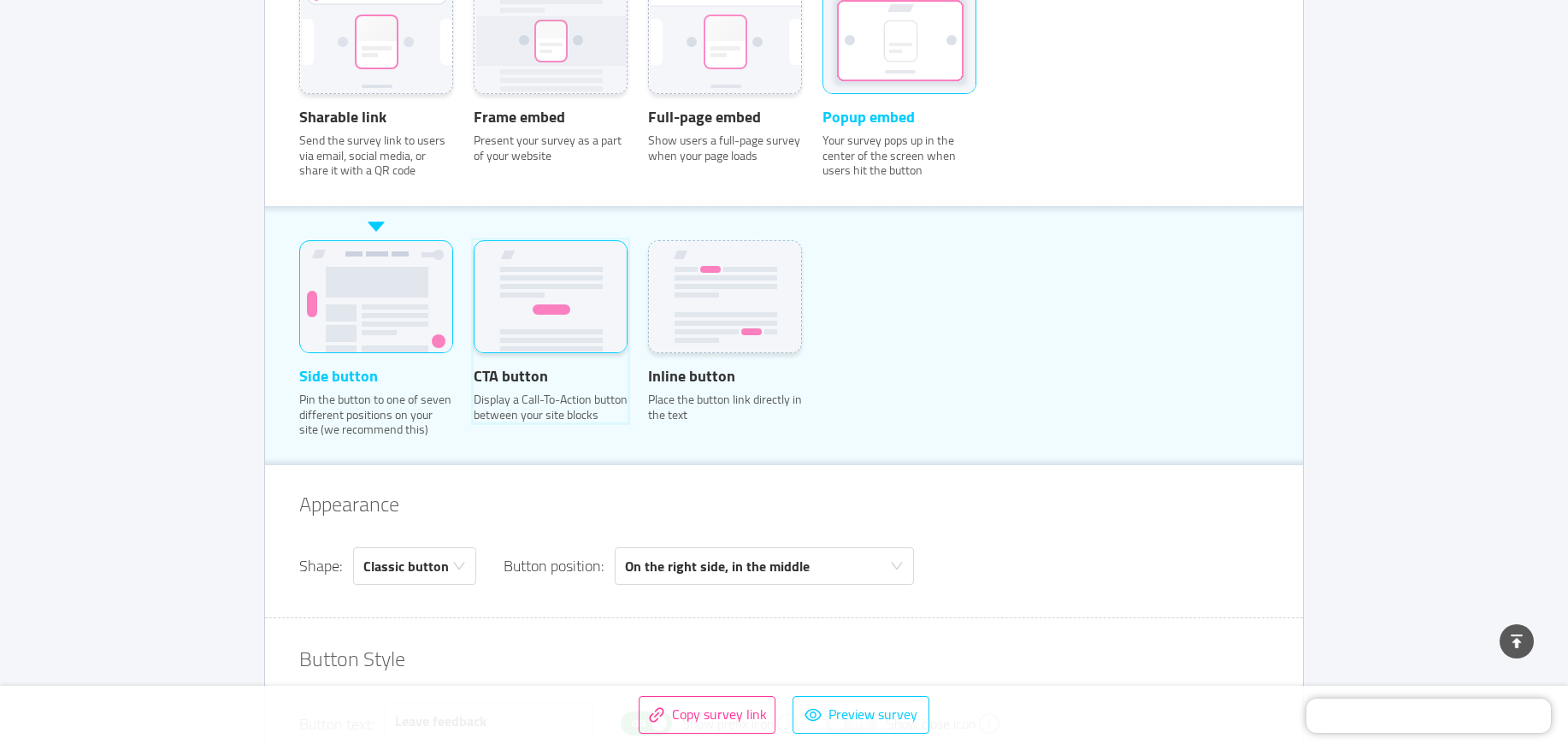 click on "CTA button   Display a Call-To-Action button between your site blocks" at bounding box center [474, 263] 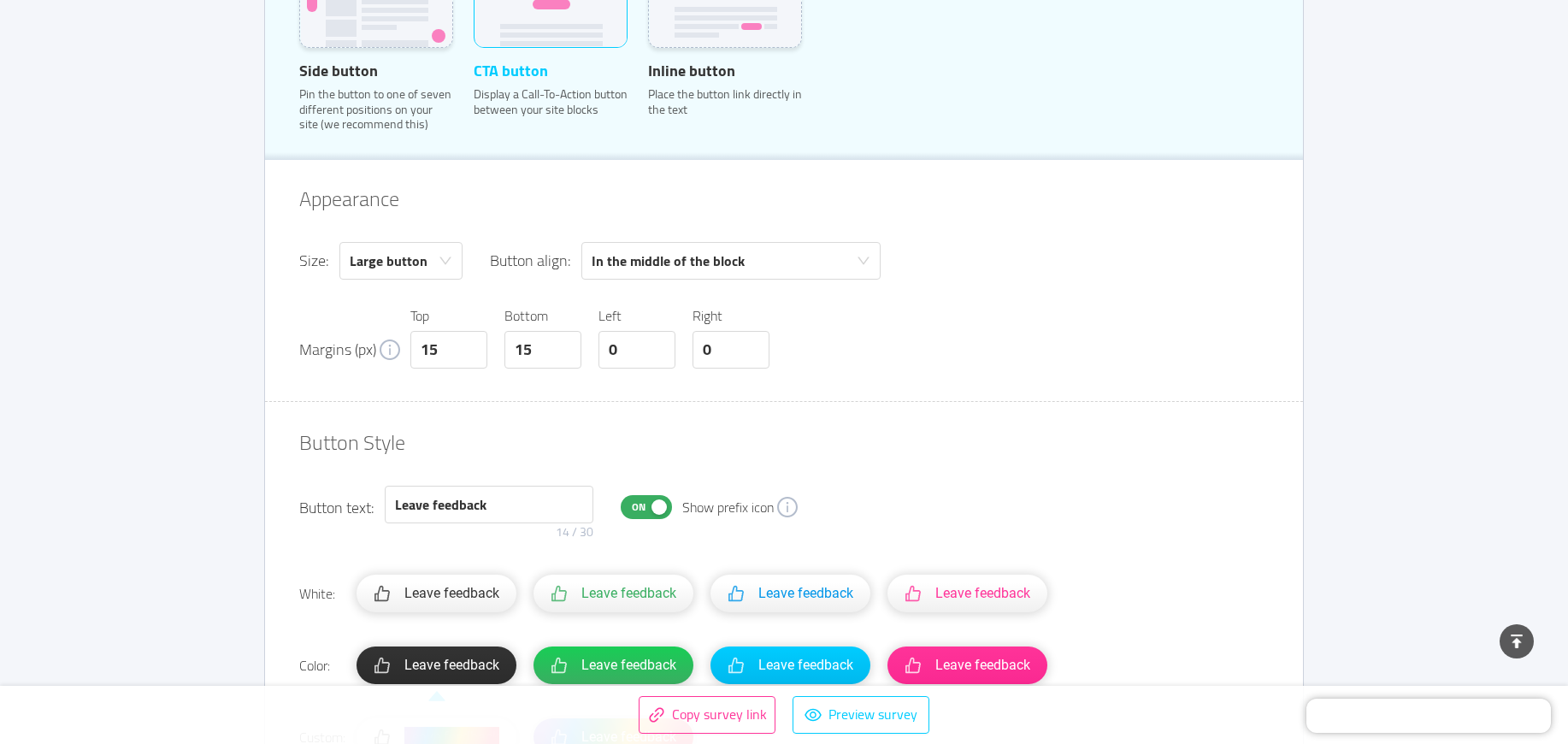 scroll, scrollTop: 1038, scrollLeft: 0, axis: vertical 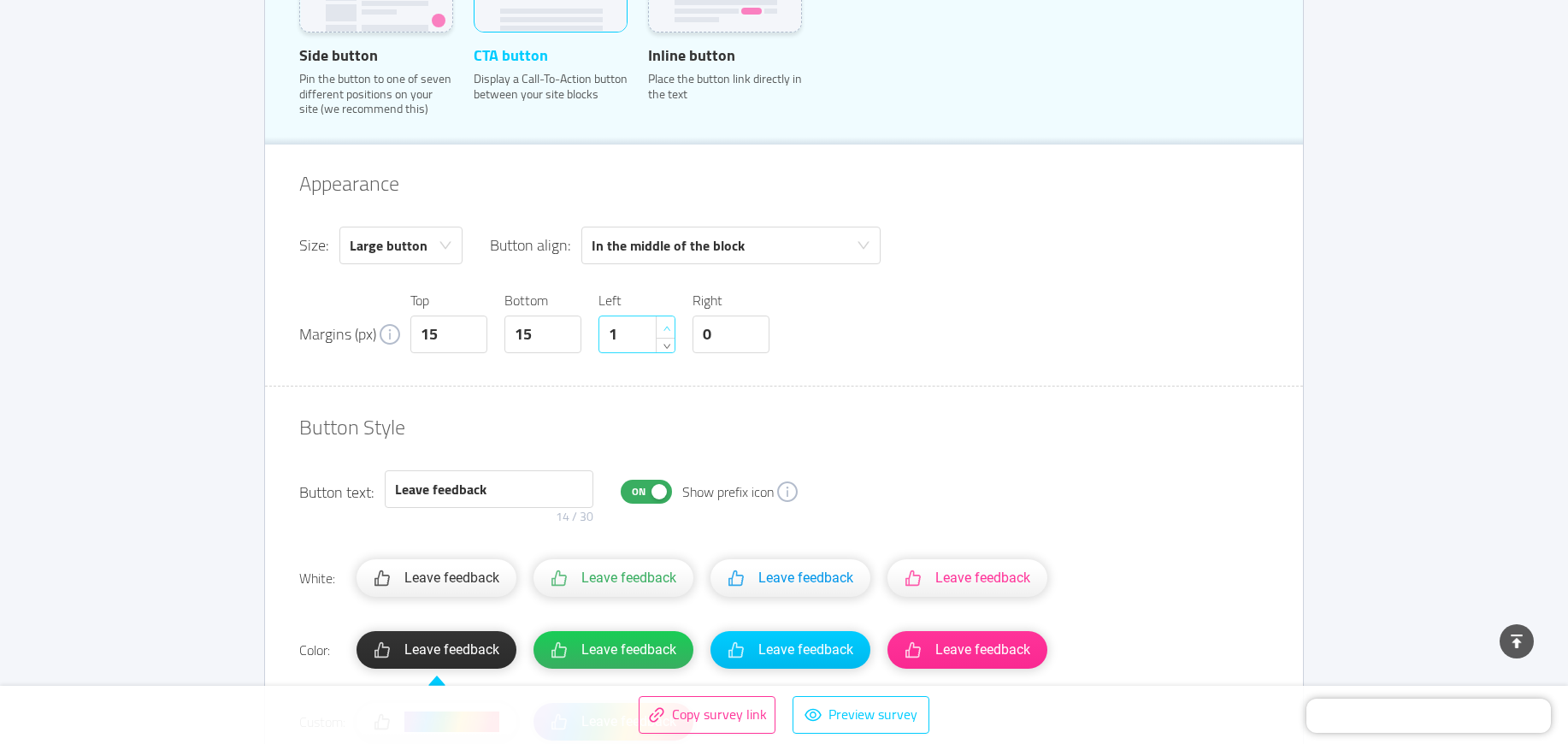 click 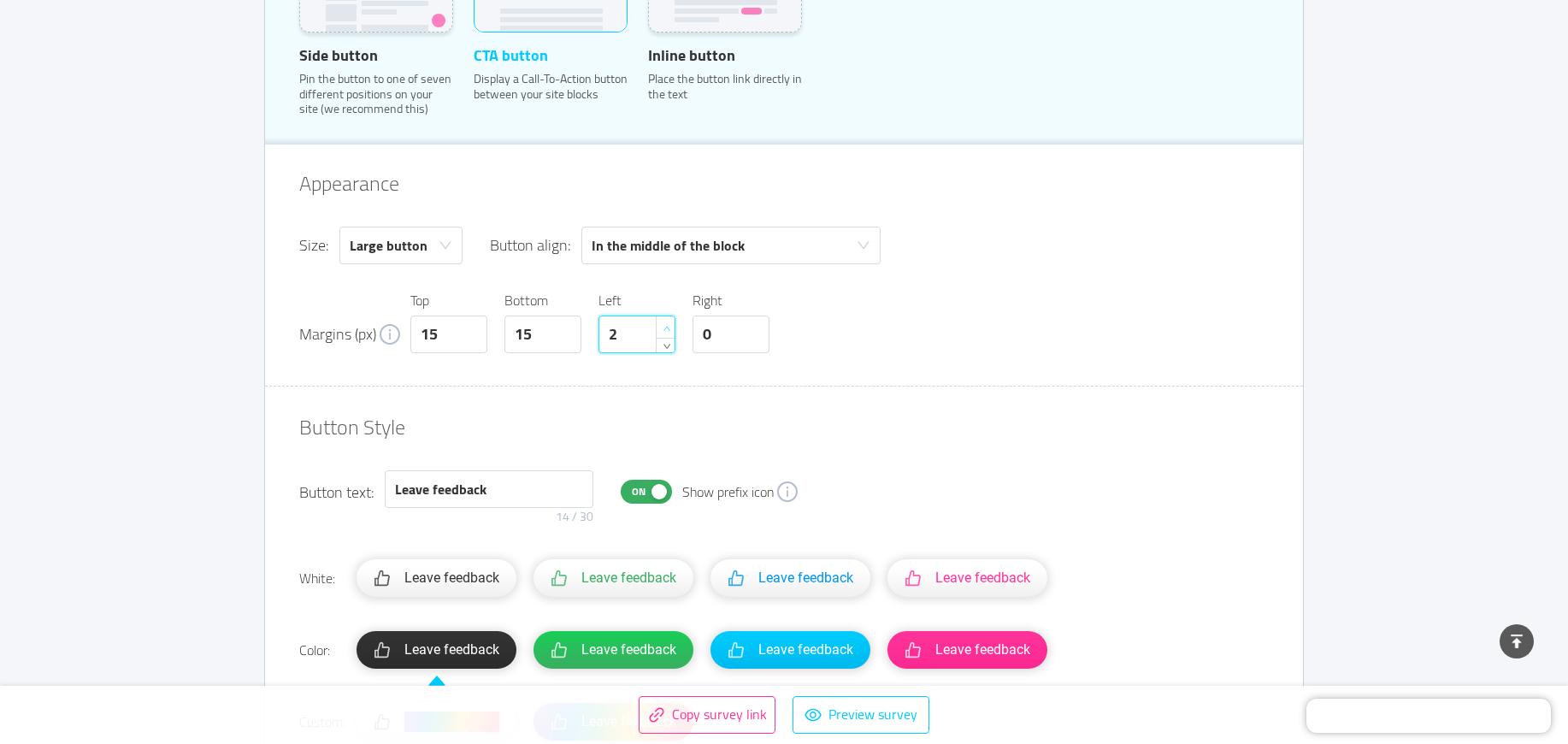 click 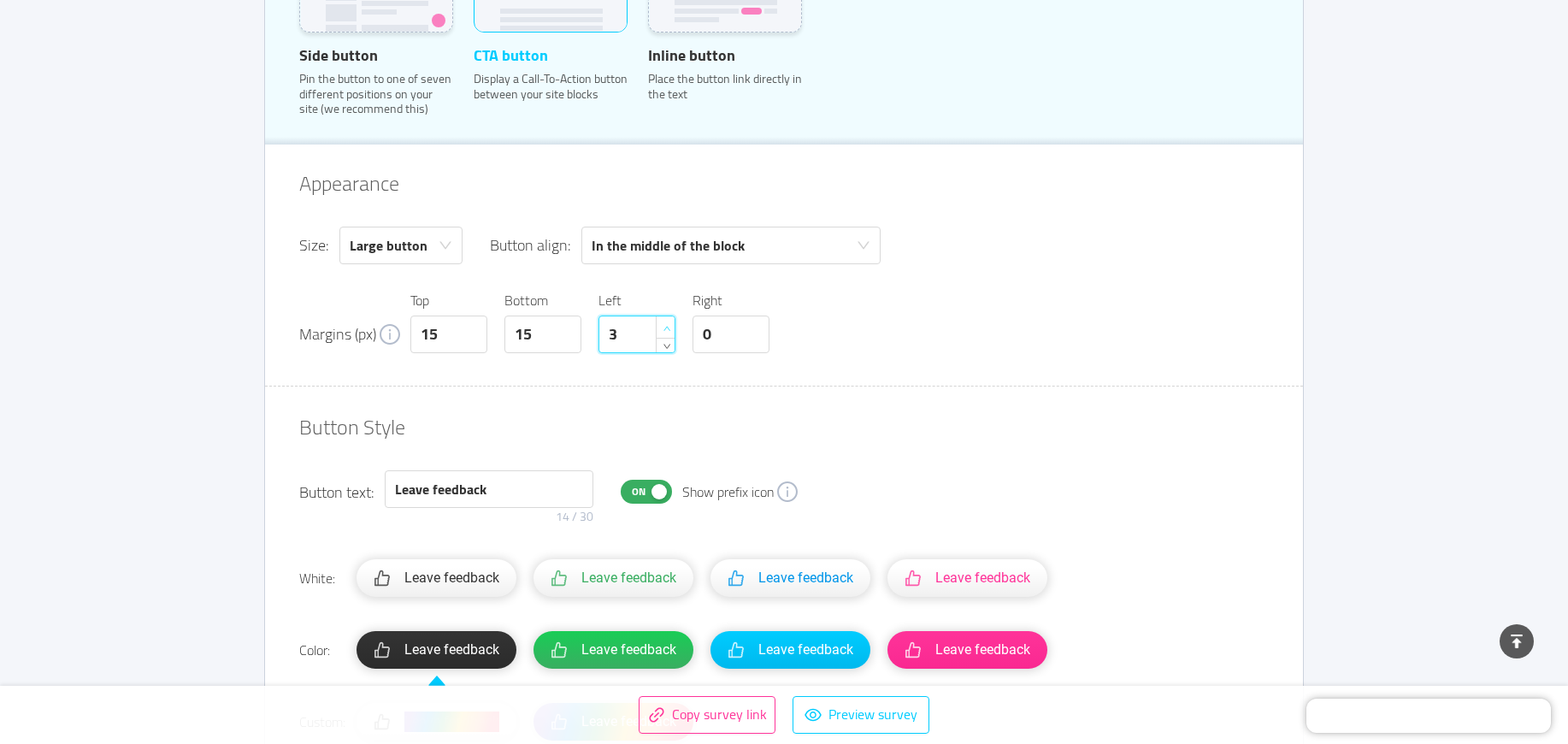 click 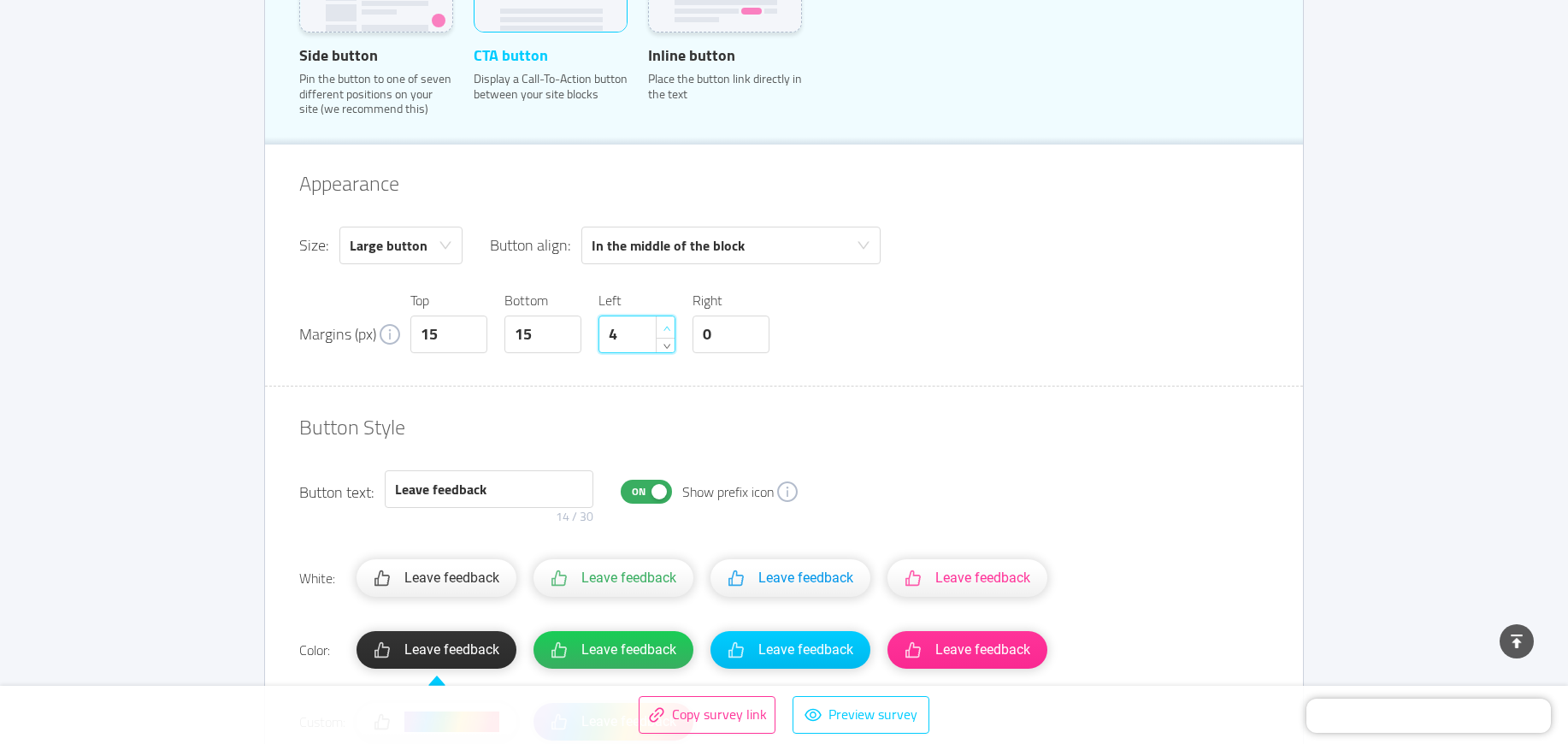 click 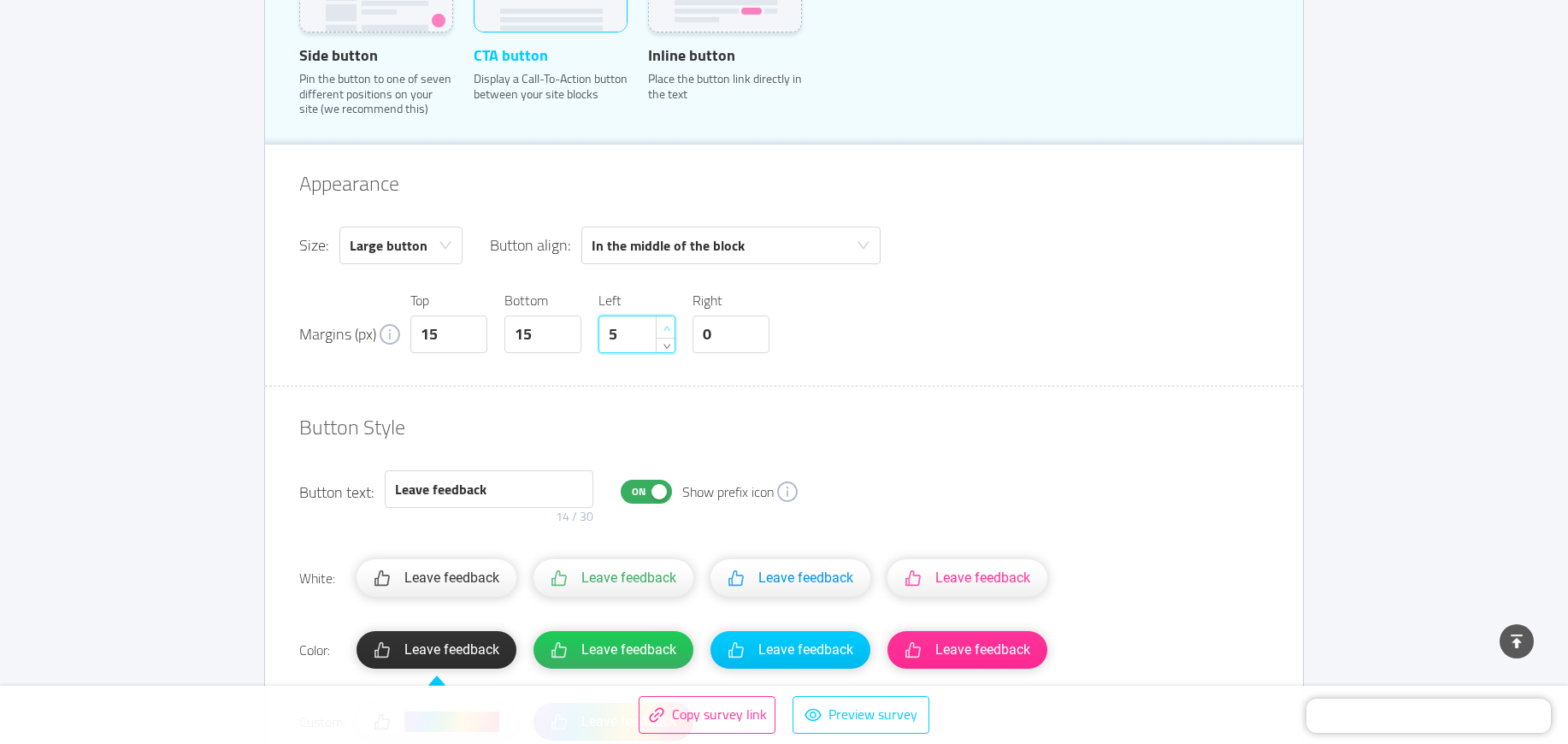 click 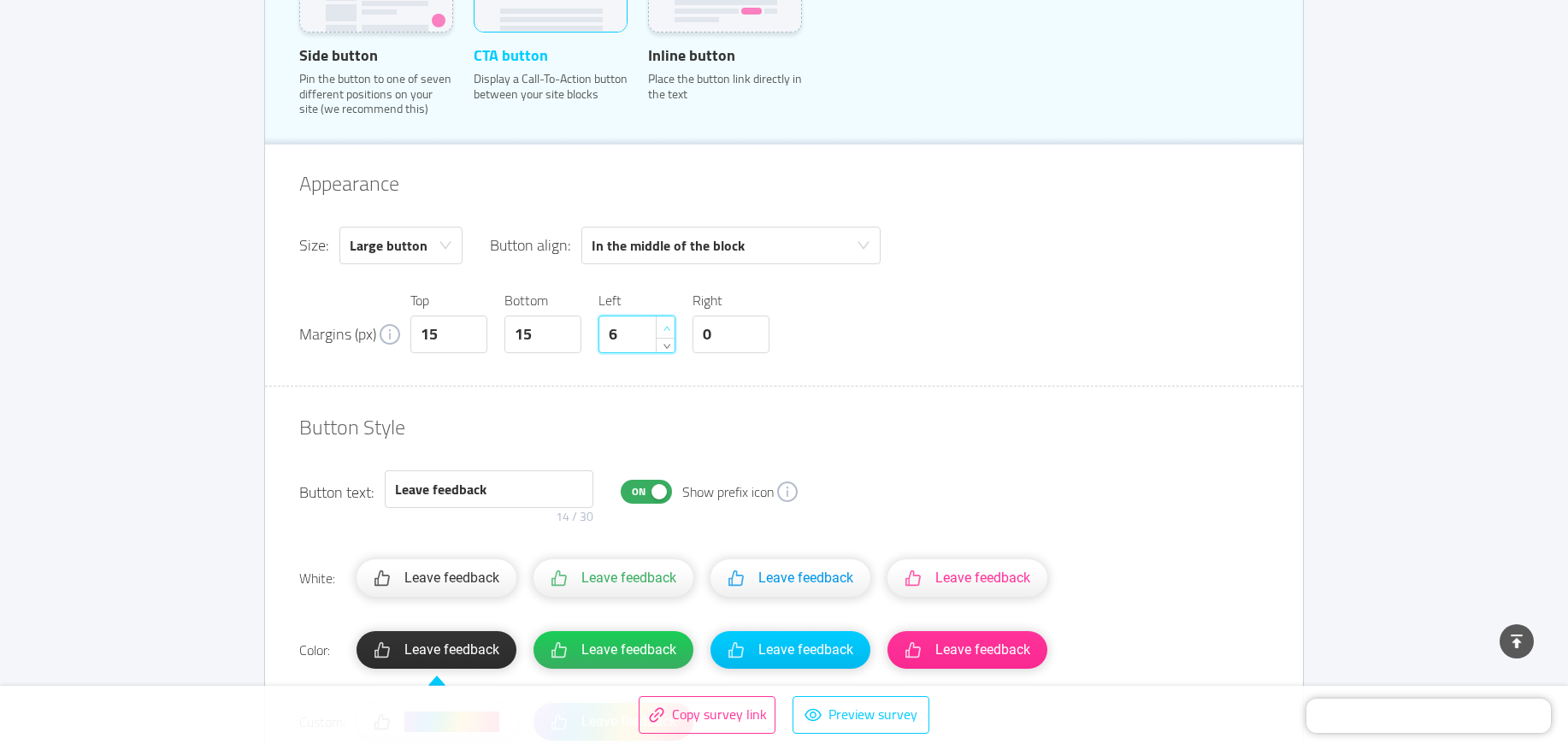 click 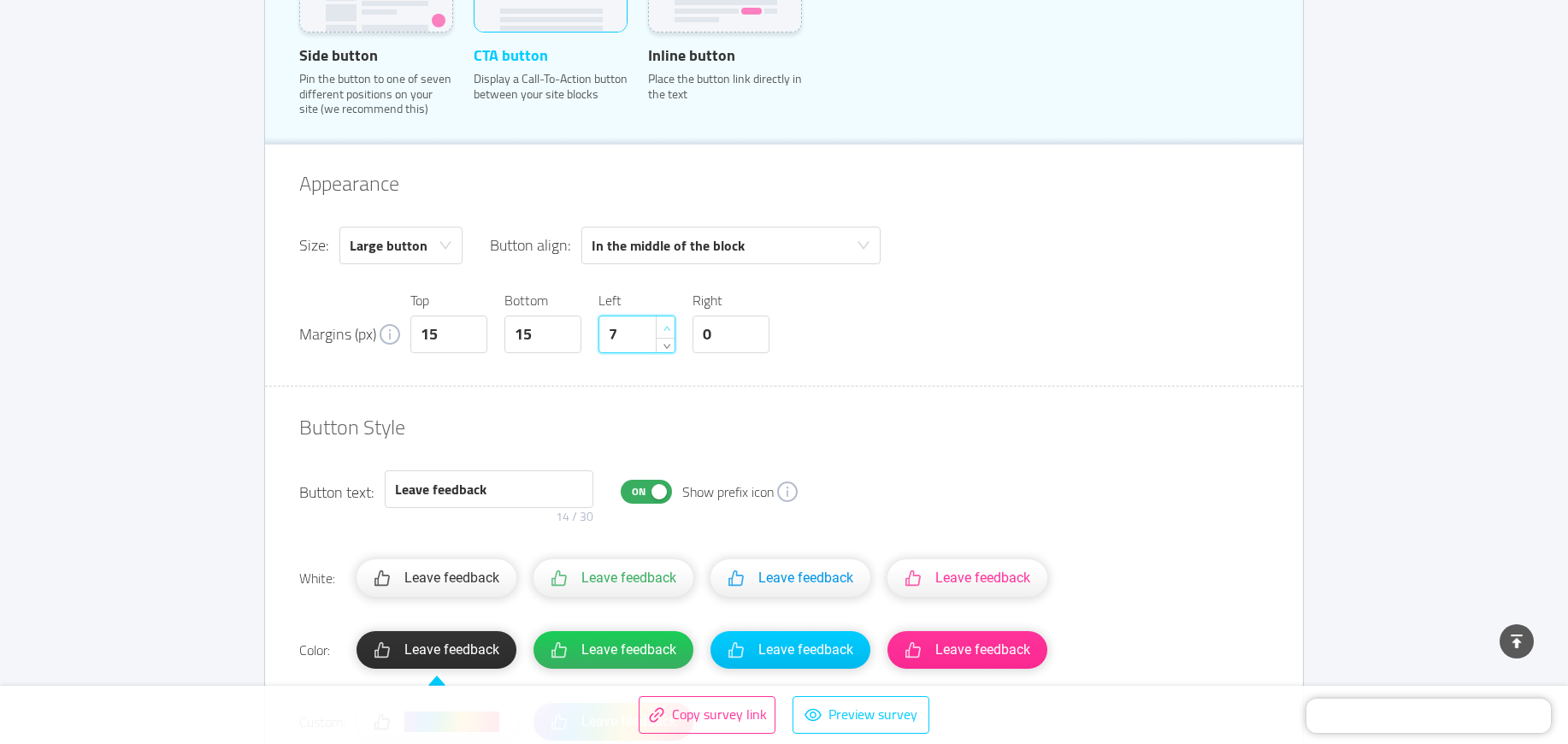 click 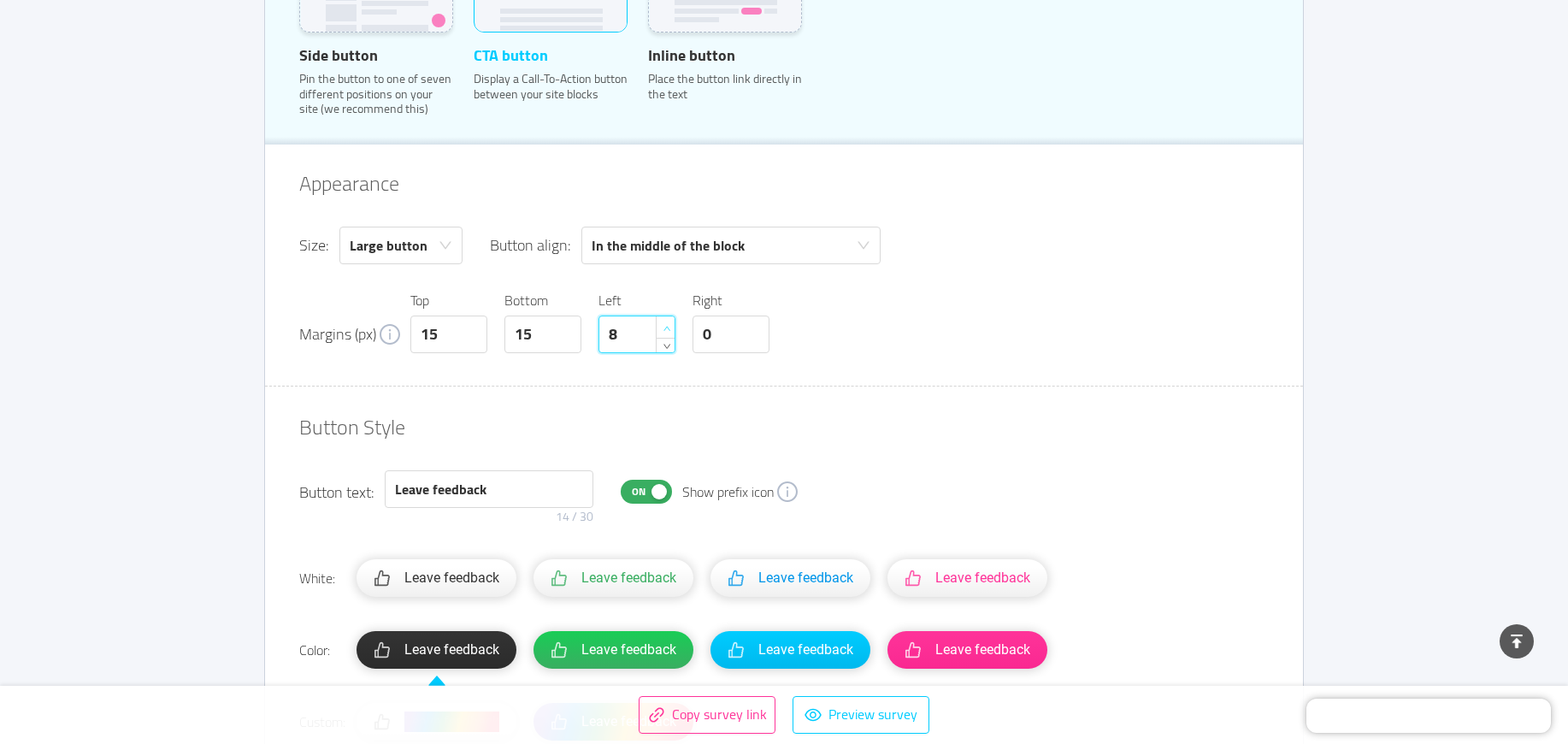 click 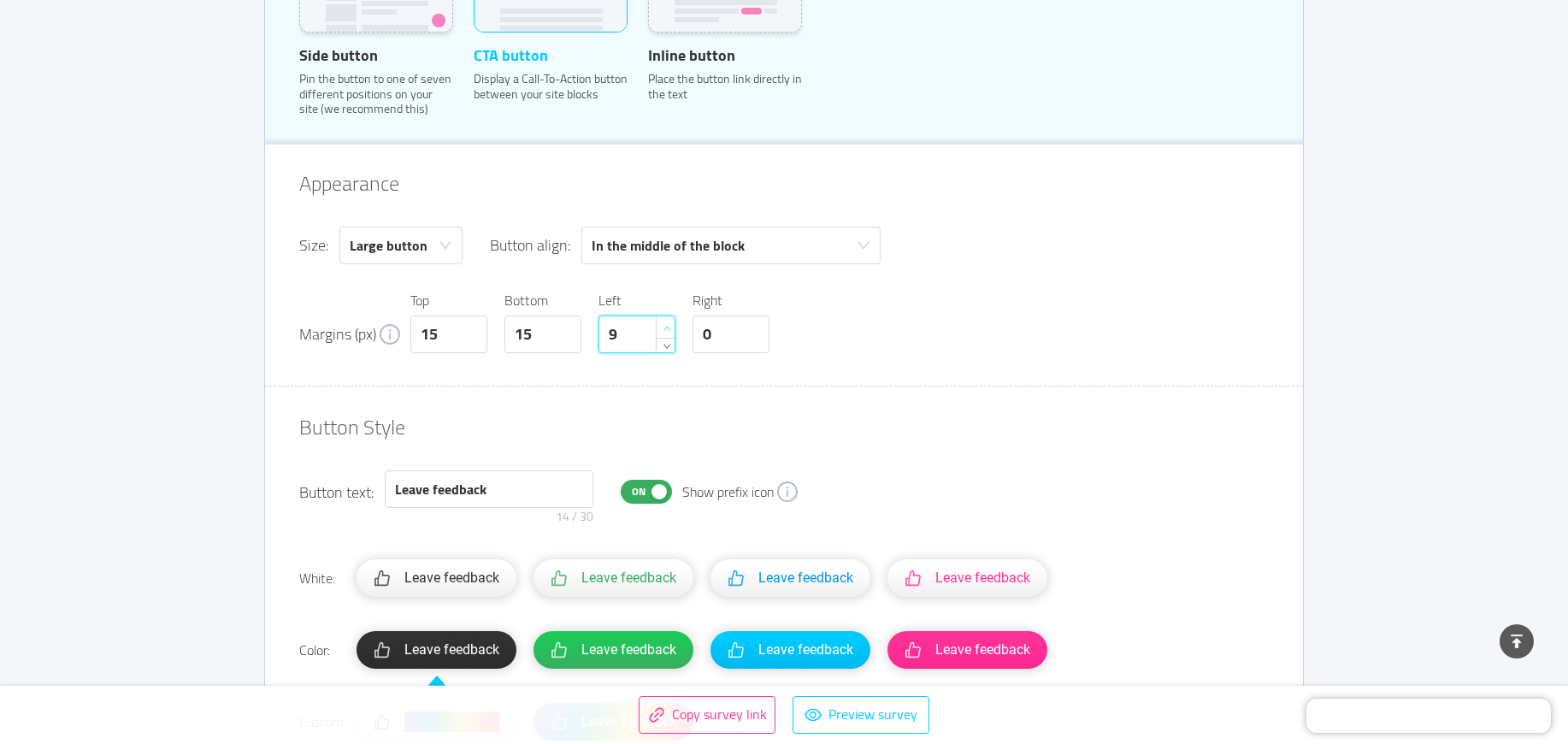 click 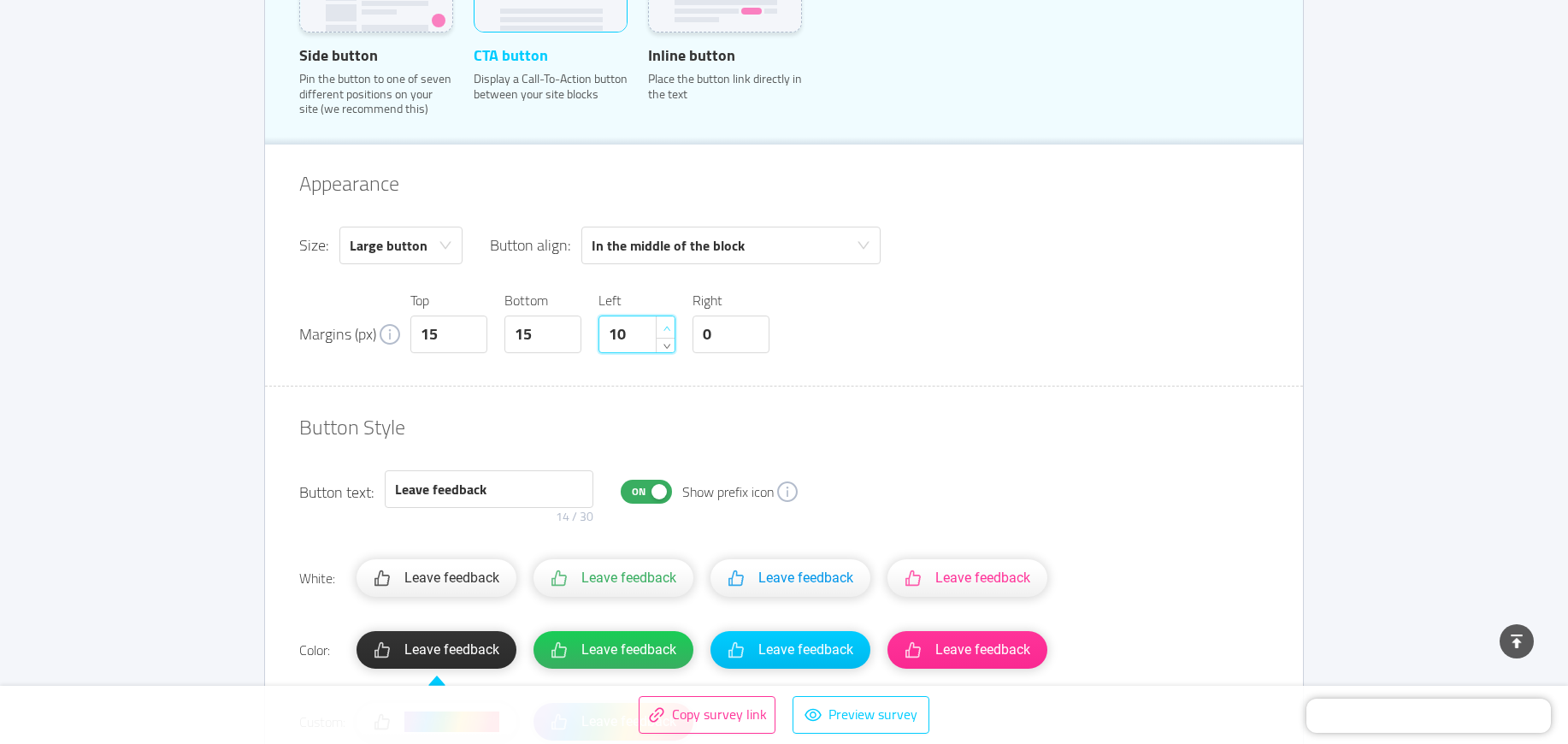 click 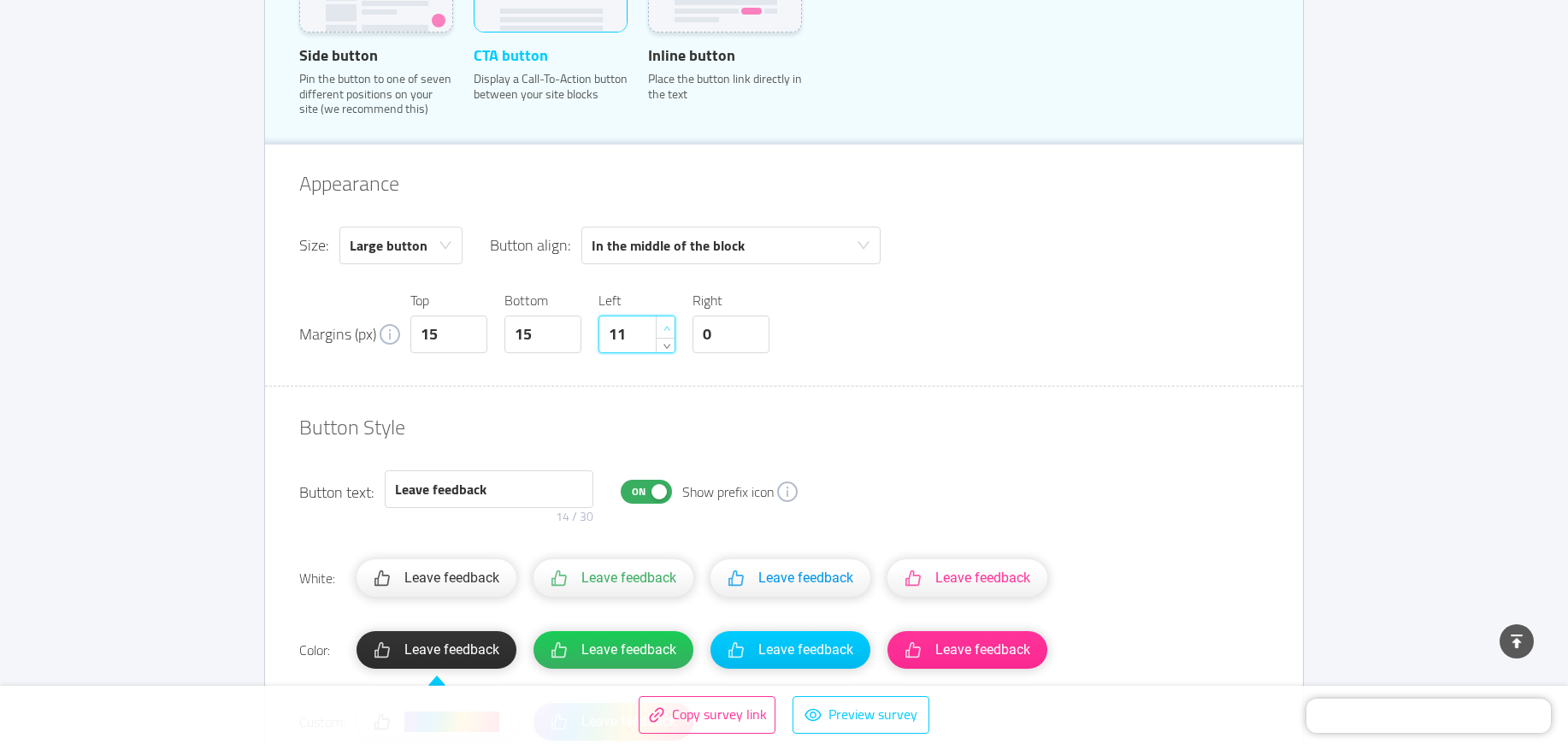 click 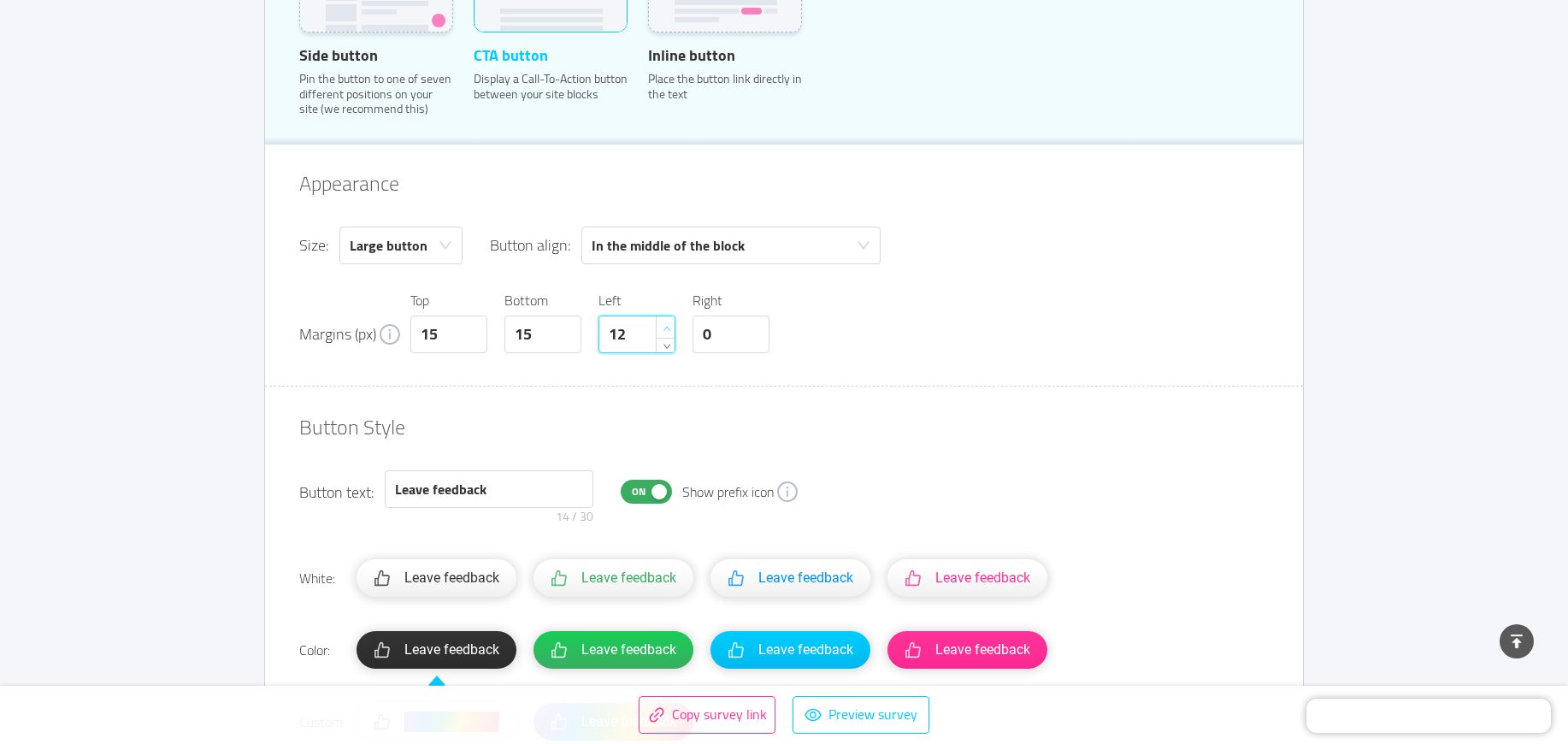 click 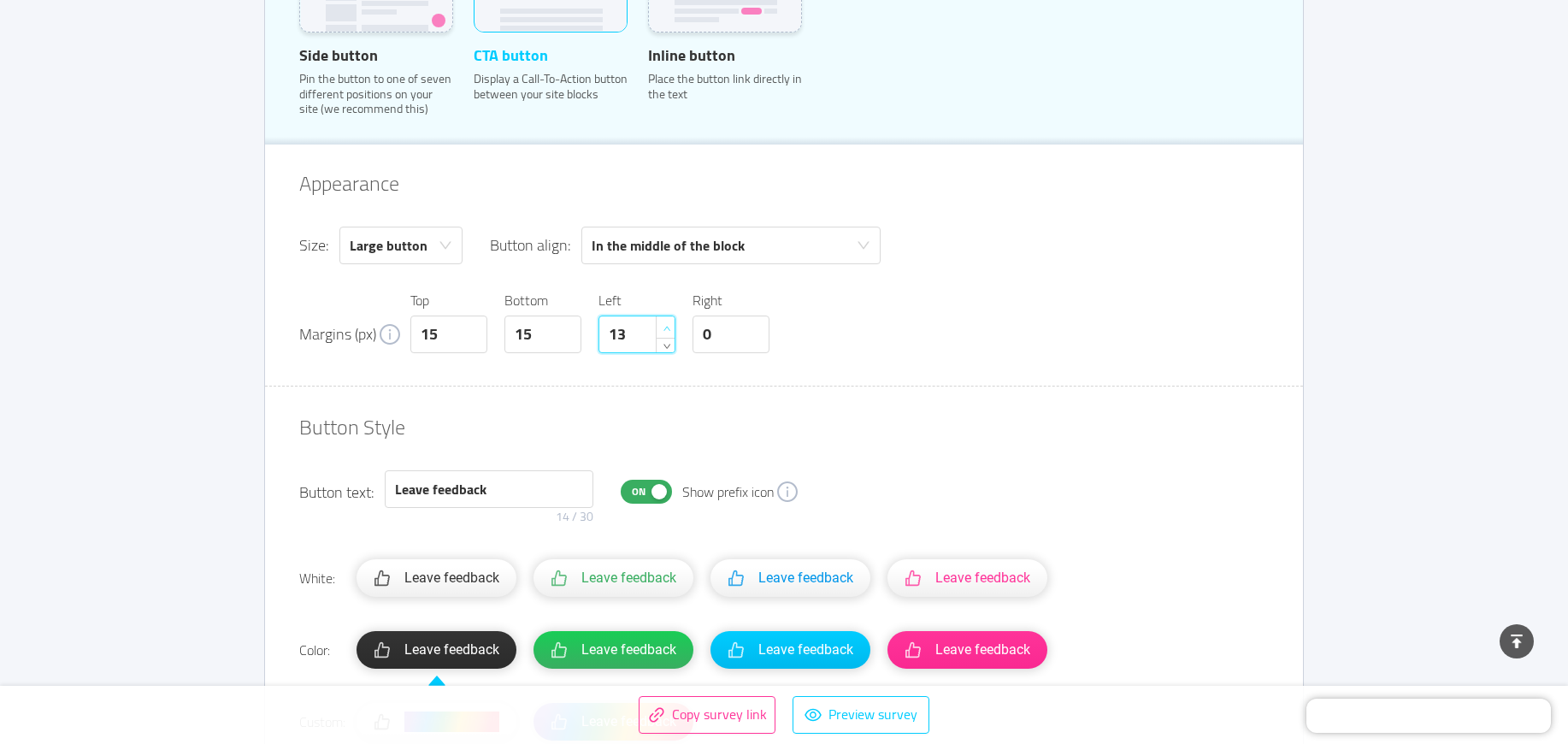 click 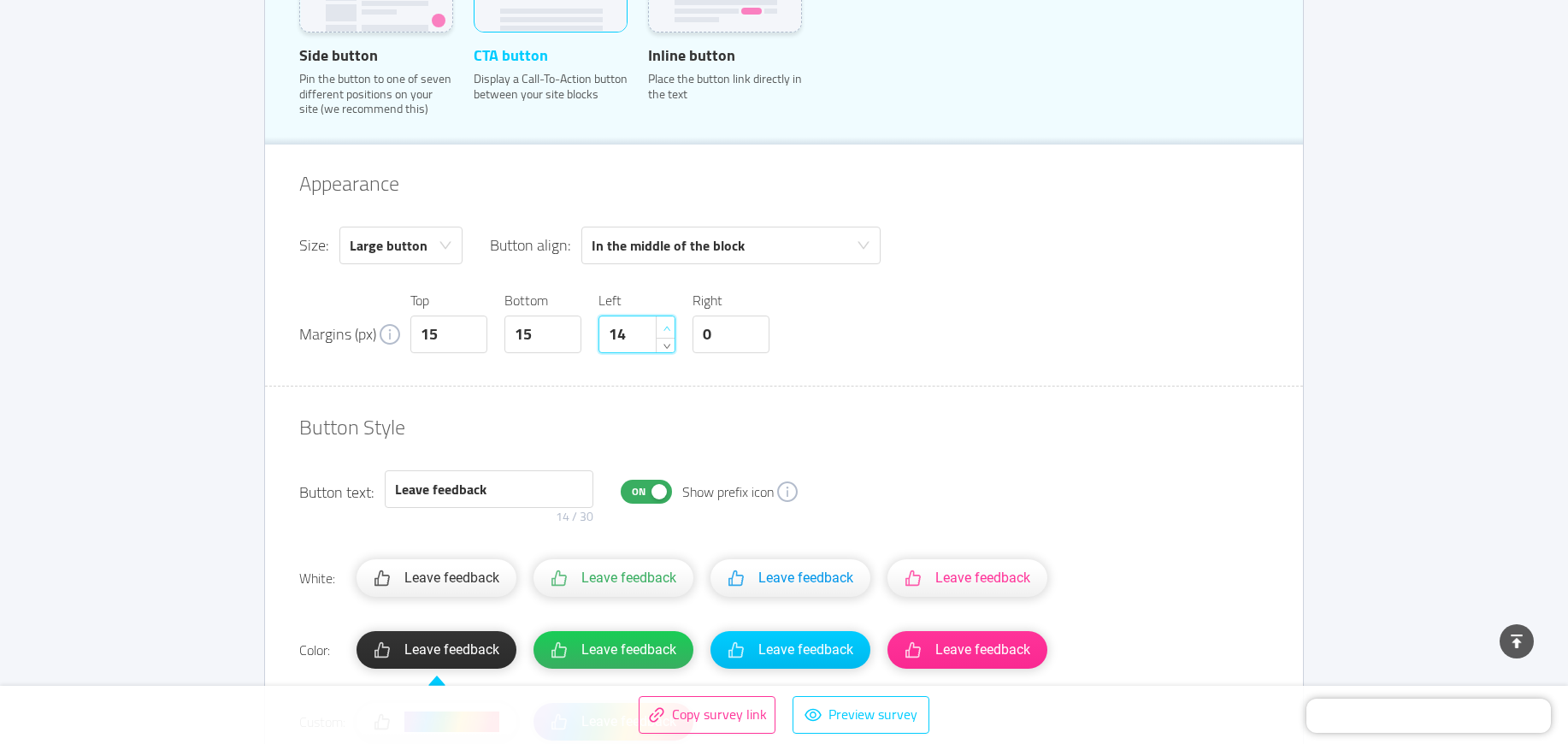 click 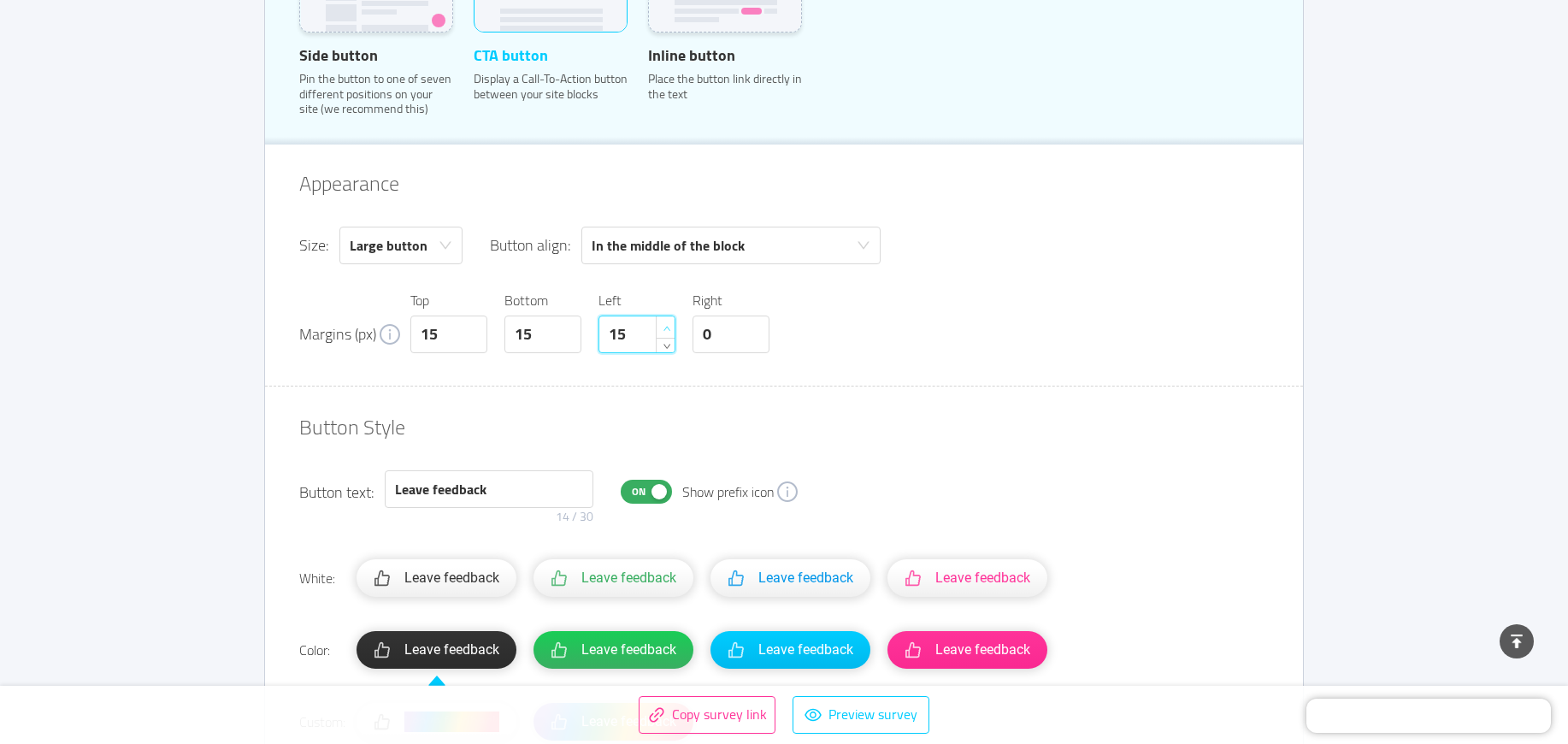 click 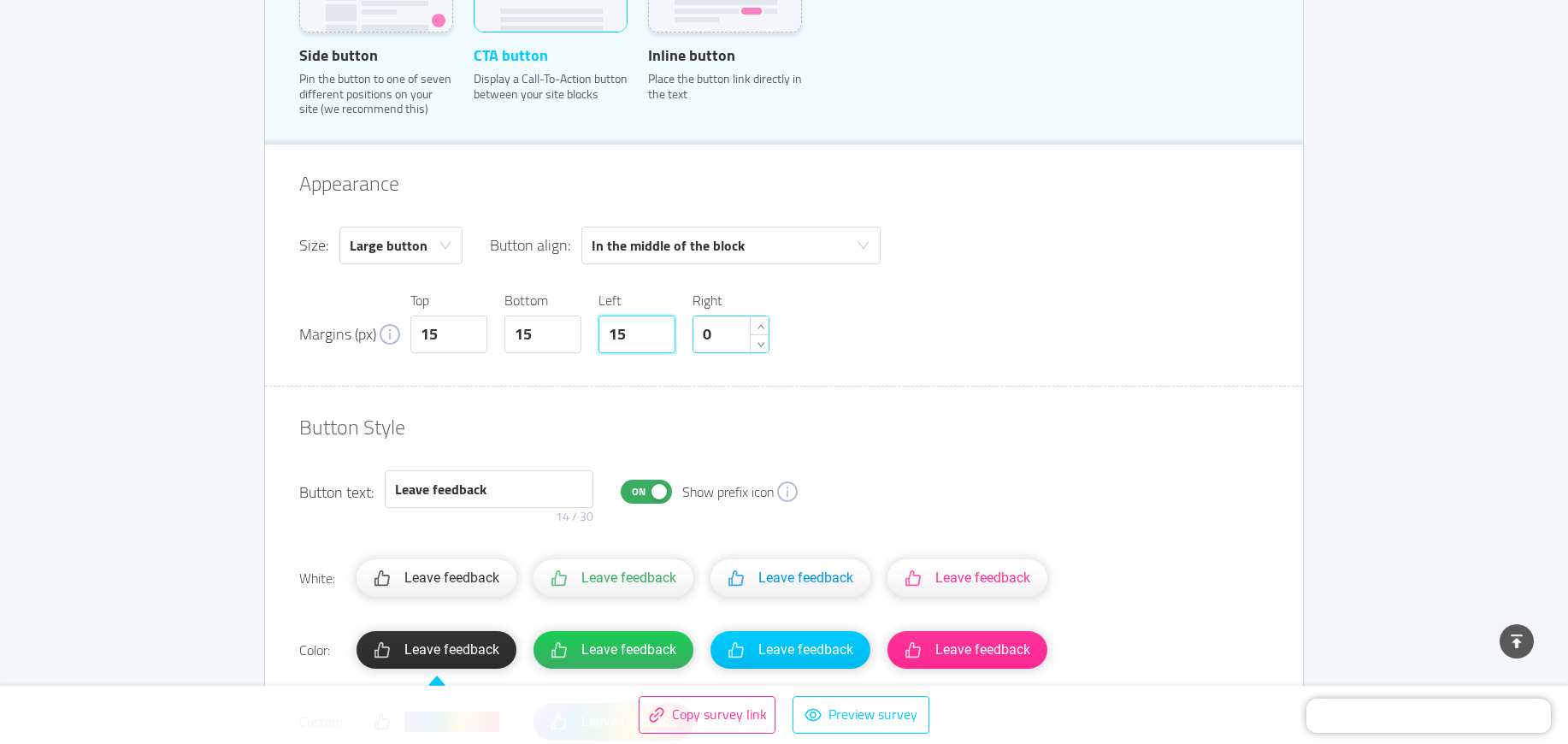 click on "0" at bounding box center [731, 334] 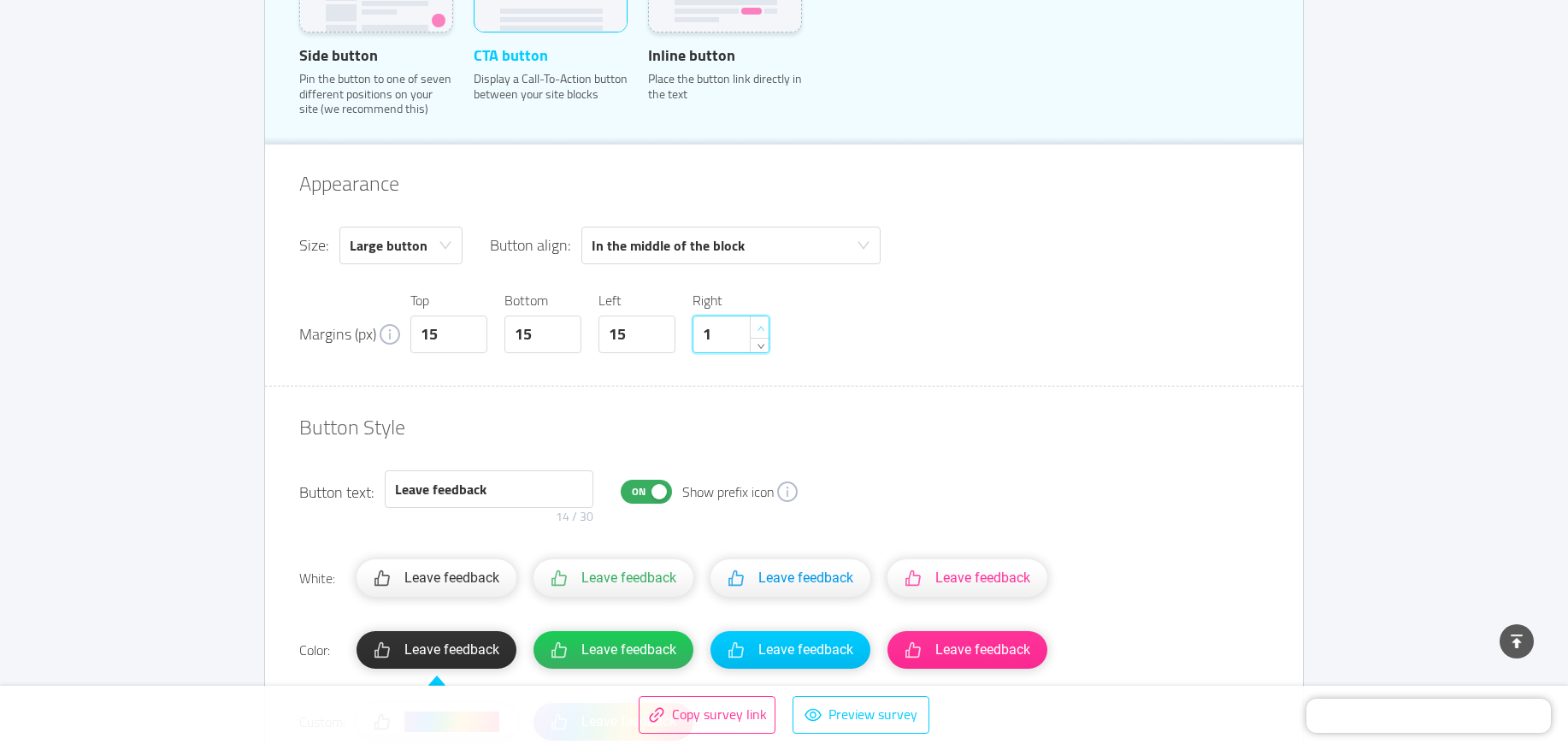 click 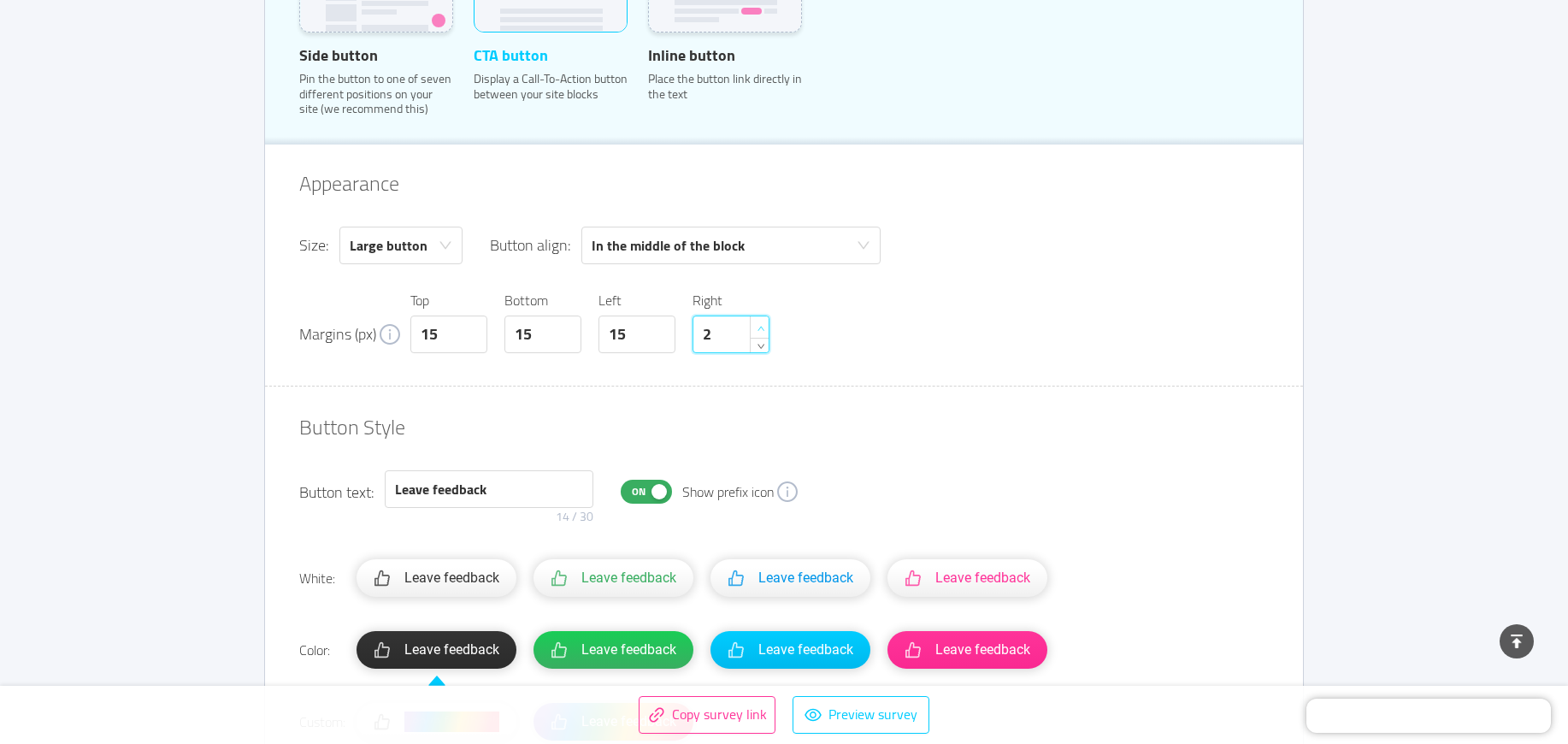 click 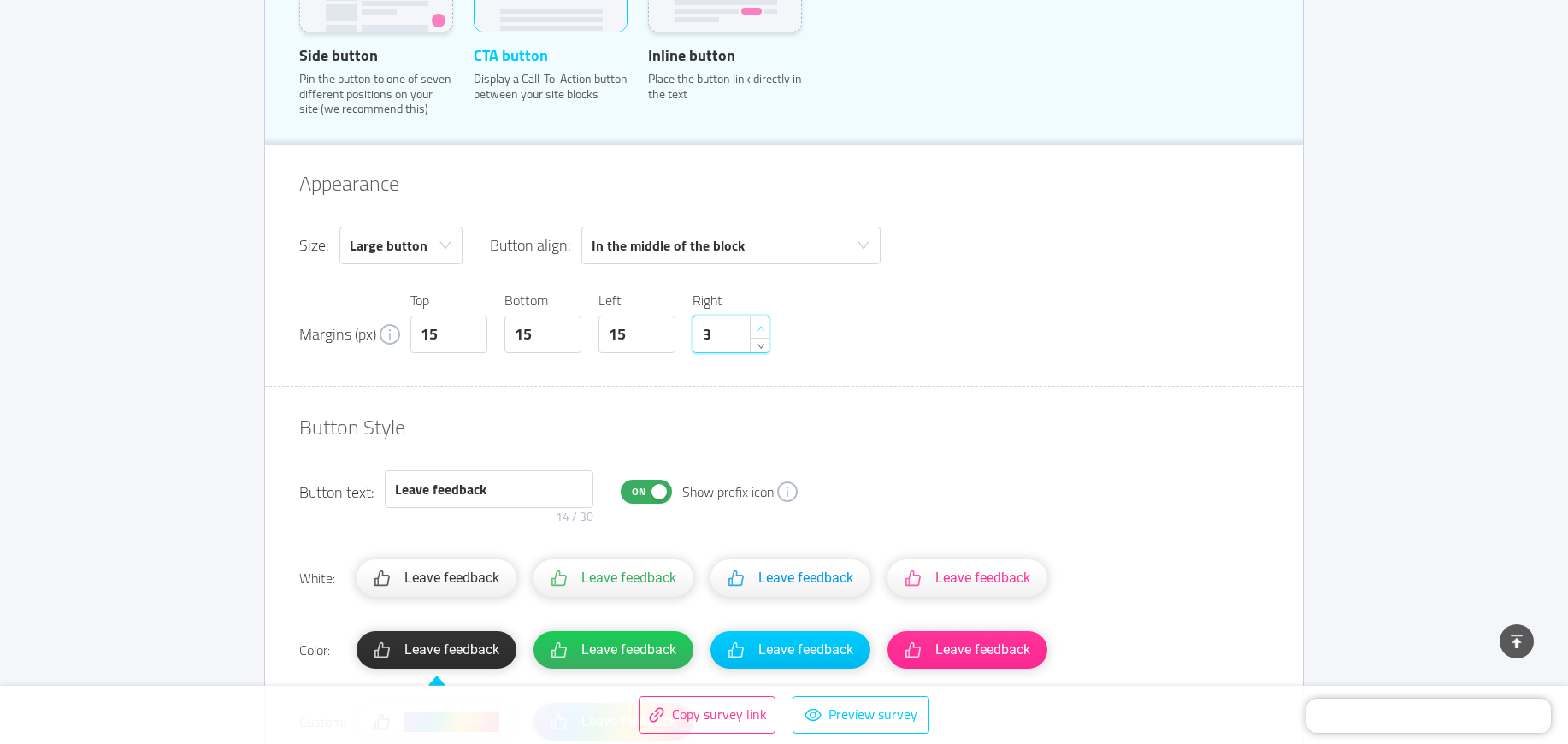click 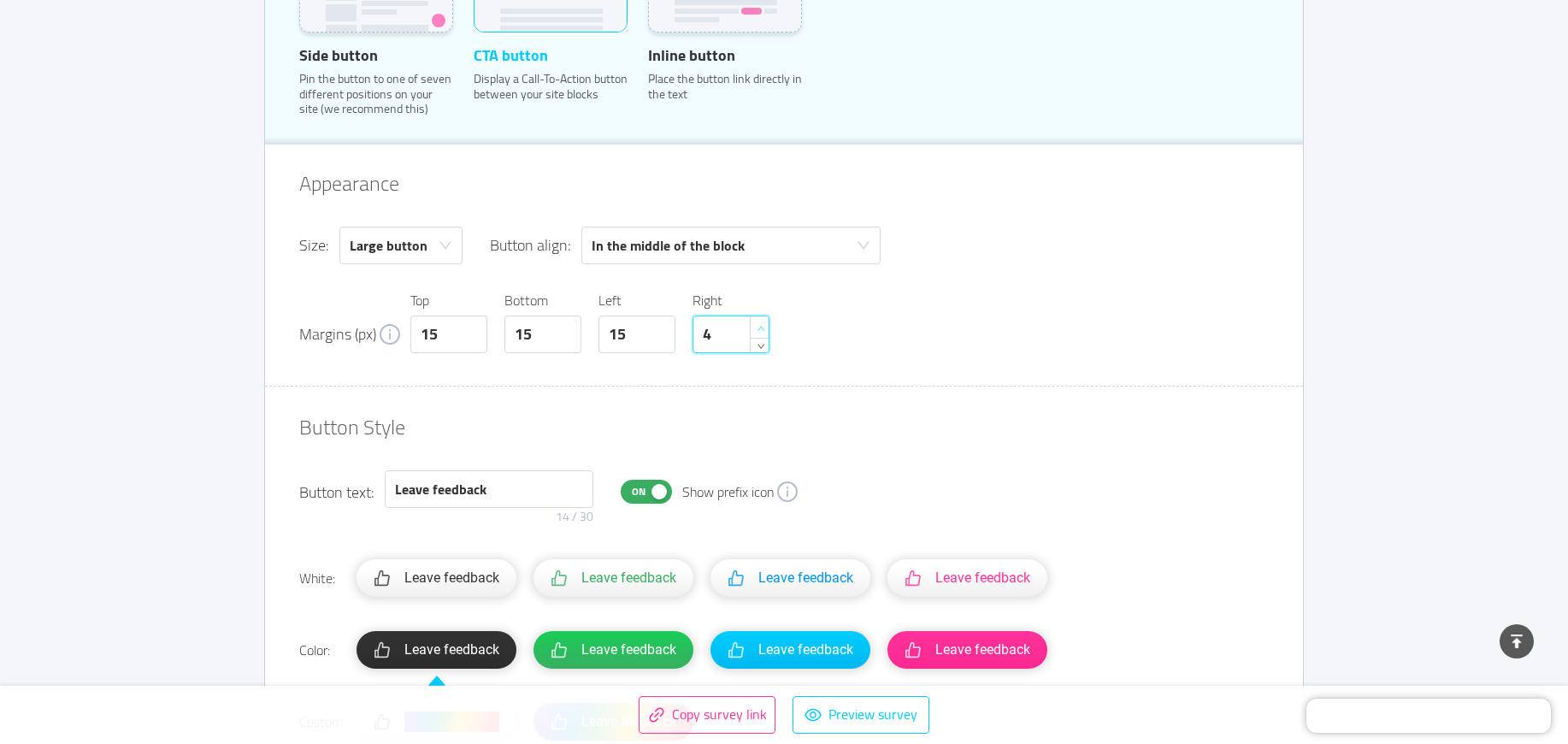 click 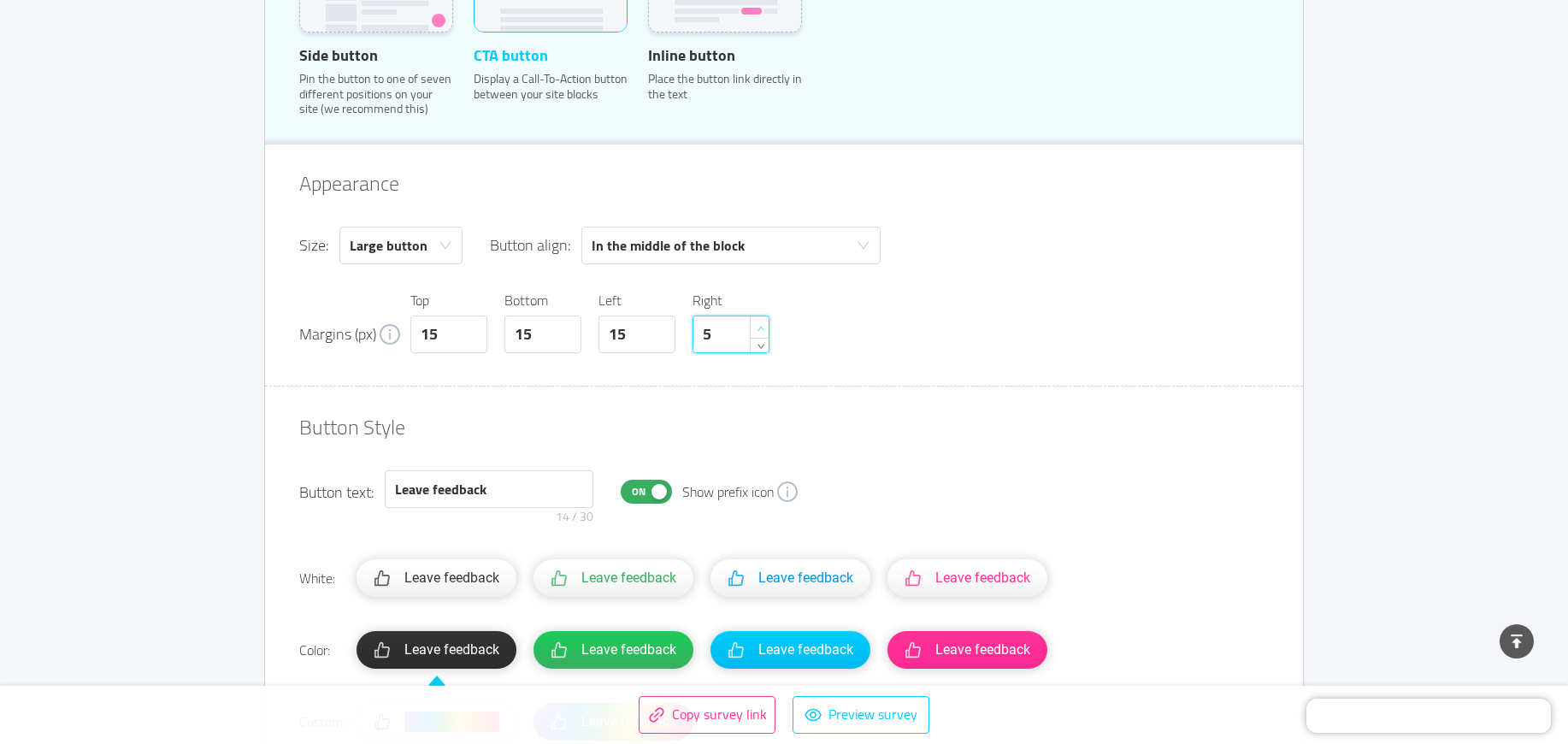 click 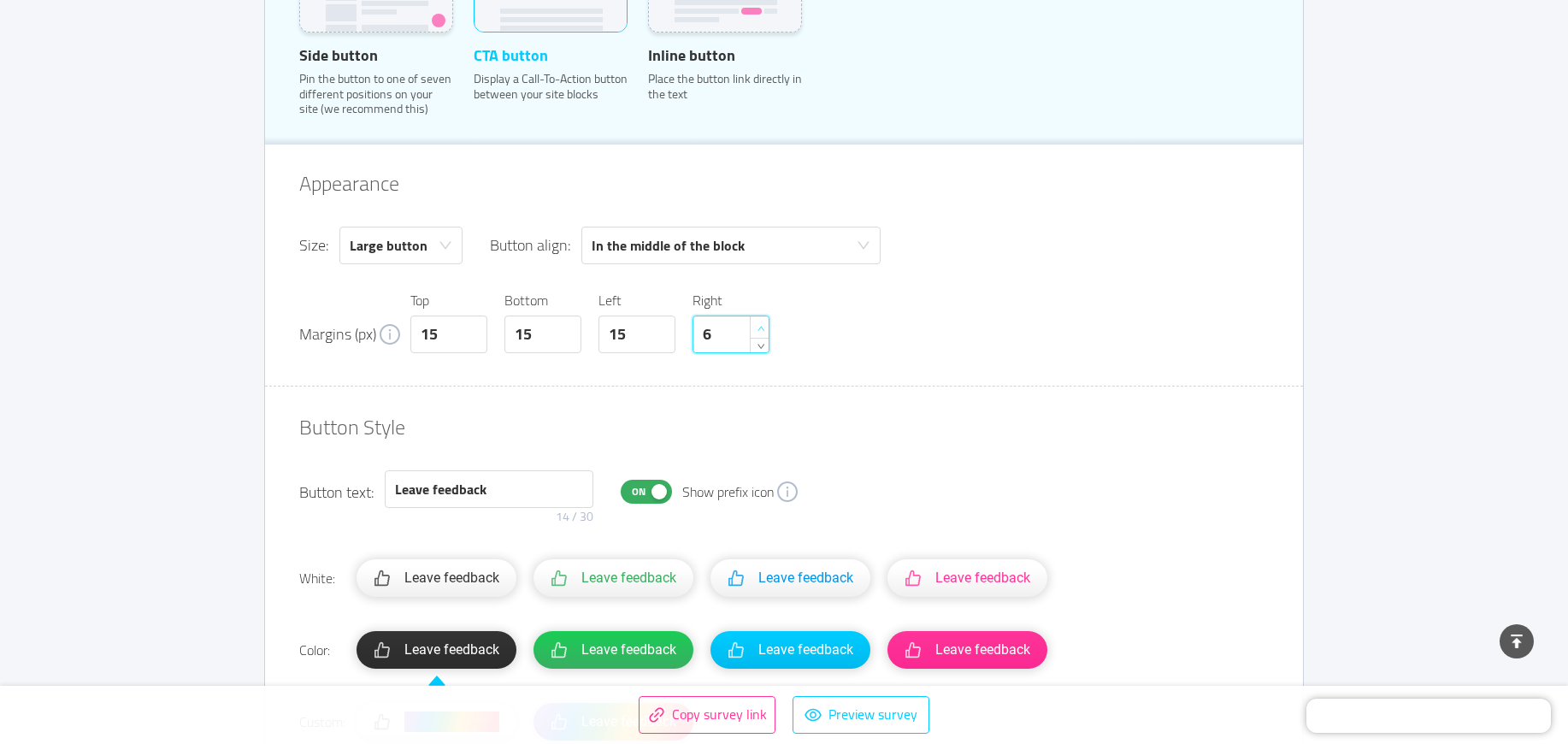 click 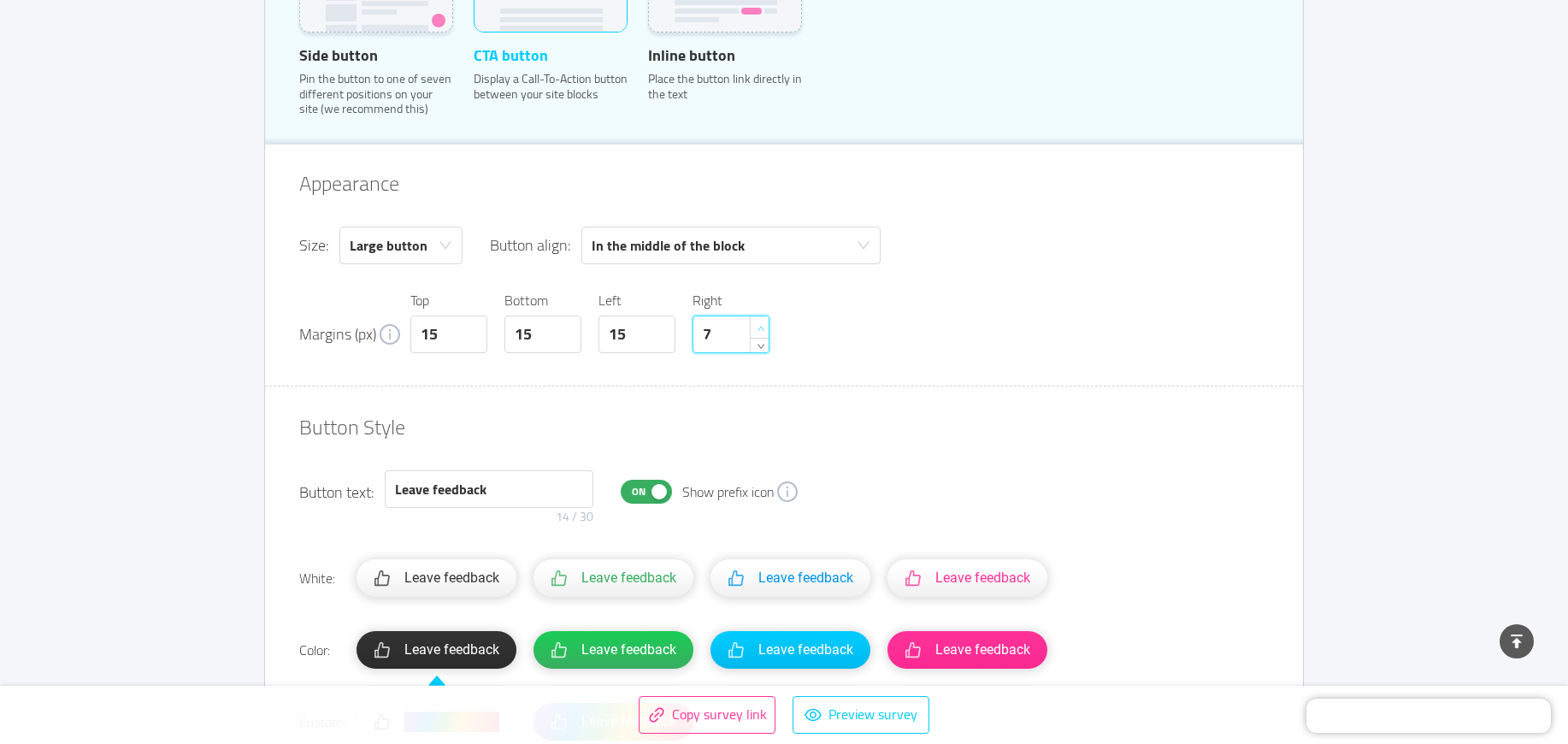 click 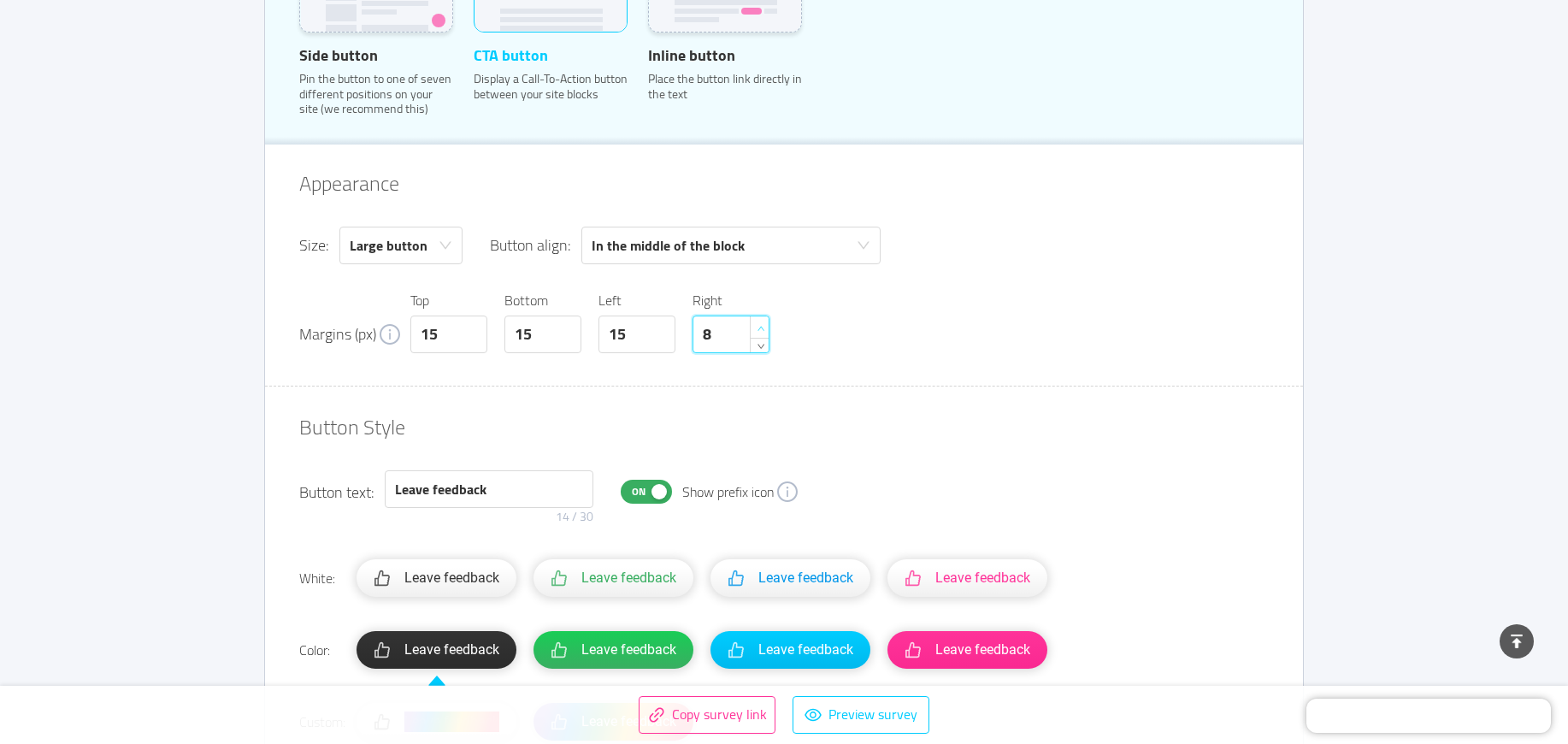 click 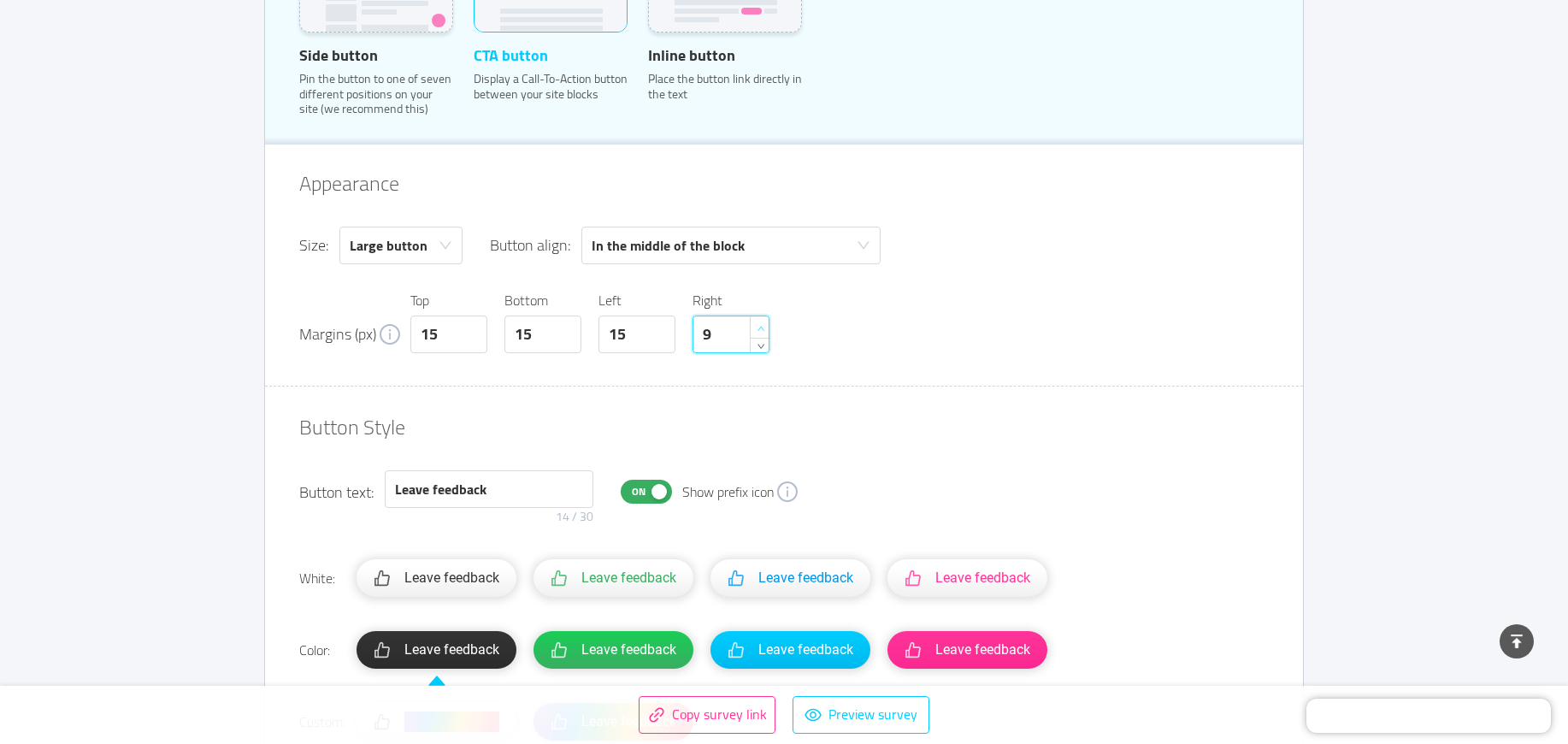 click 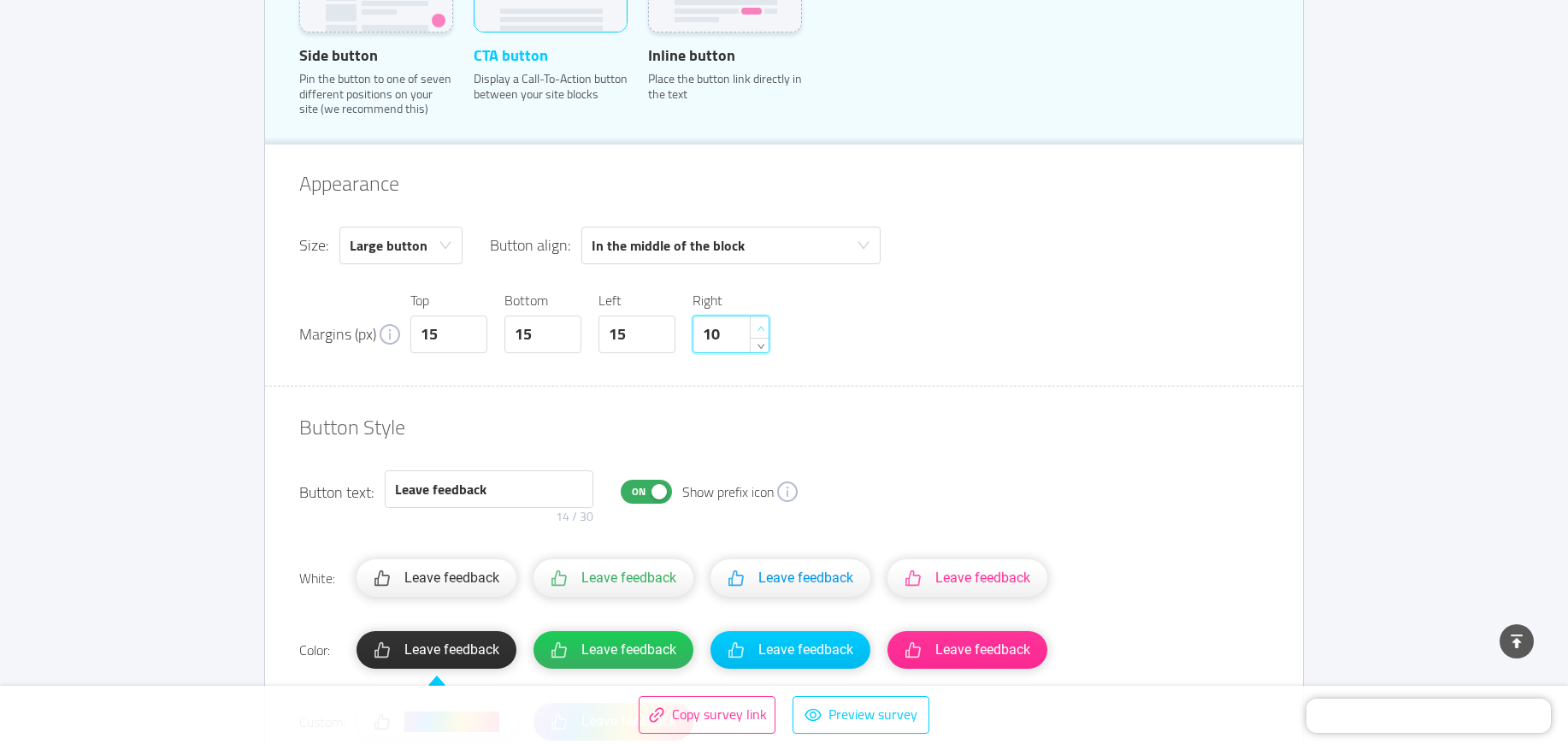 click 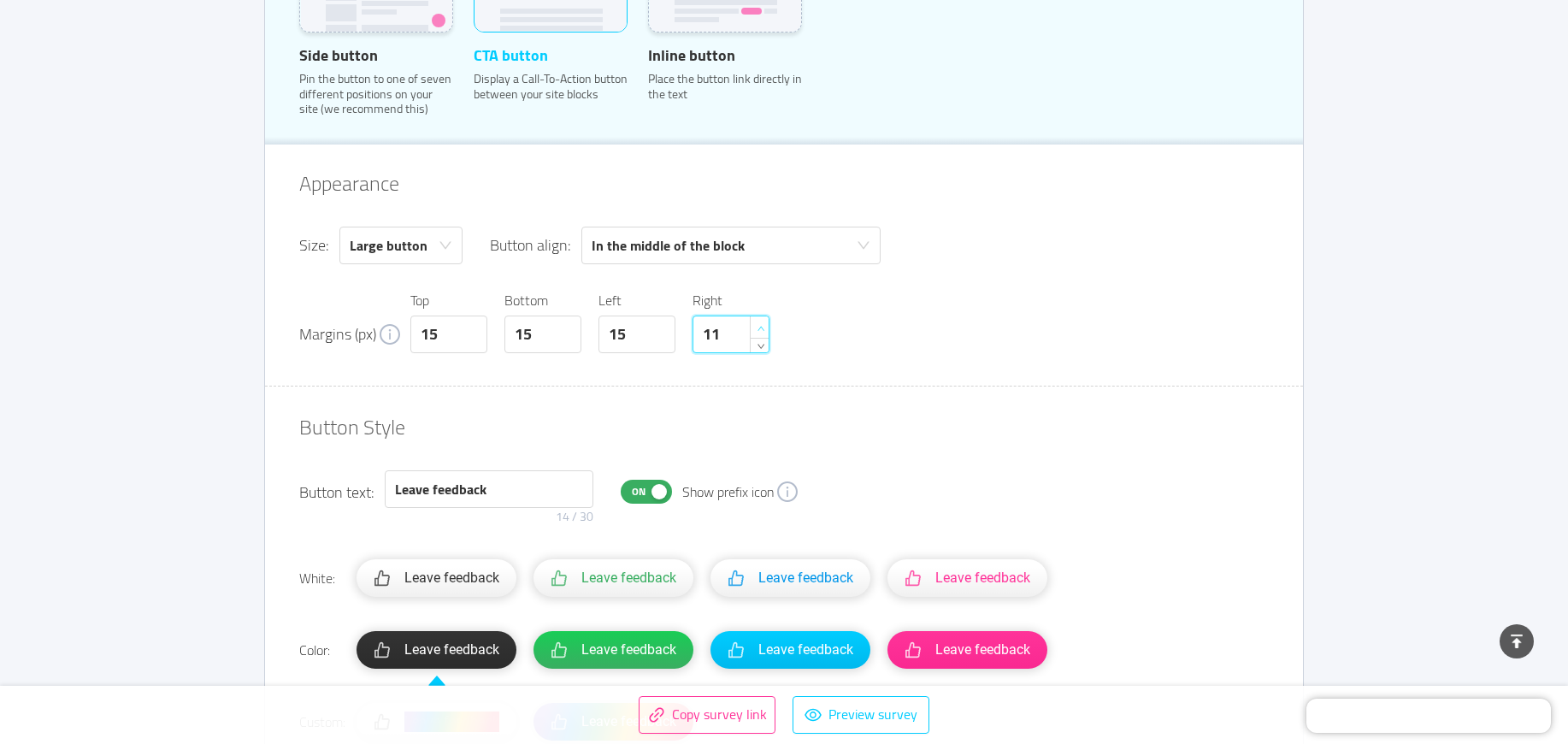 click 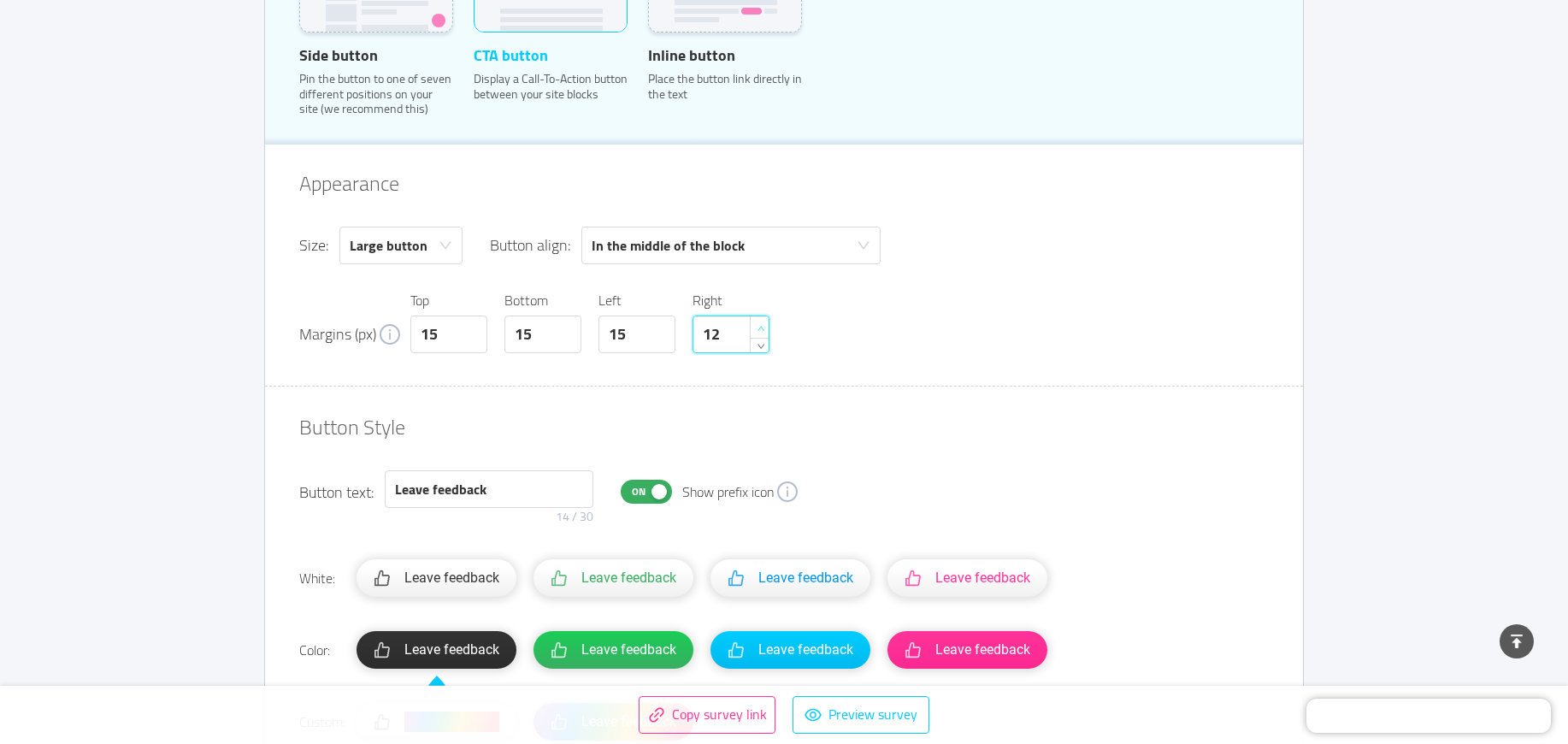 click 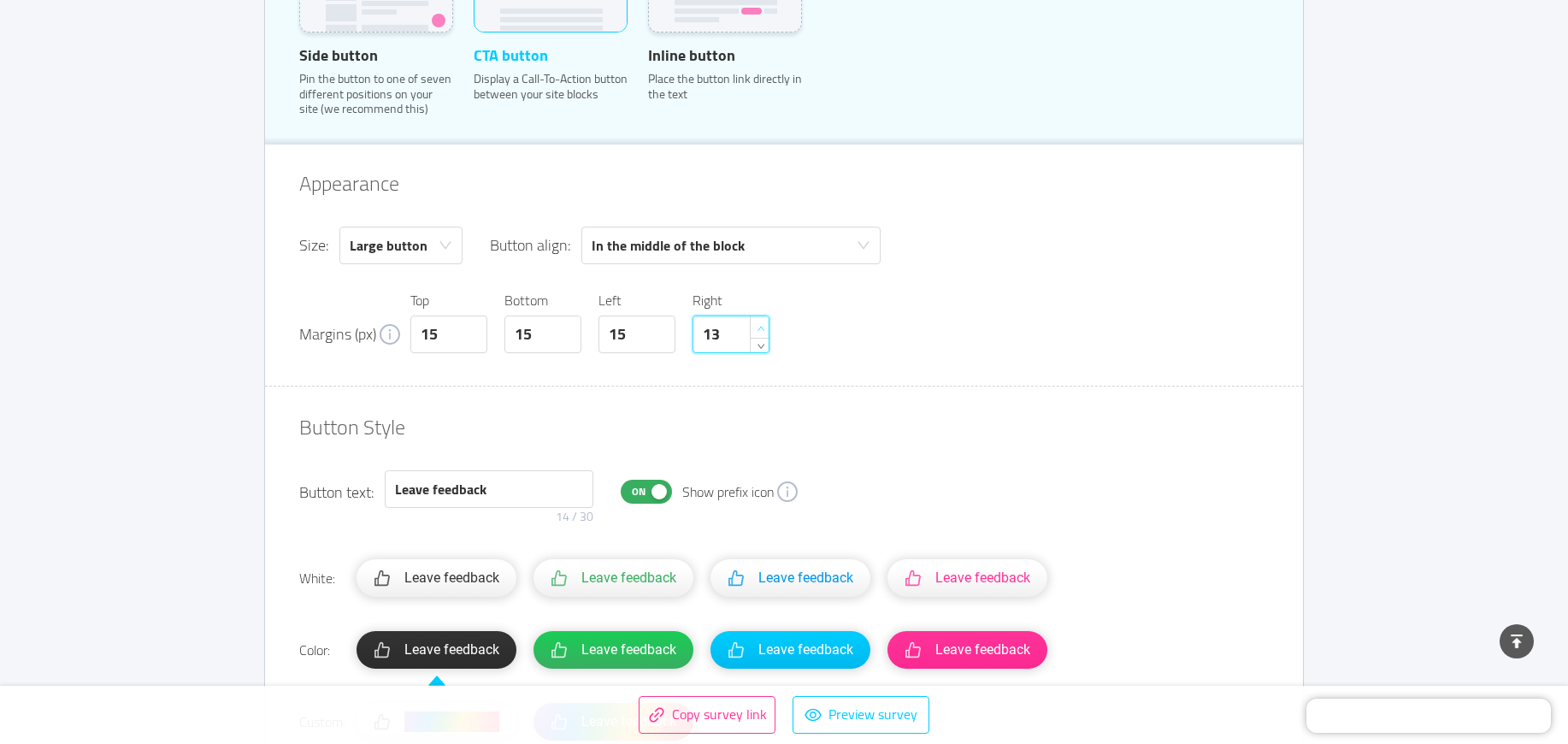 click 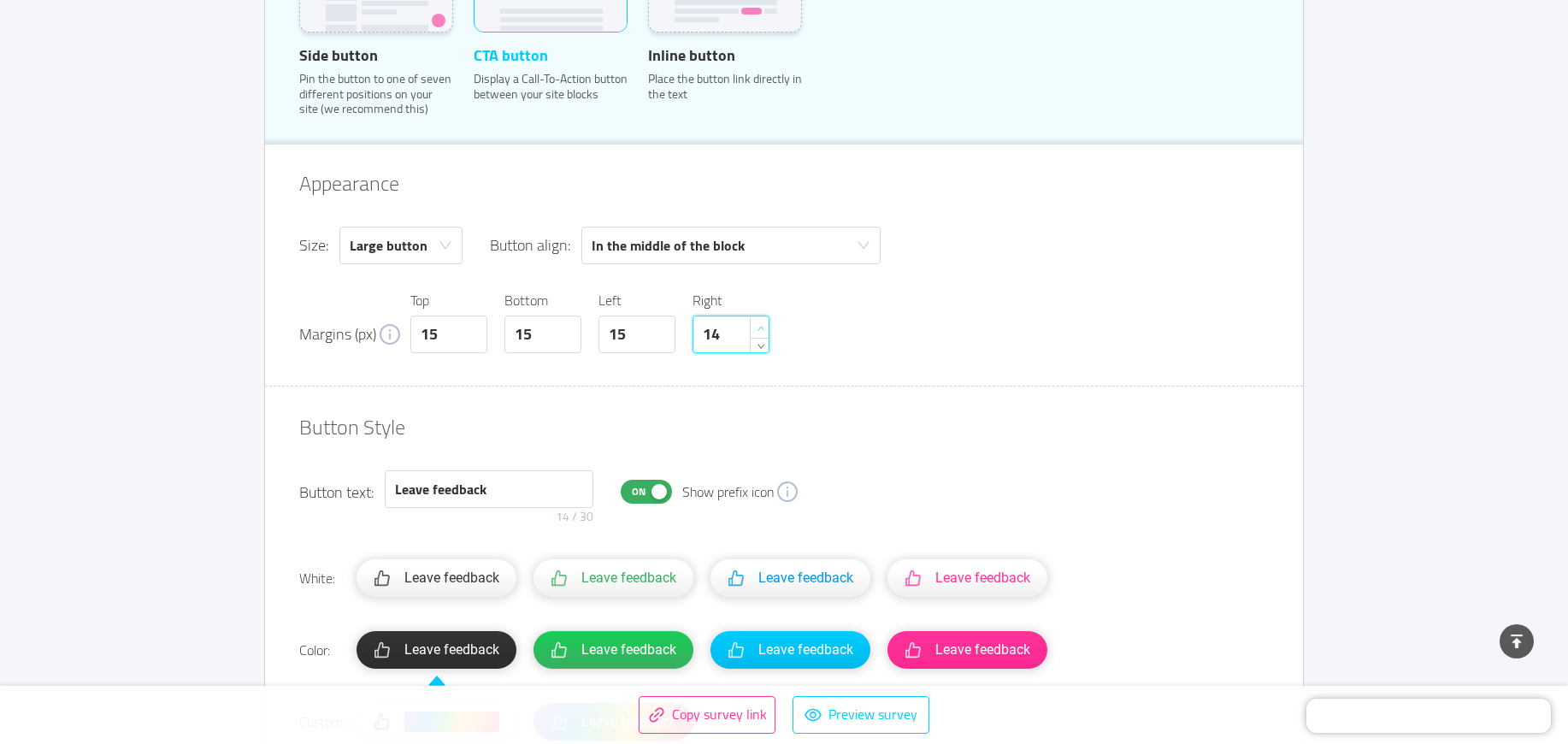 click 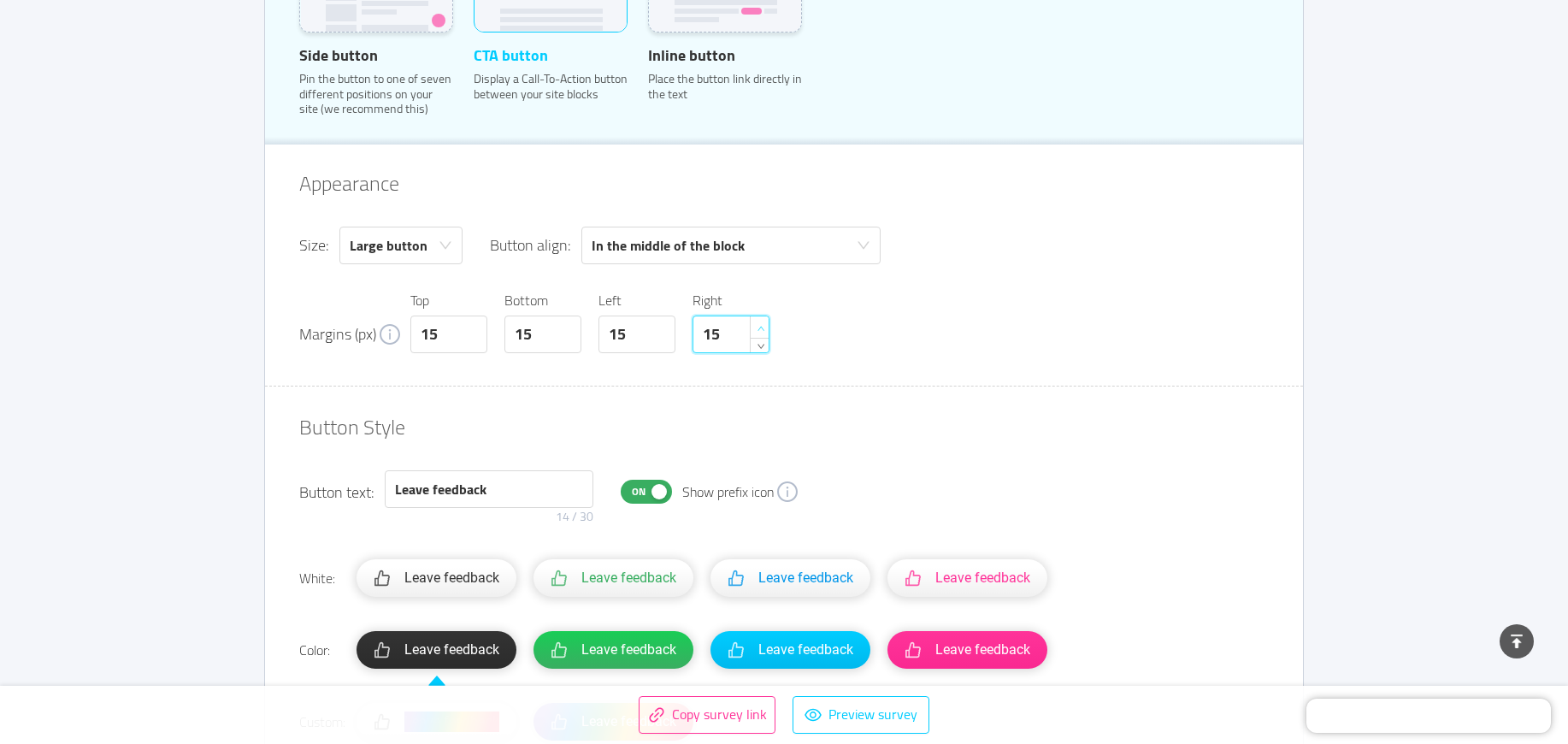 click 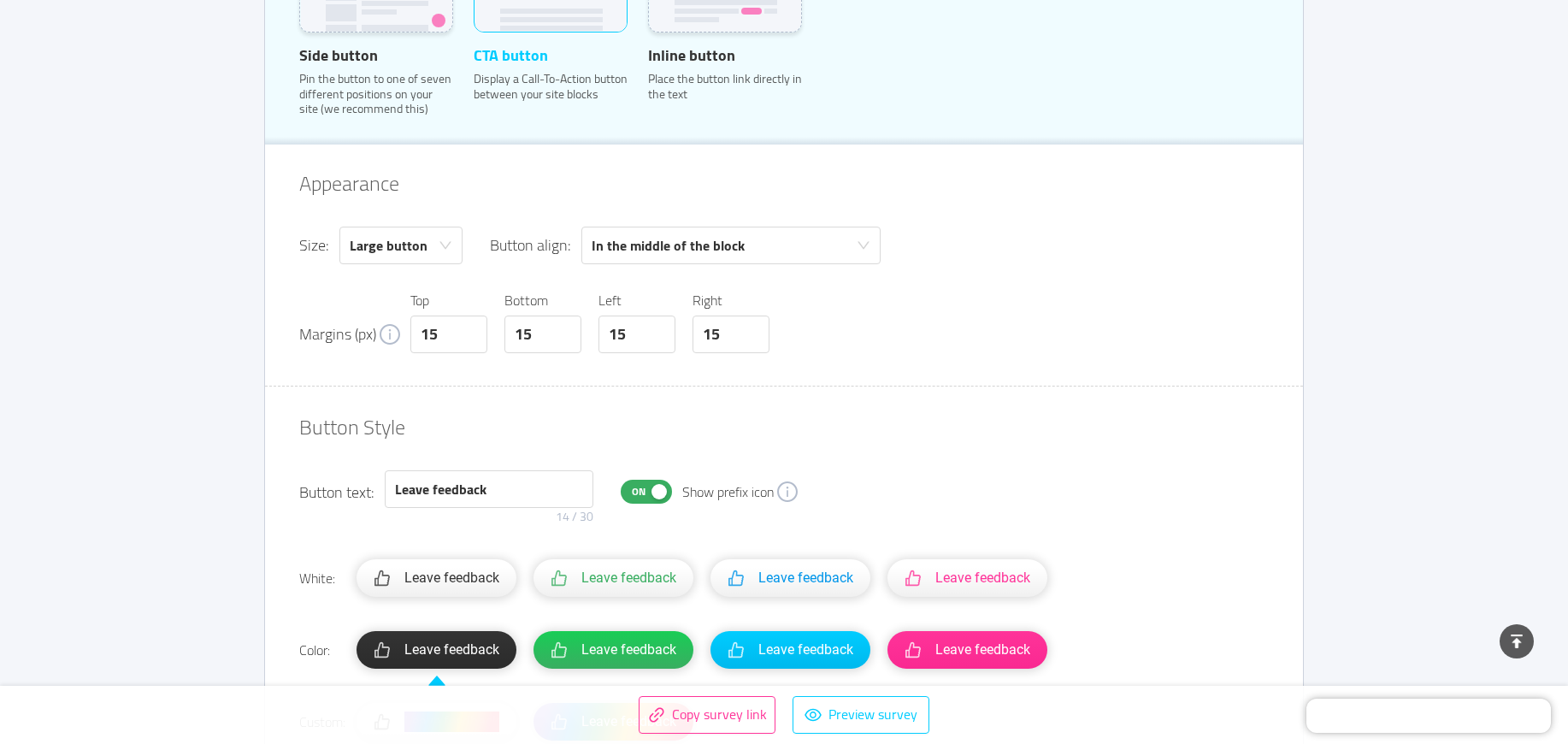 click on "Margins (px) Top 15 Bottom 15 Left 15 Right 15" at bounding box center [784, 322] 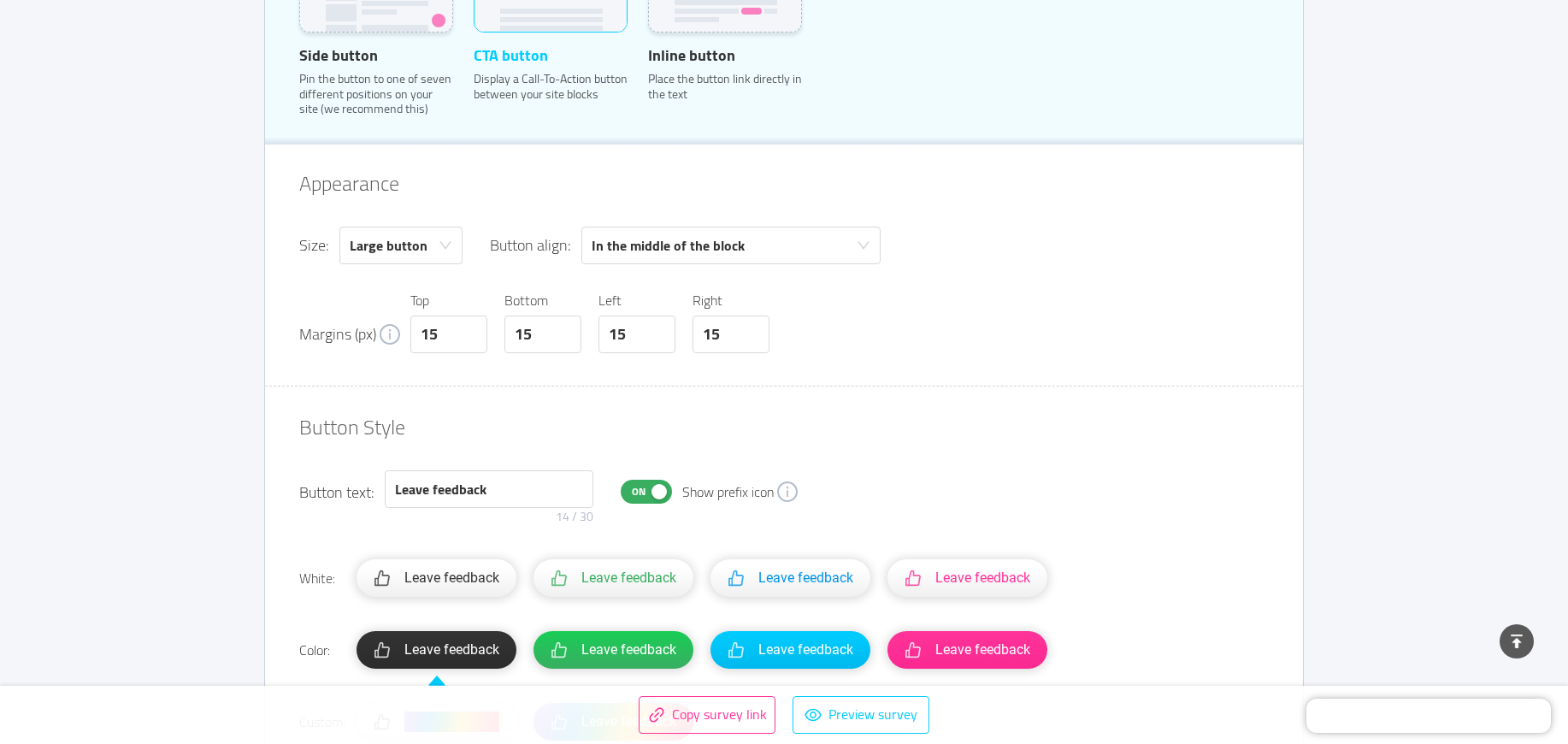 click on "On" at bounding box center [646, 492] 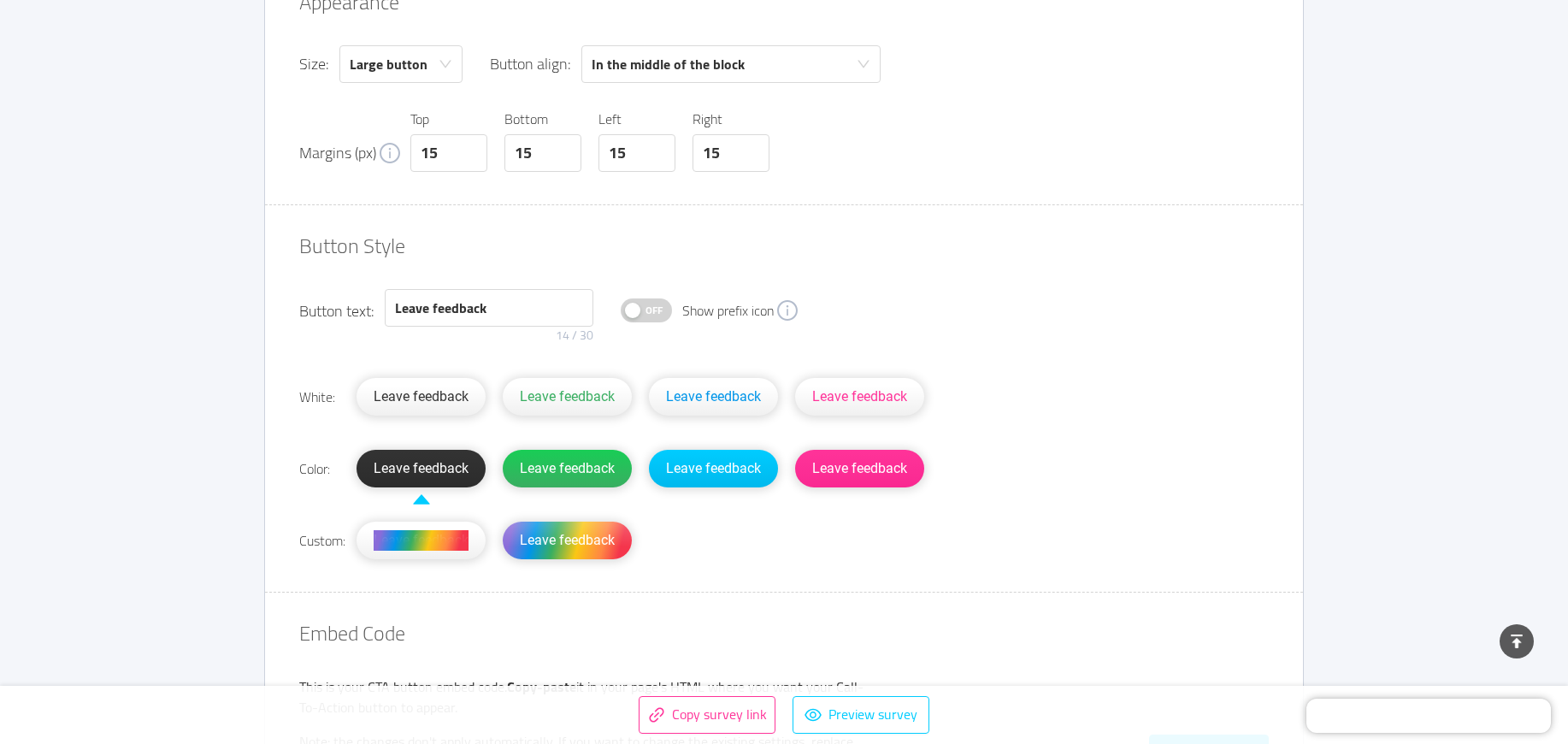 scroll, scrollTop: 1252, scrollLeft: 0, axis: vertical 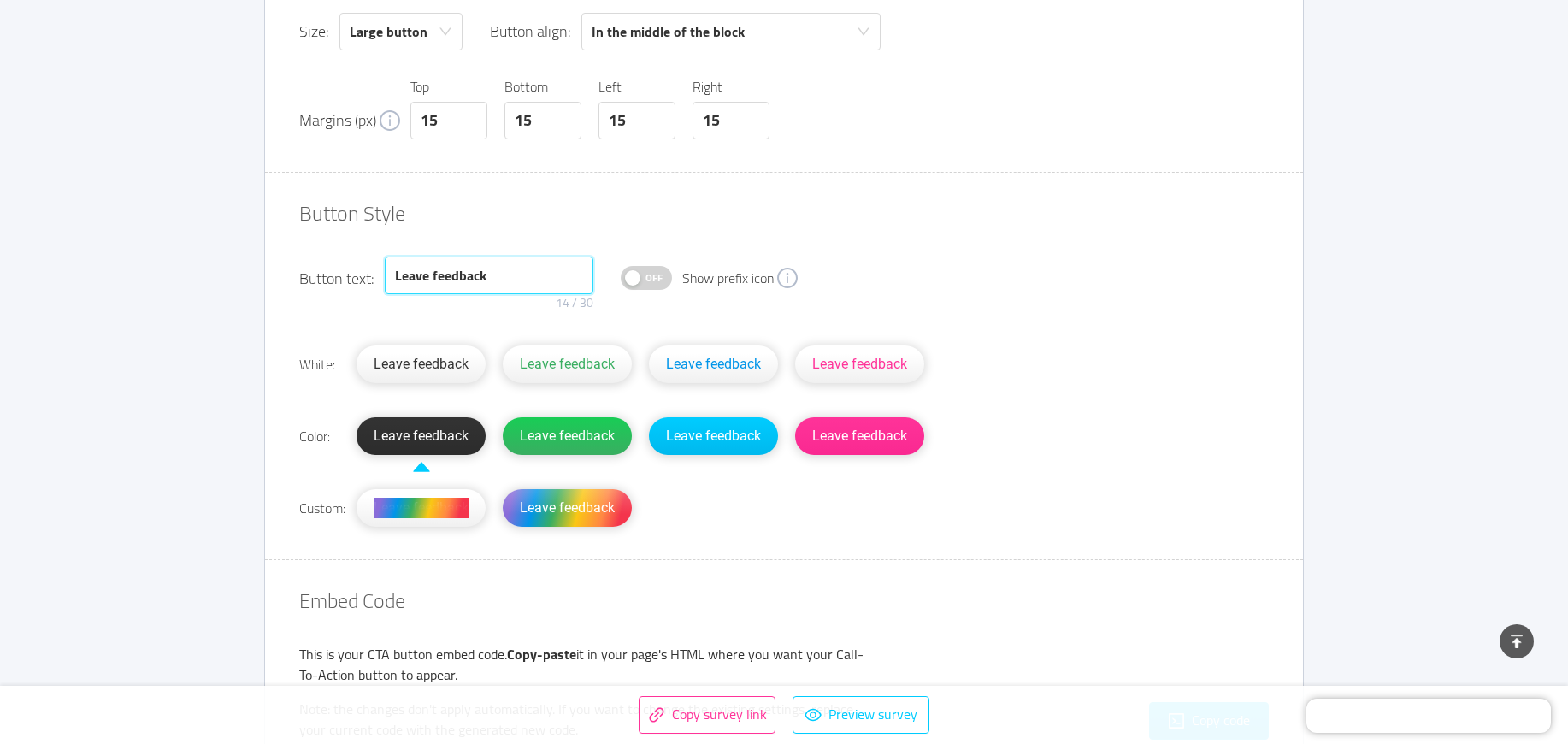 click on "Leave feedback" at bounding box center (489, 275) 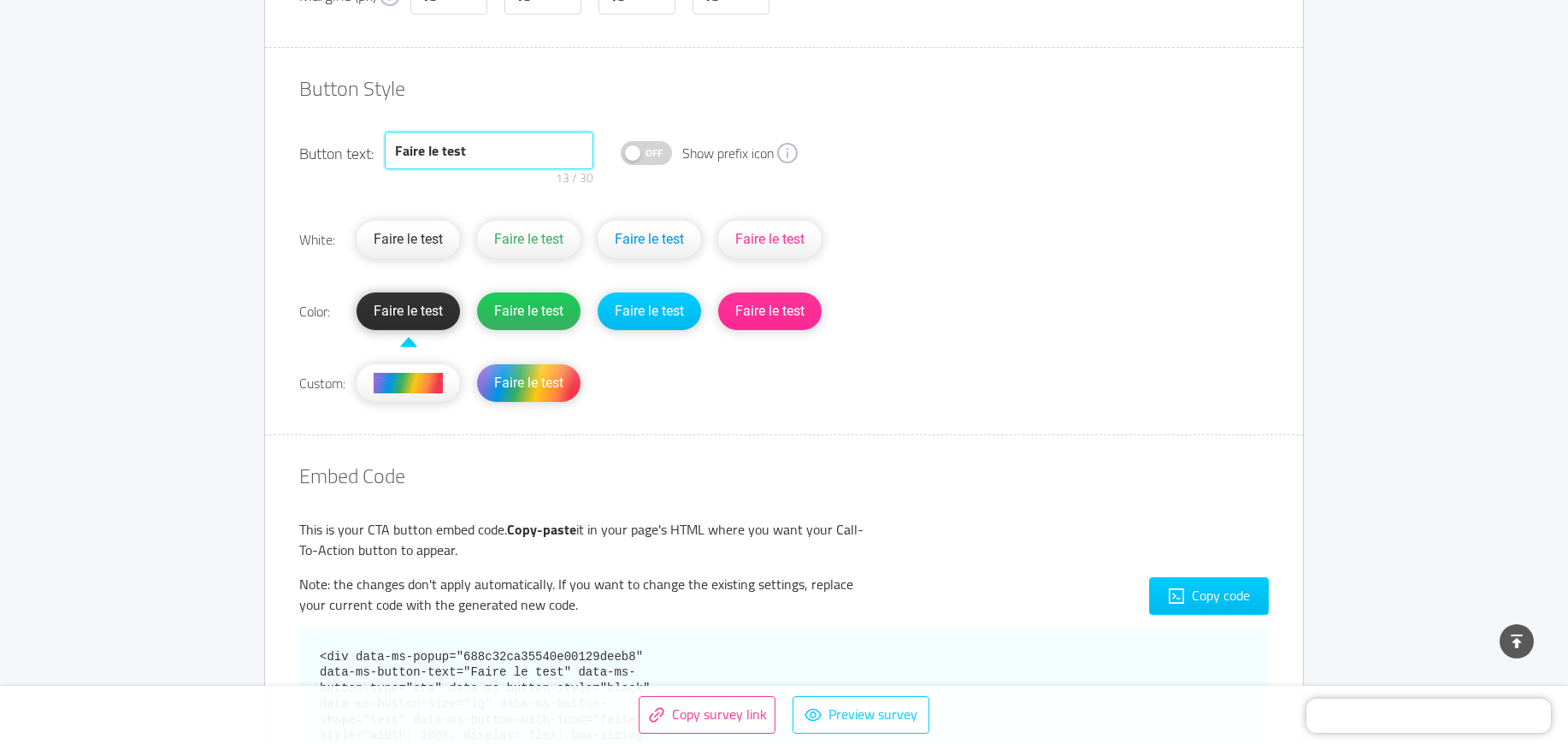 scroll, scrollTop: 1359, scrollLeft: 0, axis: vertical 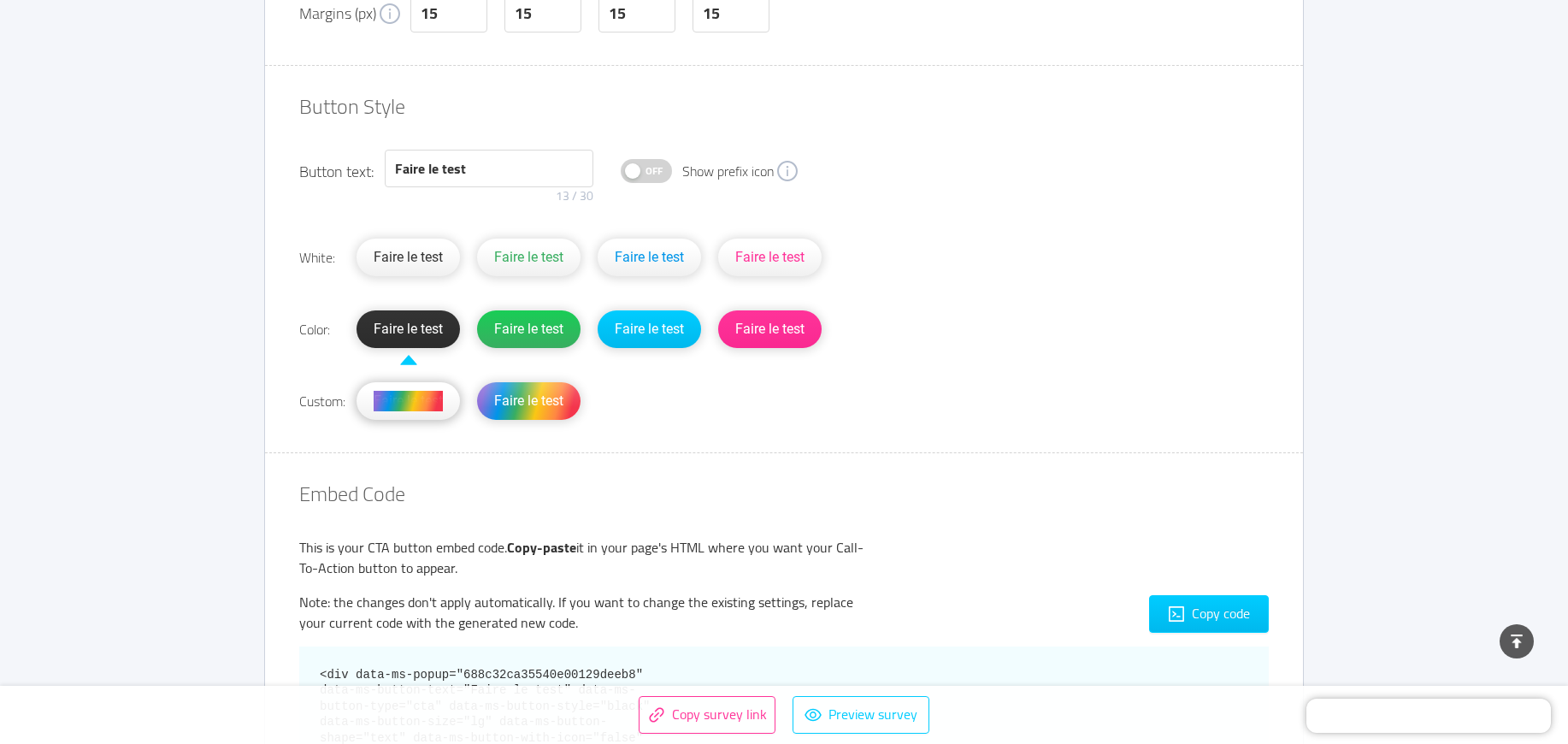 click on "Faire le test" at bounding box center [408, 401] 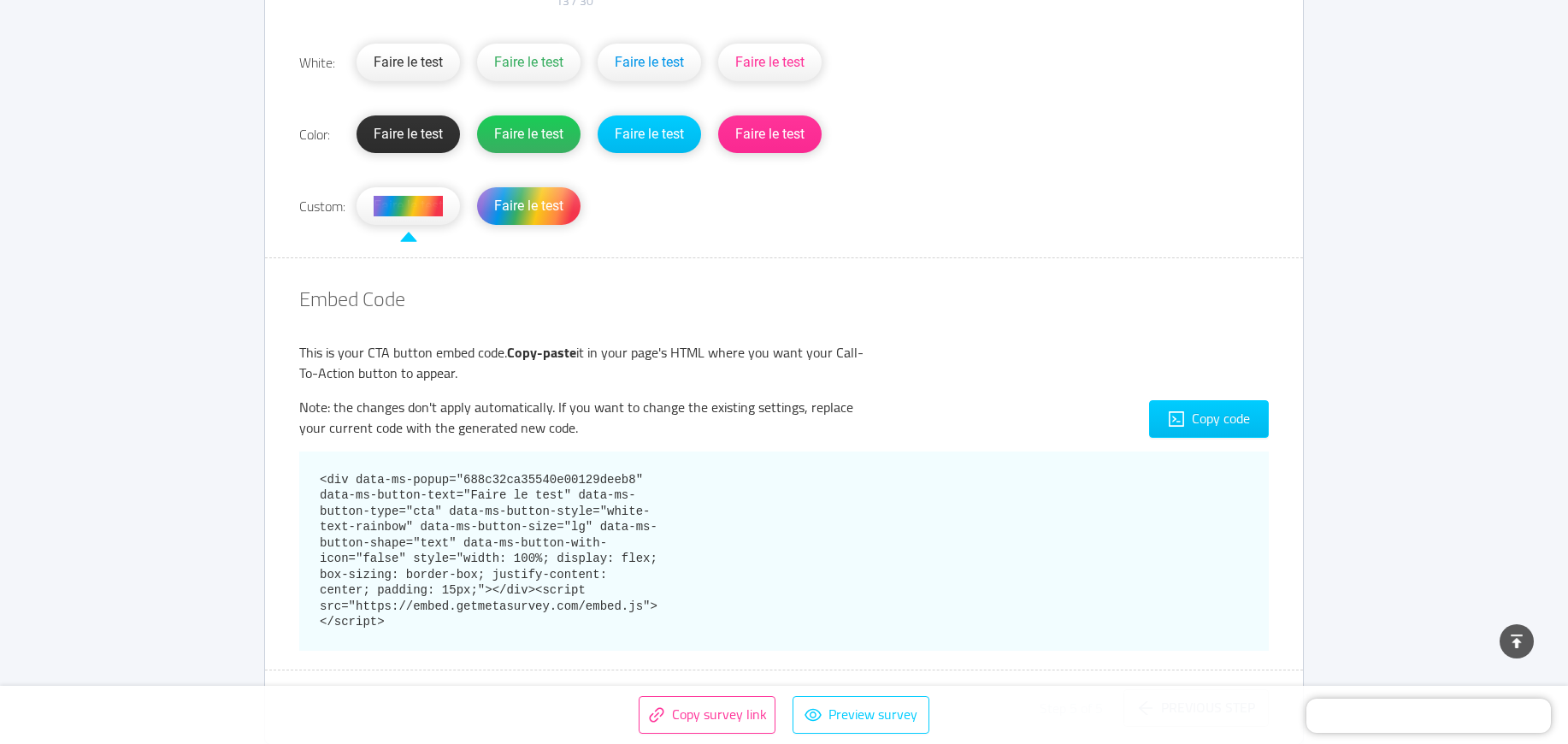 scroll, scrollTop: 1573, scrollLeft: 0, axis: vertical 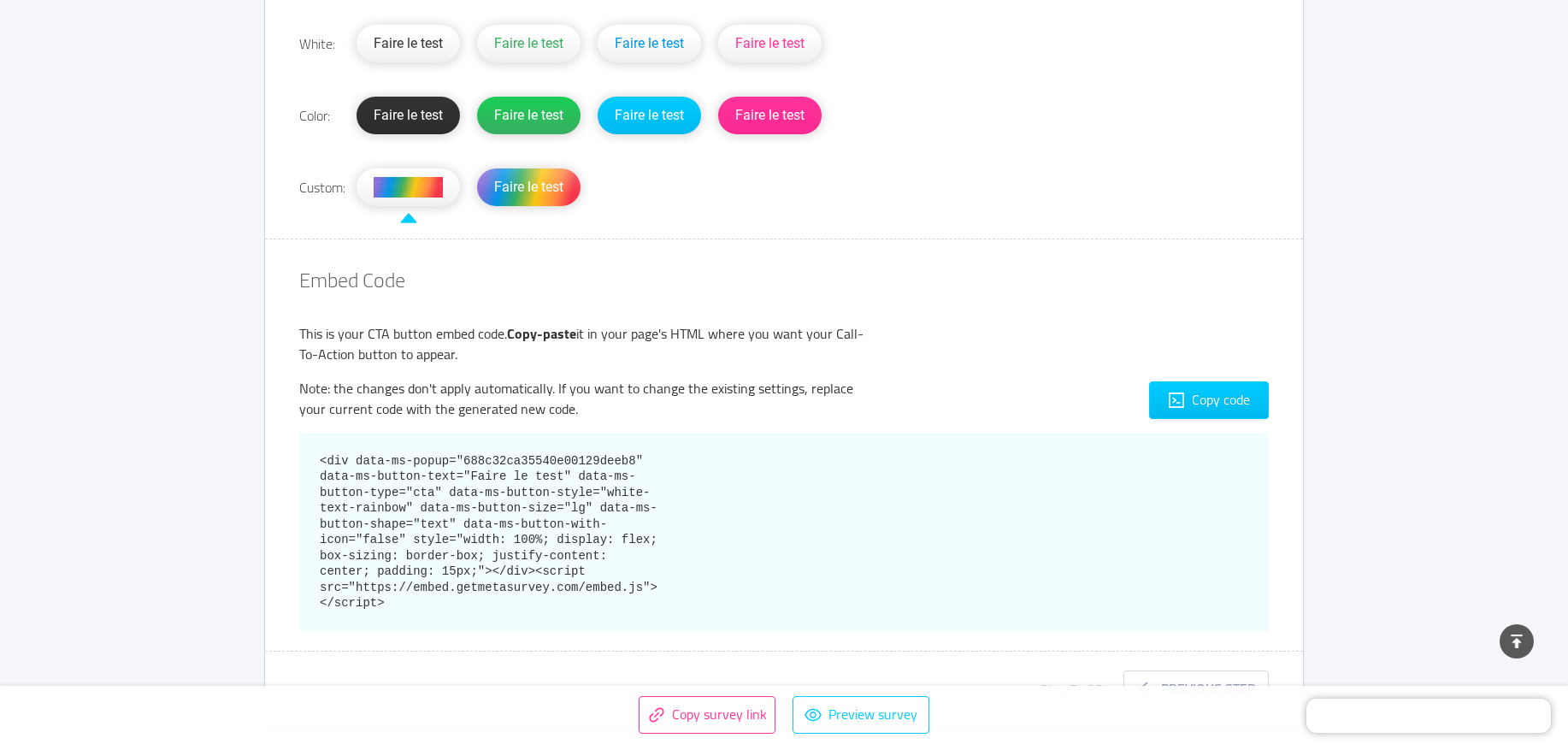 drag, startPoint x: 469, startPoint y: 606, endPoint x: 301, endPoint y: 458, distance: 223.89283 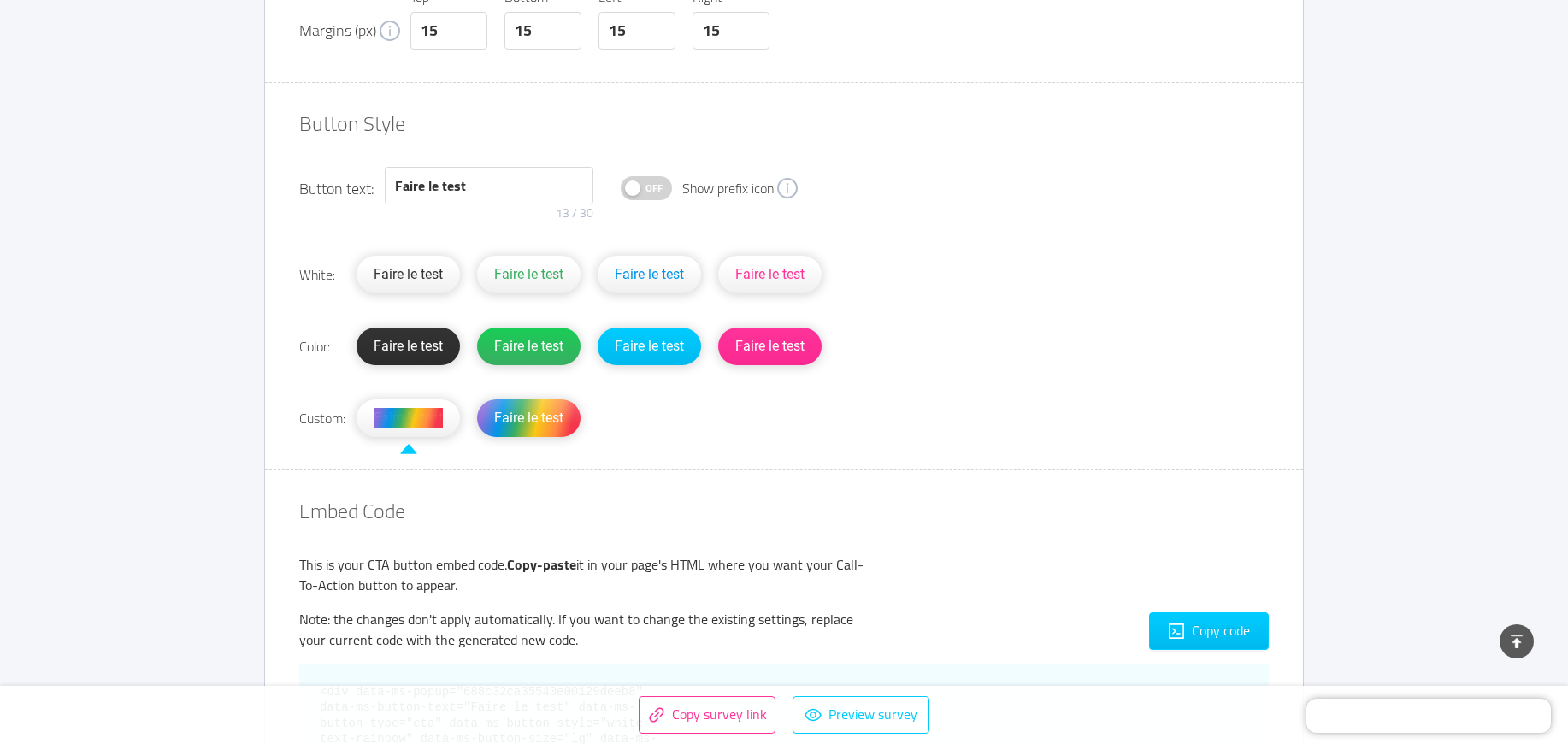 scroll, scrollTop: 1359, scrollLeft: 0, axis: vertical 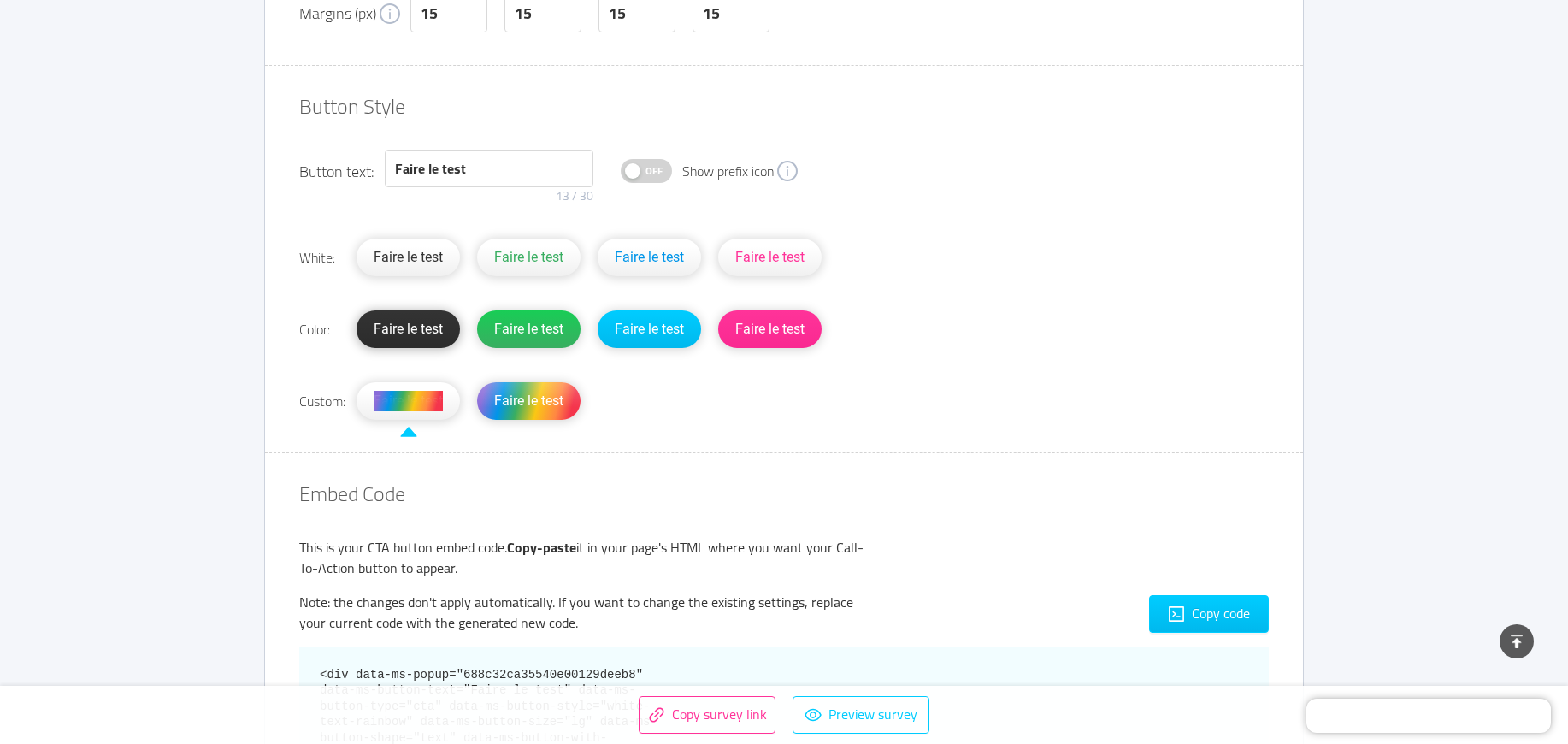 click on "Faire le test" at bounding box center (408, 329) 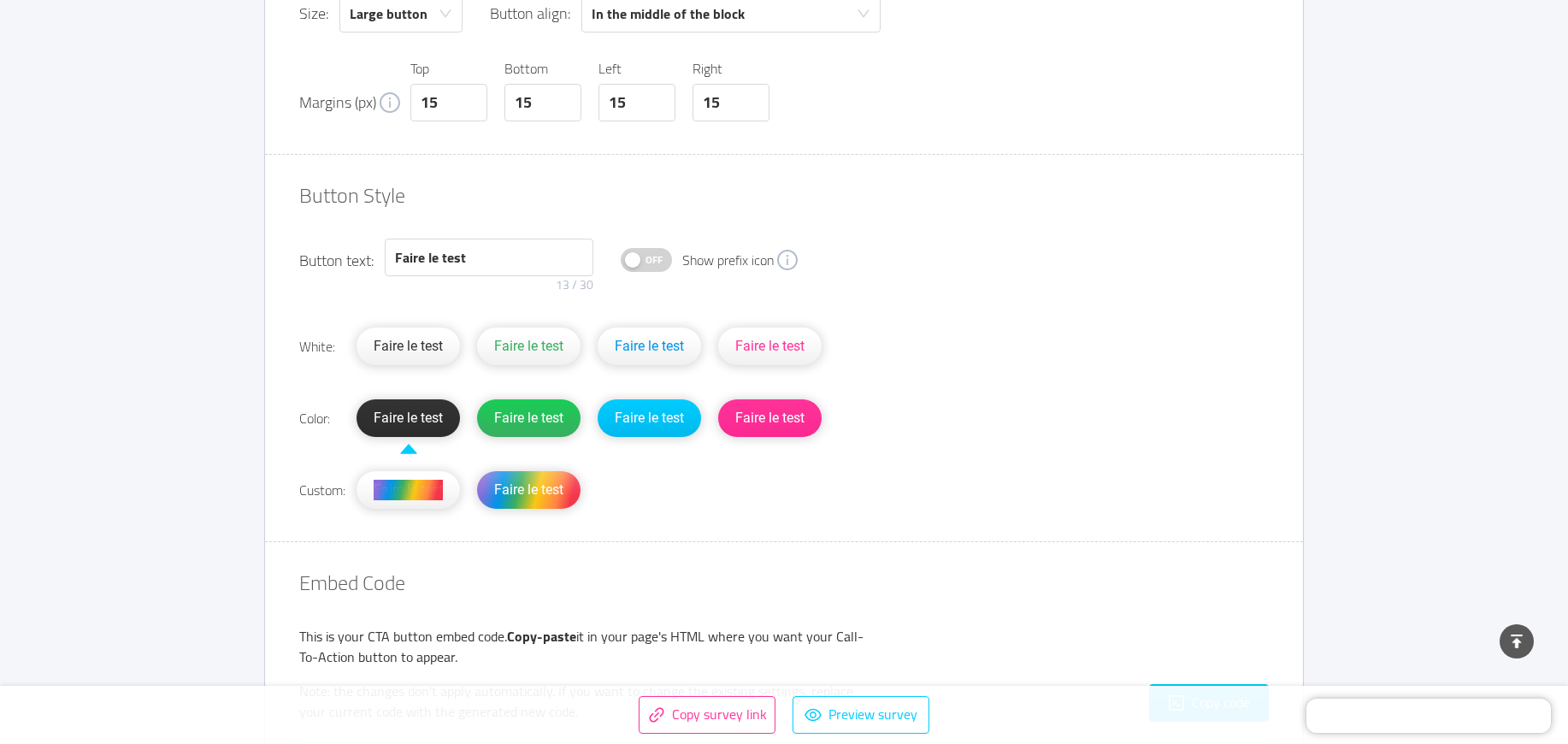 scroll, scrollTop: 1252, scrollLeft: 0, axis: vertical 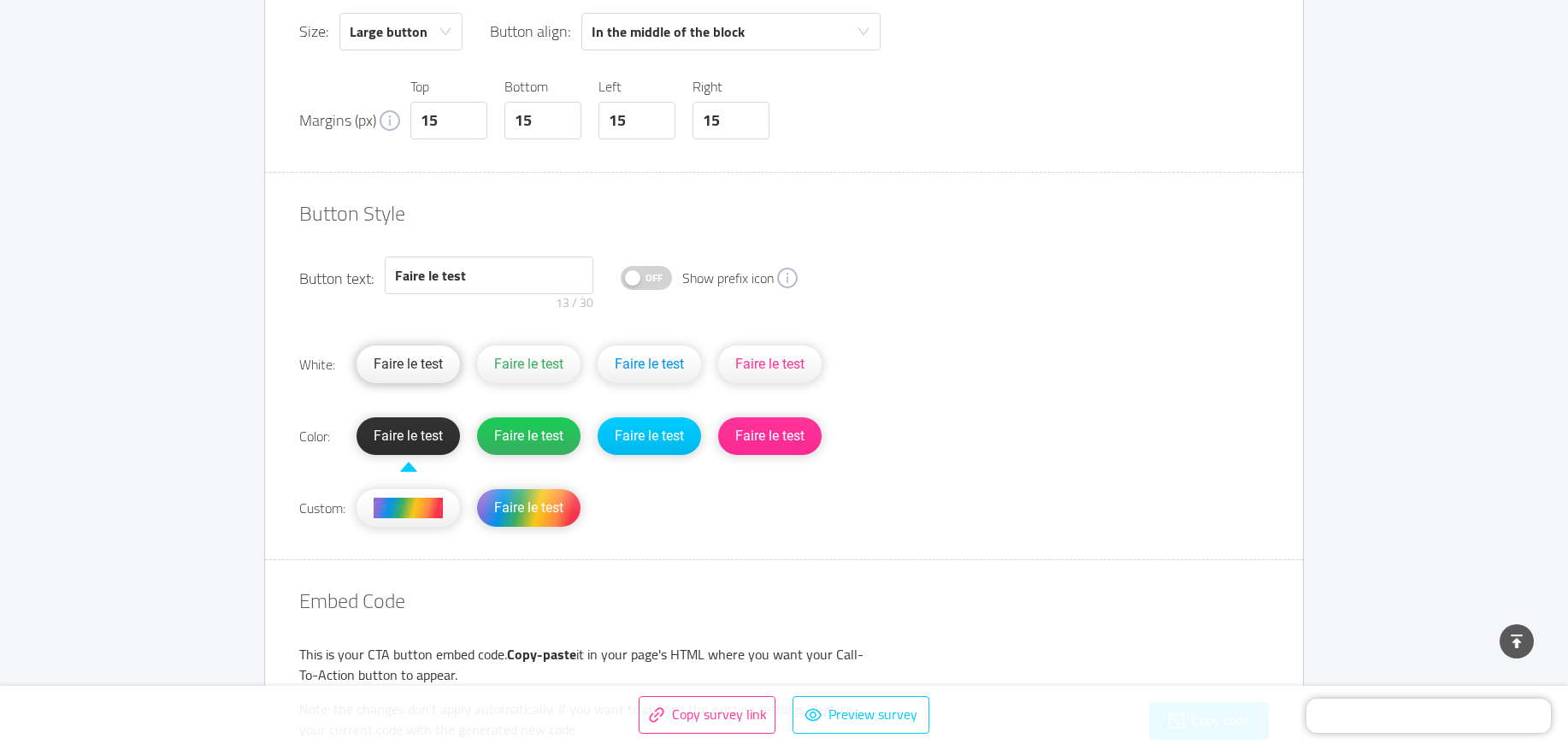 click on "Faire le test" at bounding box center [408, 364] 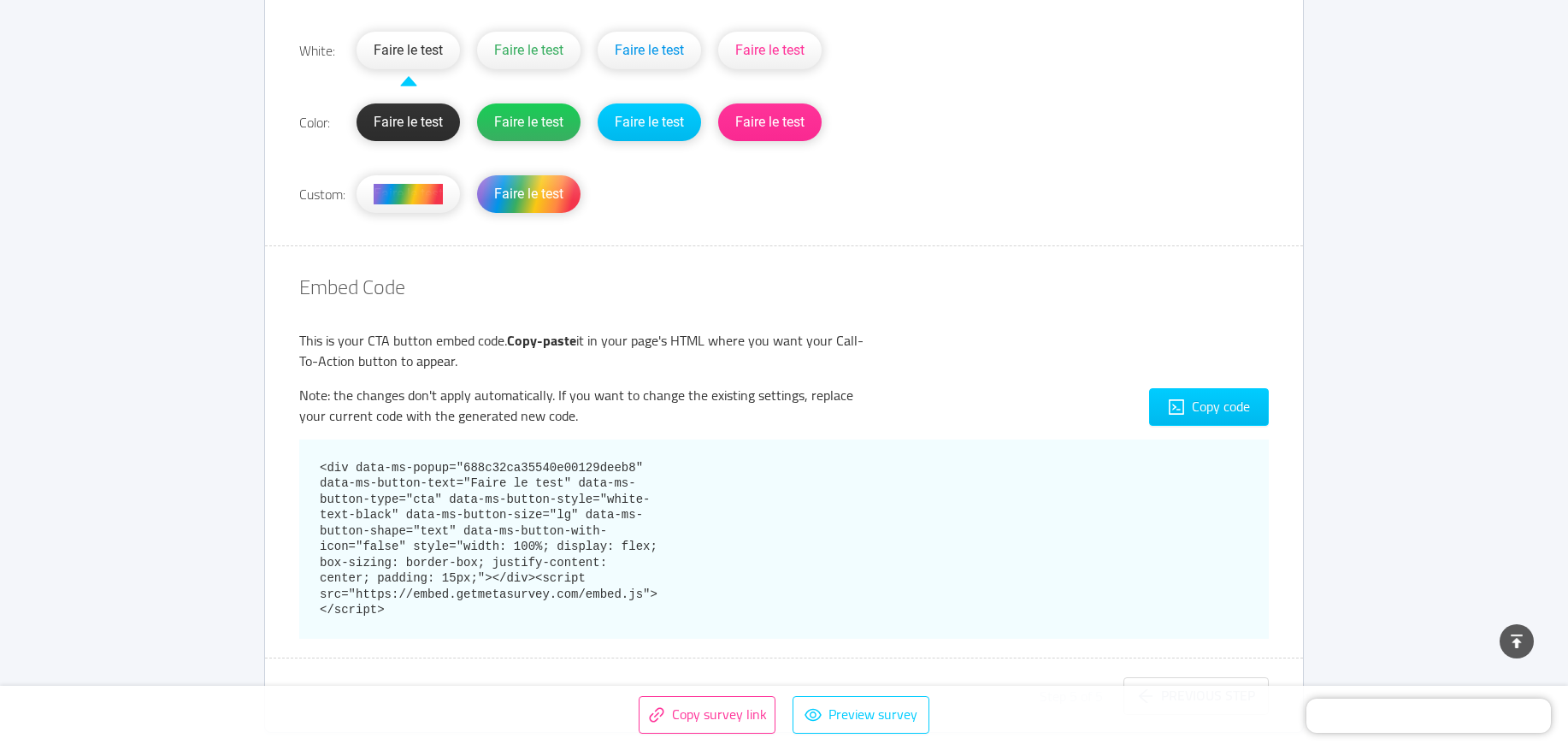 scroll, scrollTop: 1573, scrollLeft: 0, axis: vertical 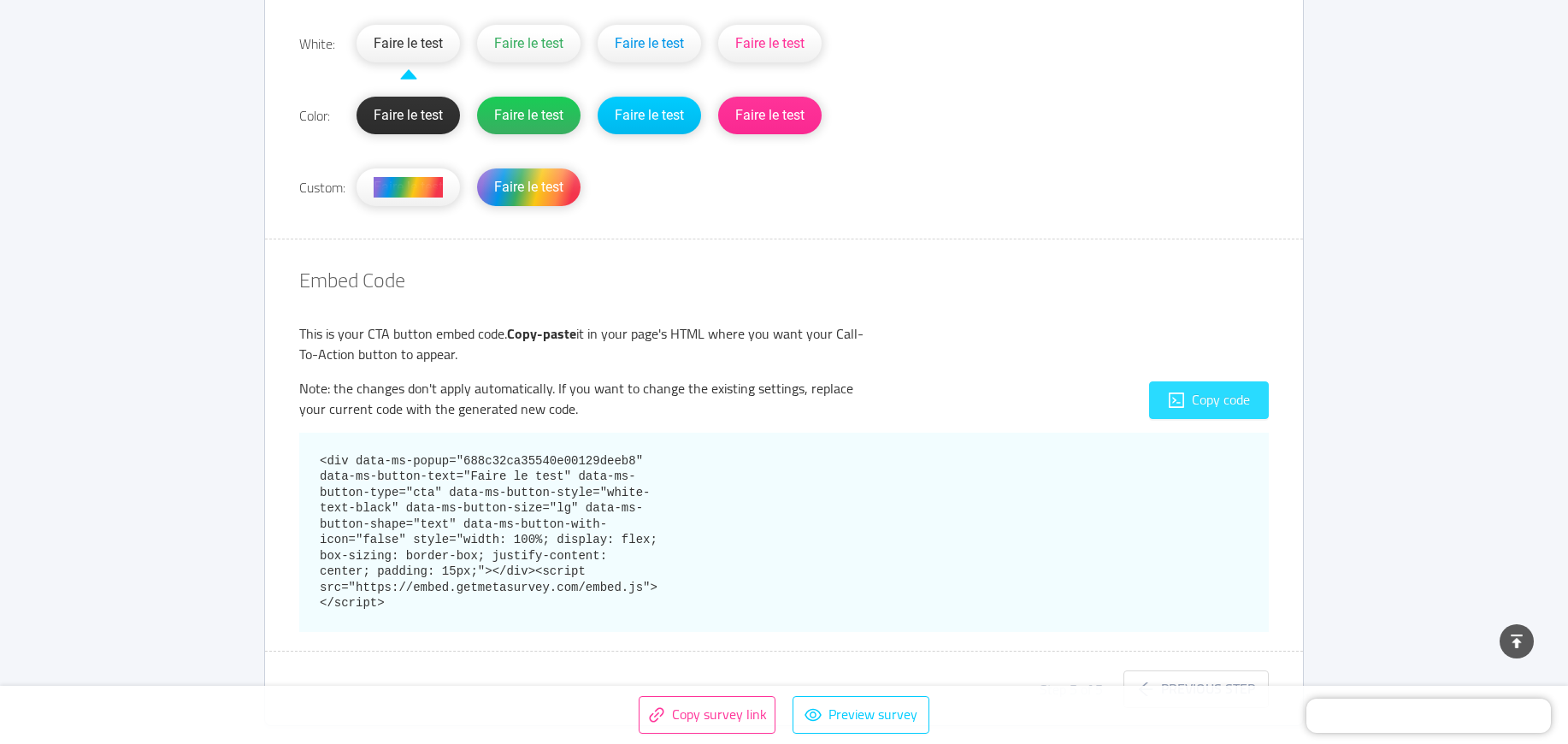 click on "Copy code" at bounding box center [1209, 400] 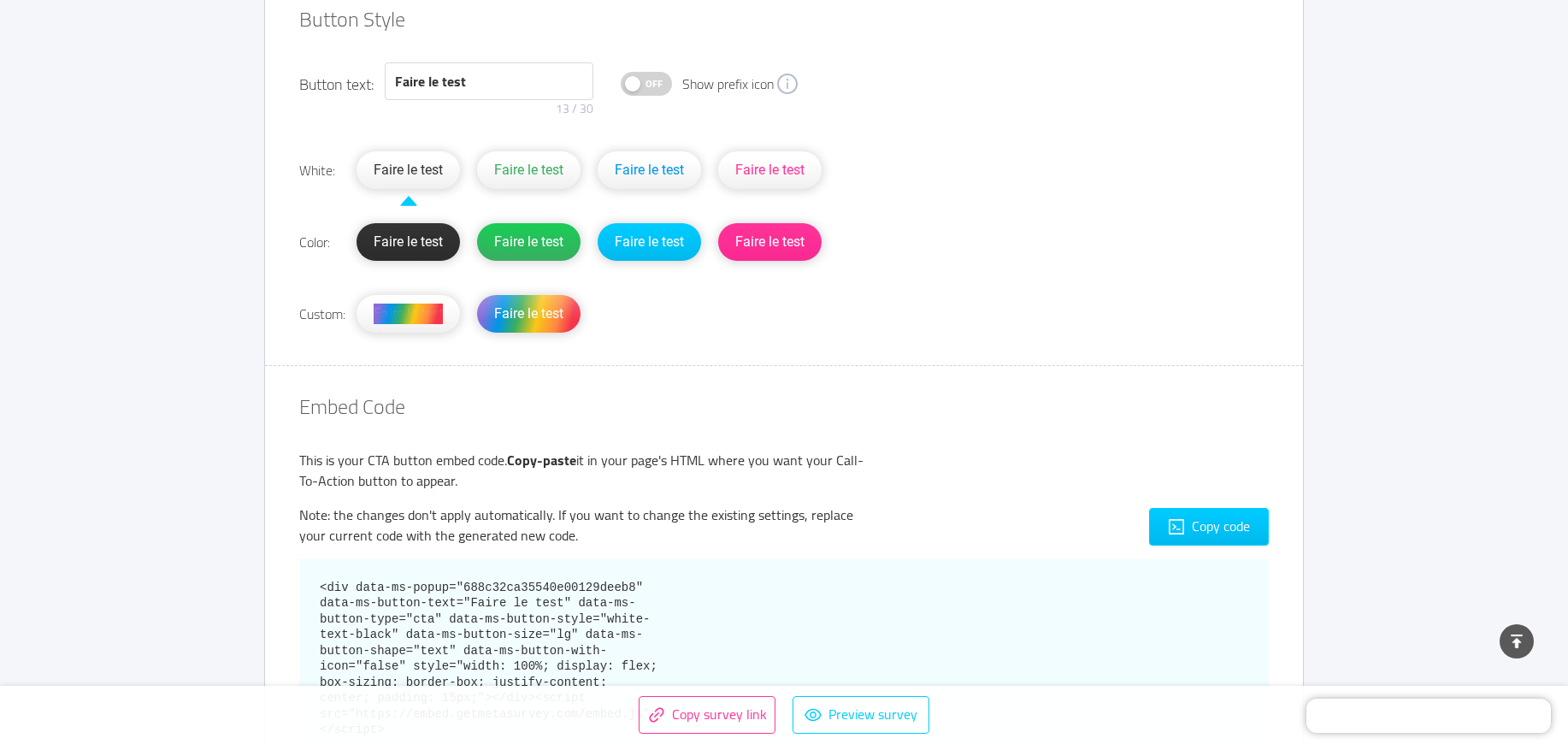 scroll, scrollTop: 1359, scrollLeft: 0, axis: vertical 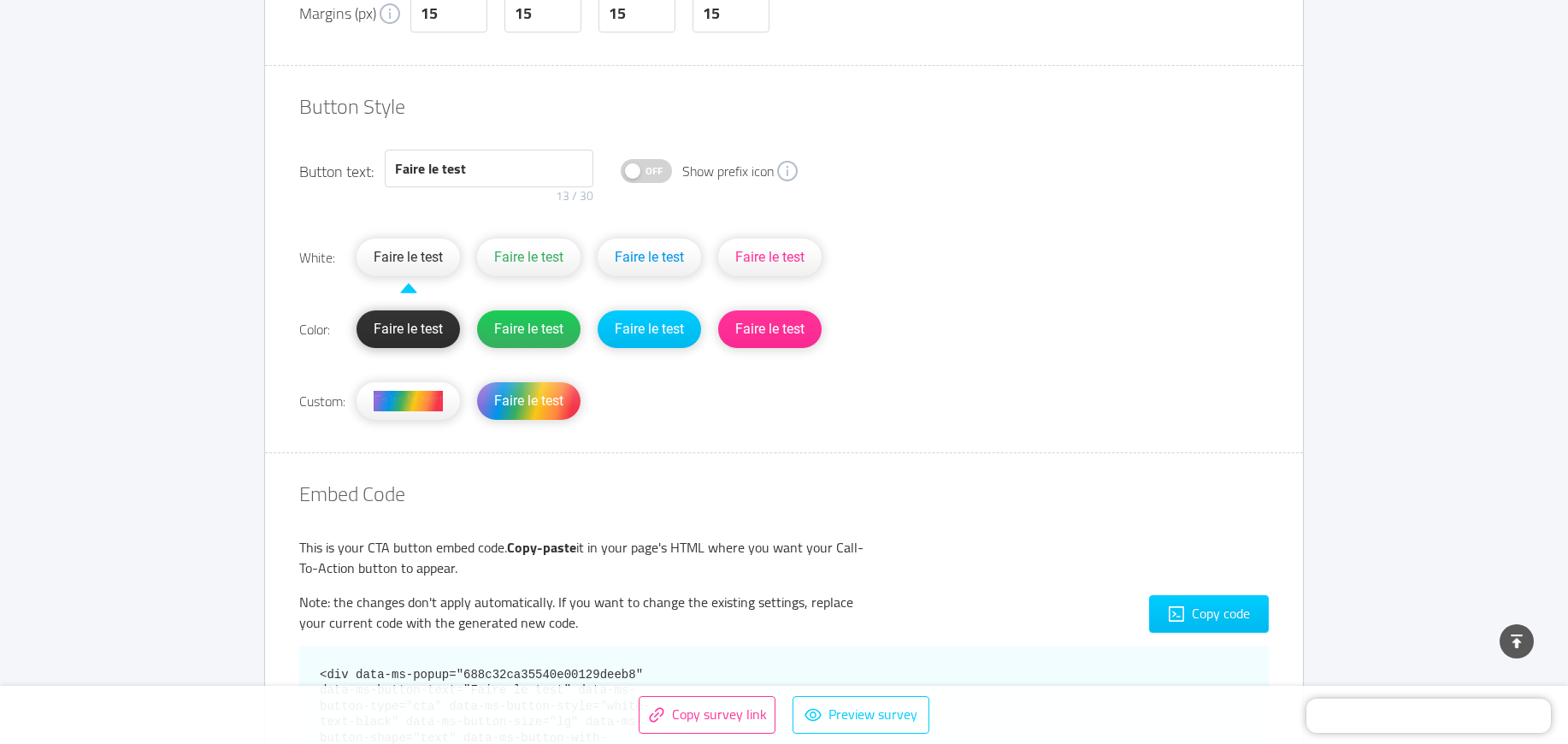 click on "Faire le test" at bounding box center (408, 329) 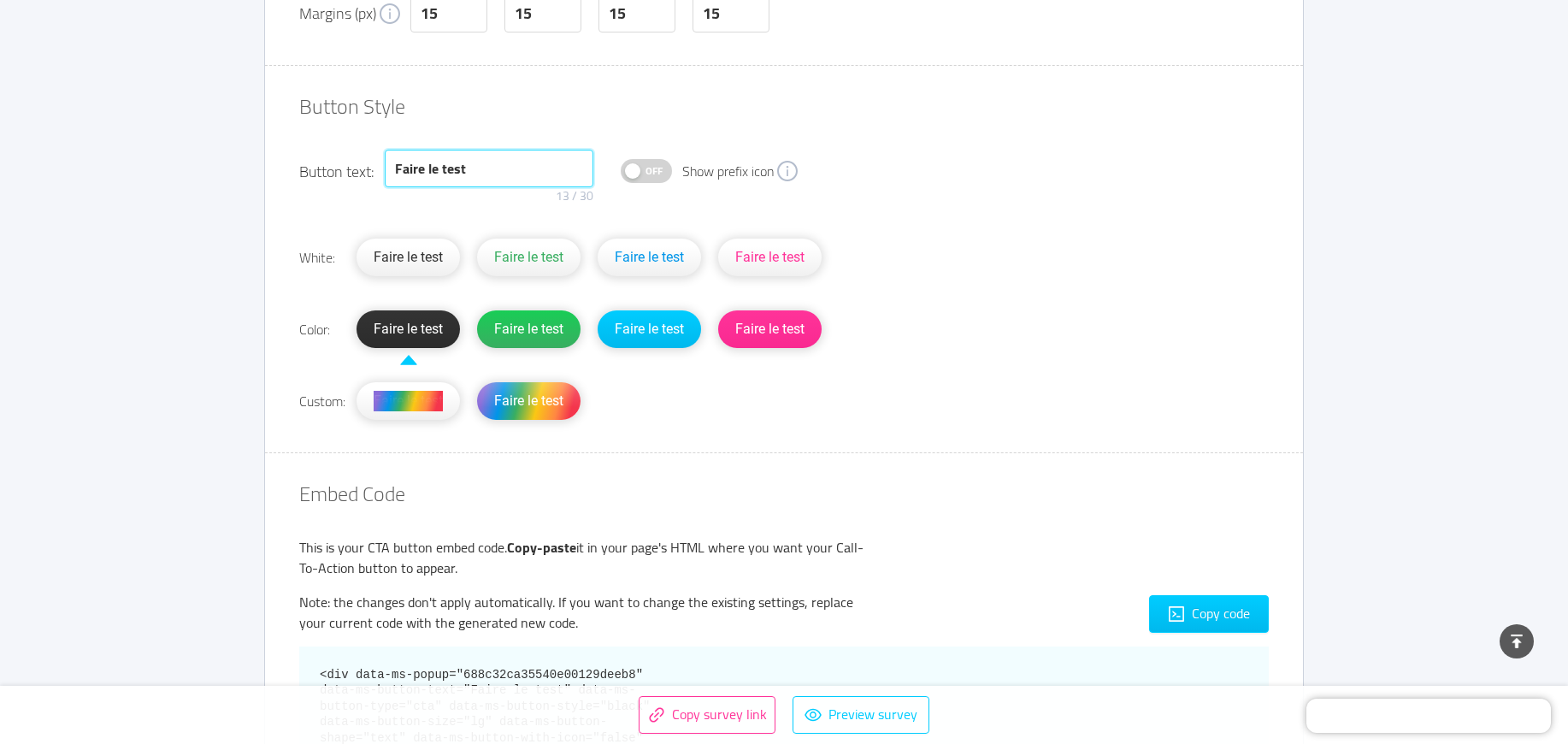 click on "Faire le test" at bounding box center (489, 168) 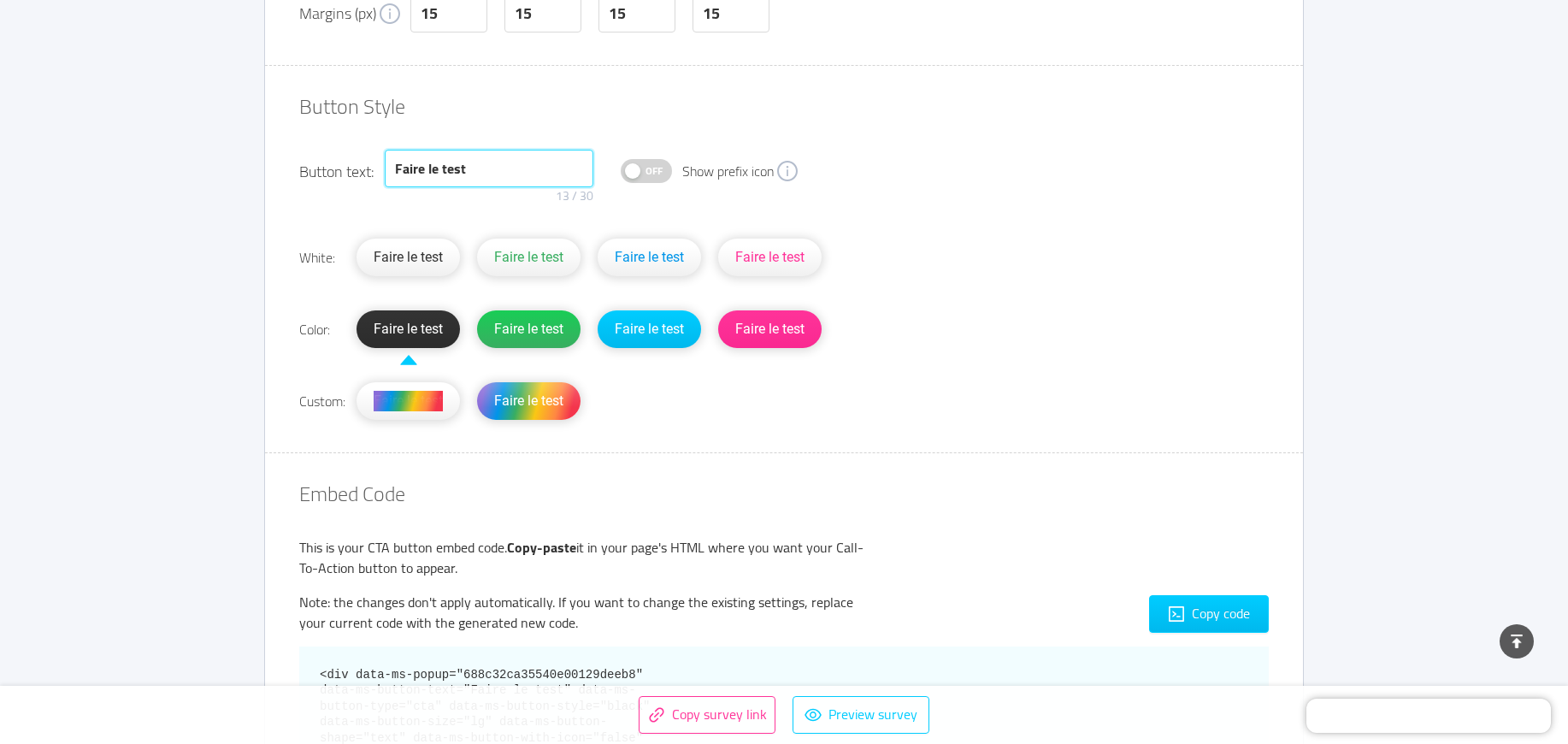 click on "Faire le test" at bounding box center [489, 168] 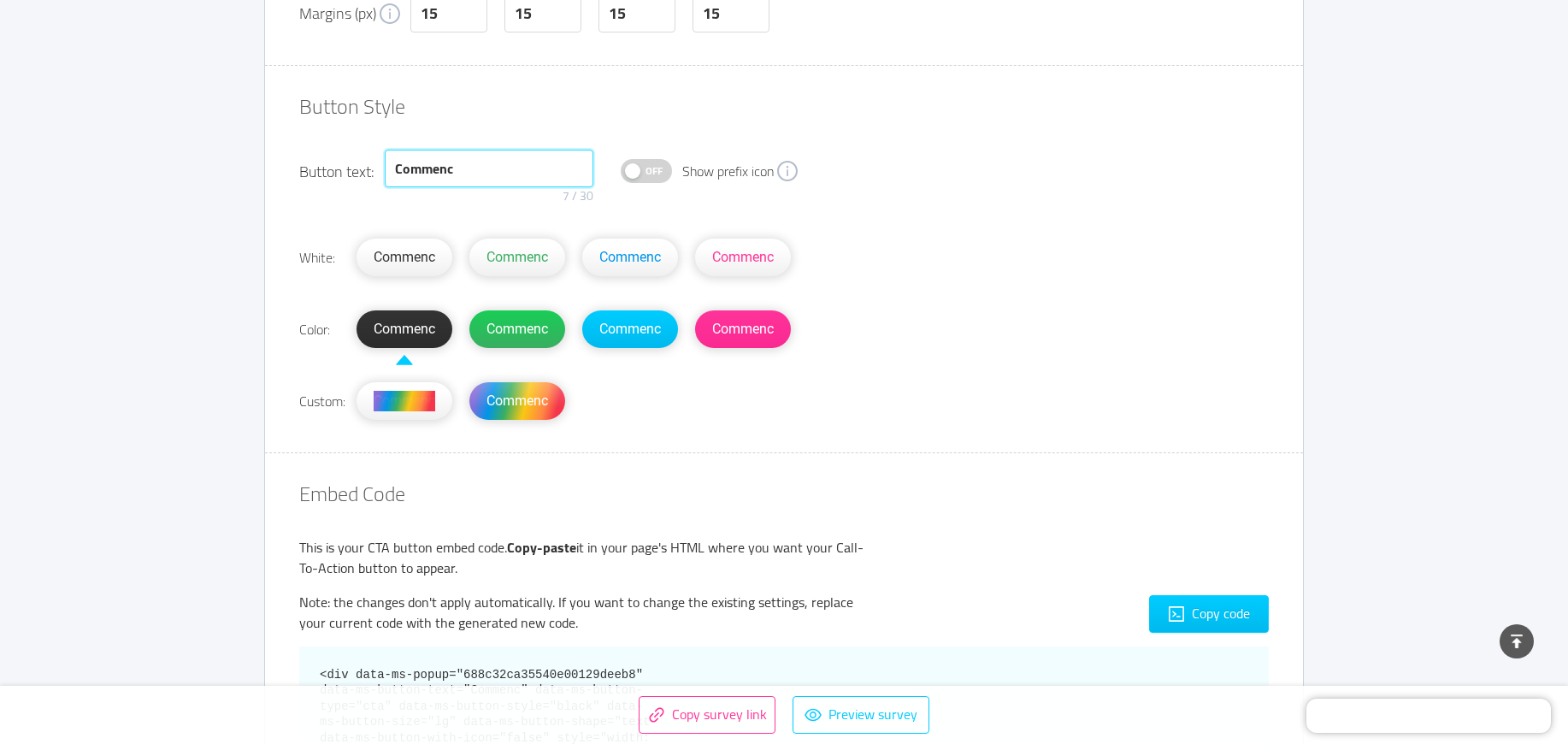 type on "C" 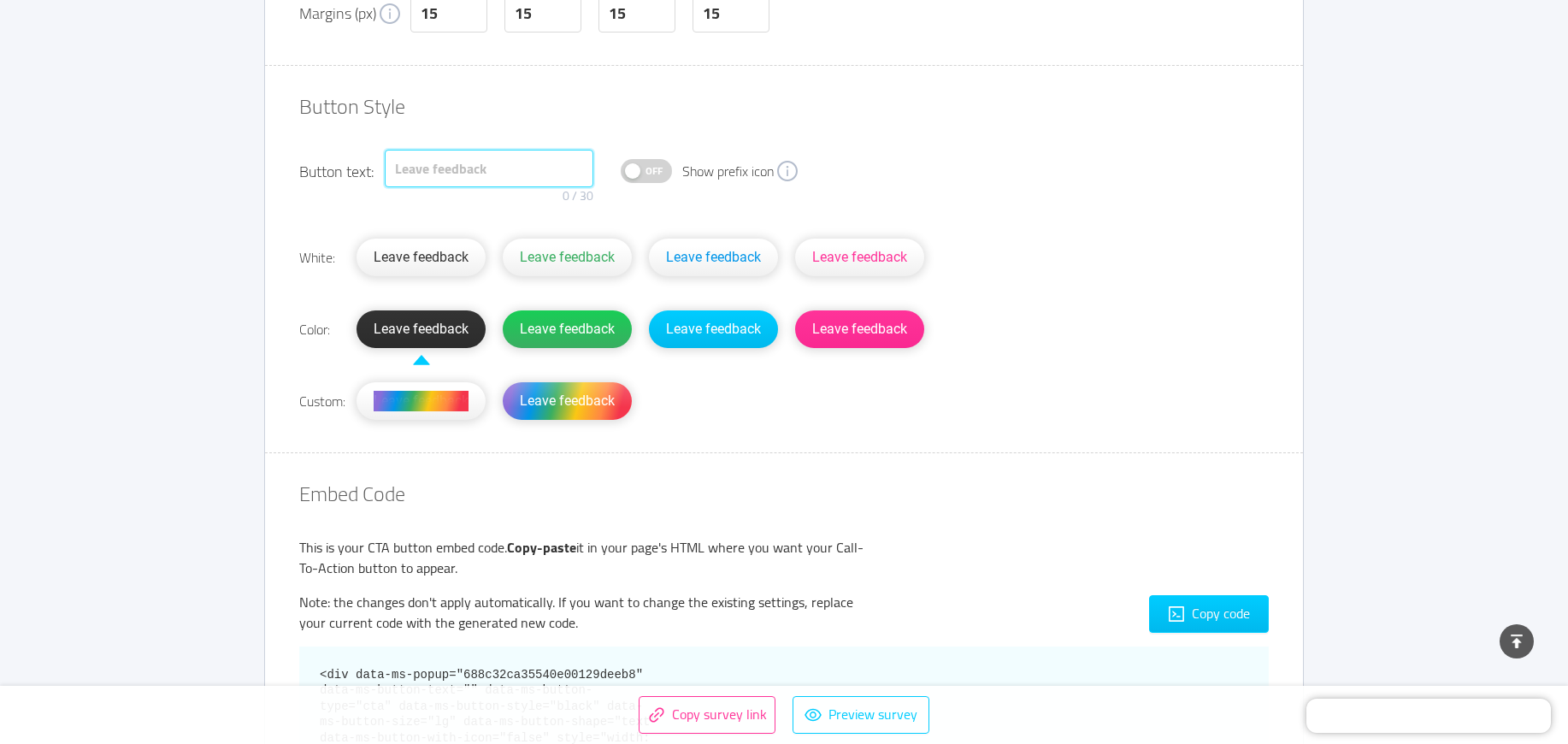 type on "C" 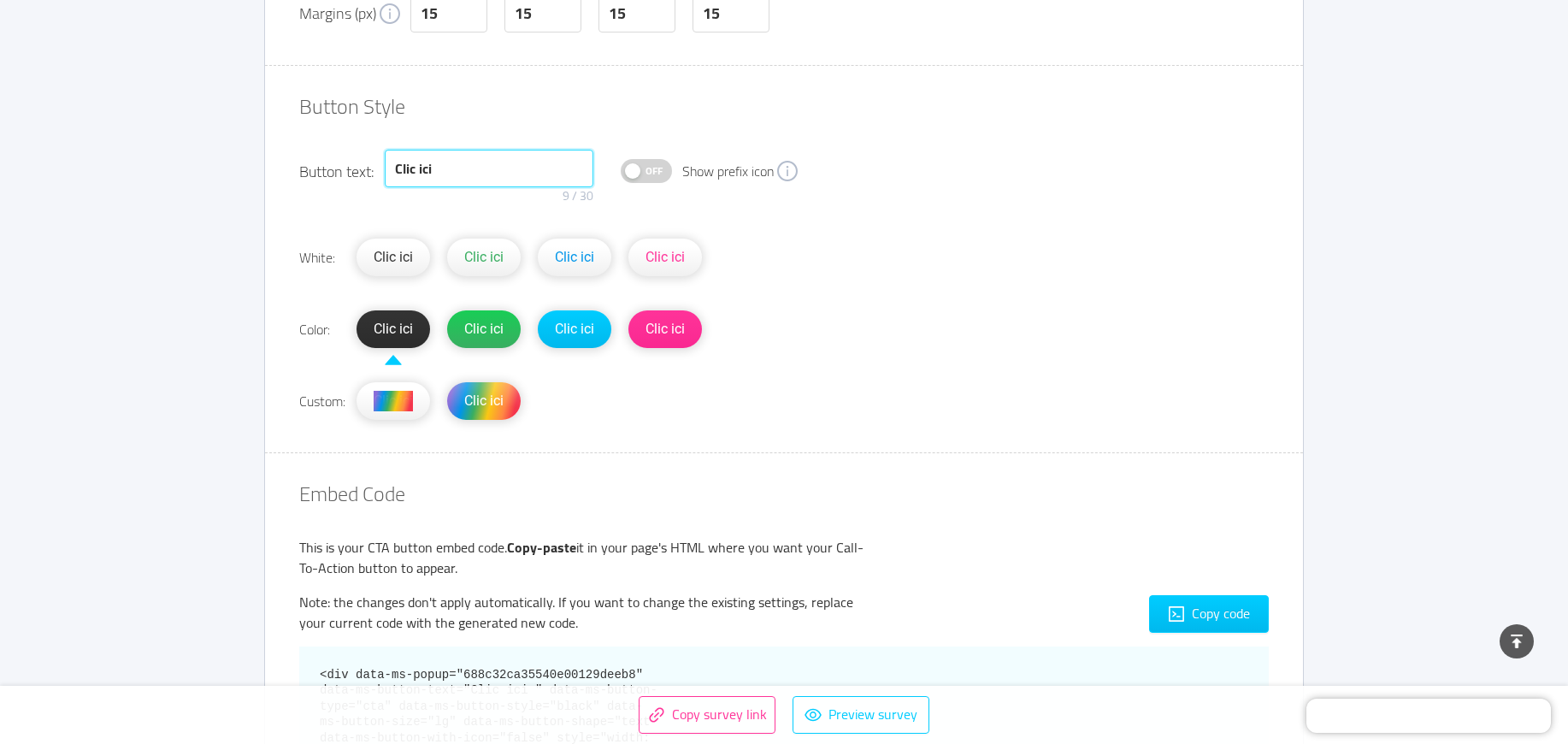 paste on "👈" 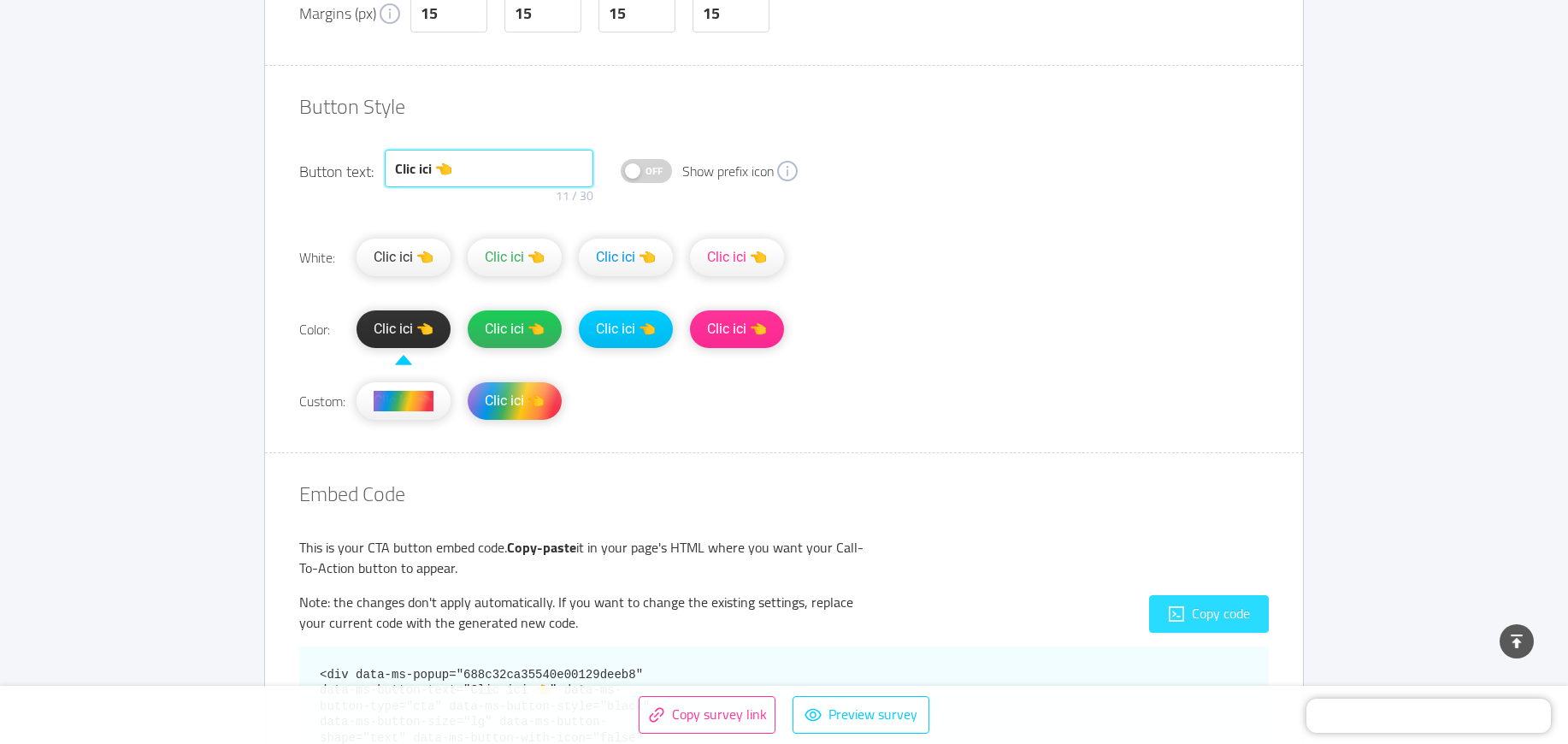 type on "Clic ici 👈" 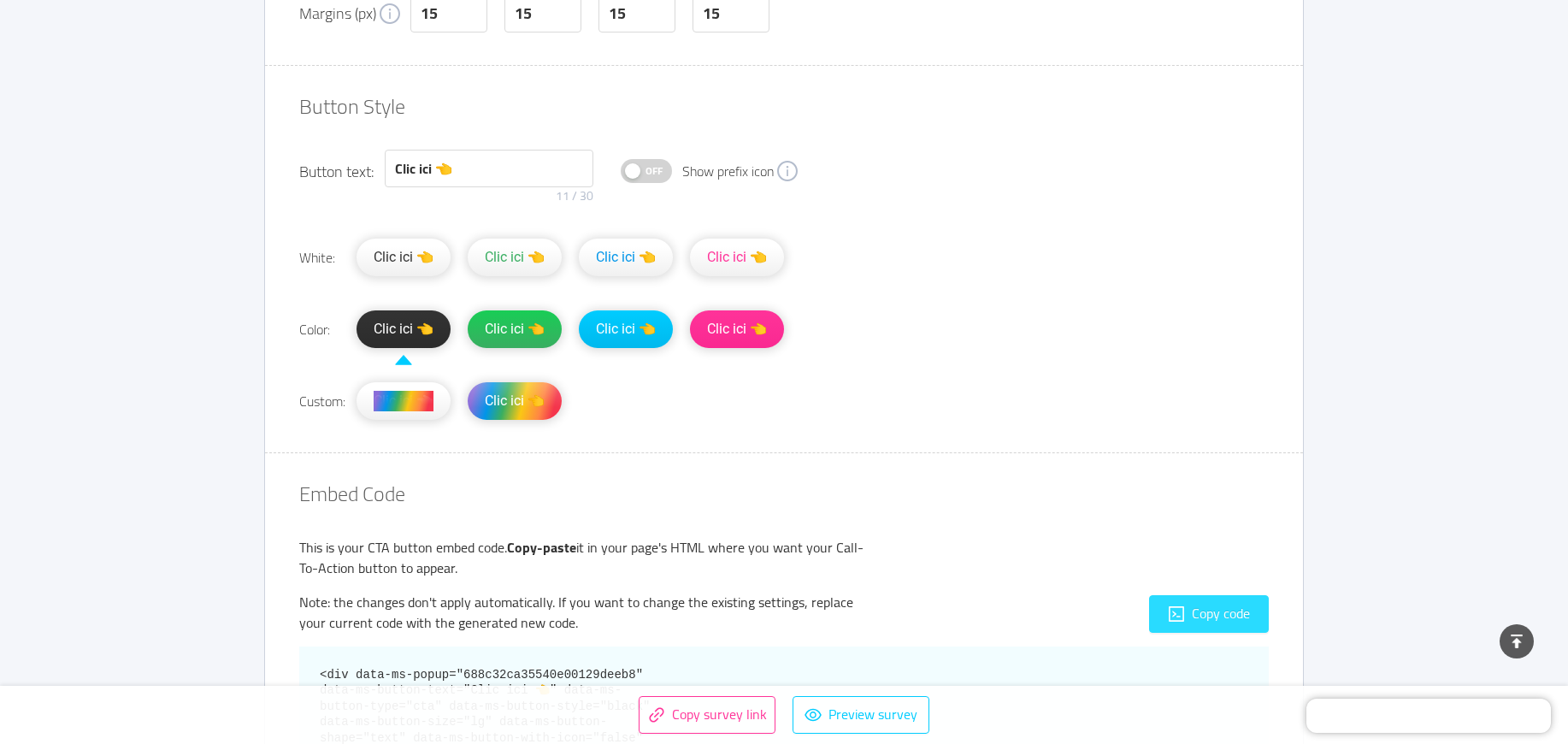 click on "Copy code" at bounding box center [1209, 614] 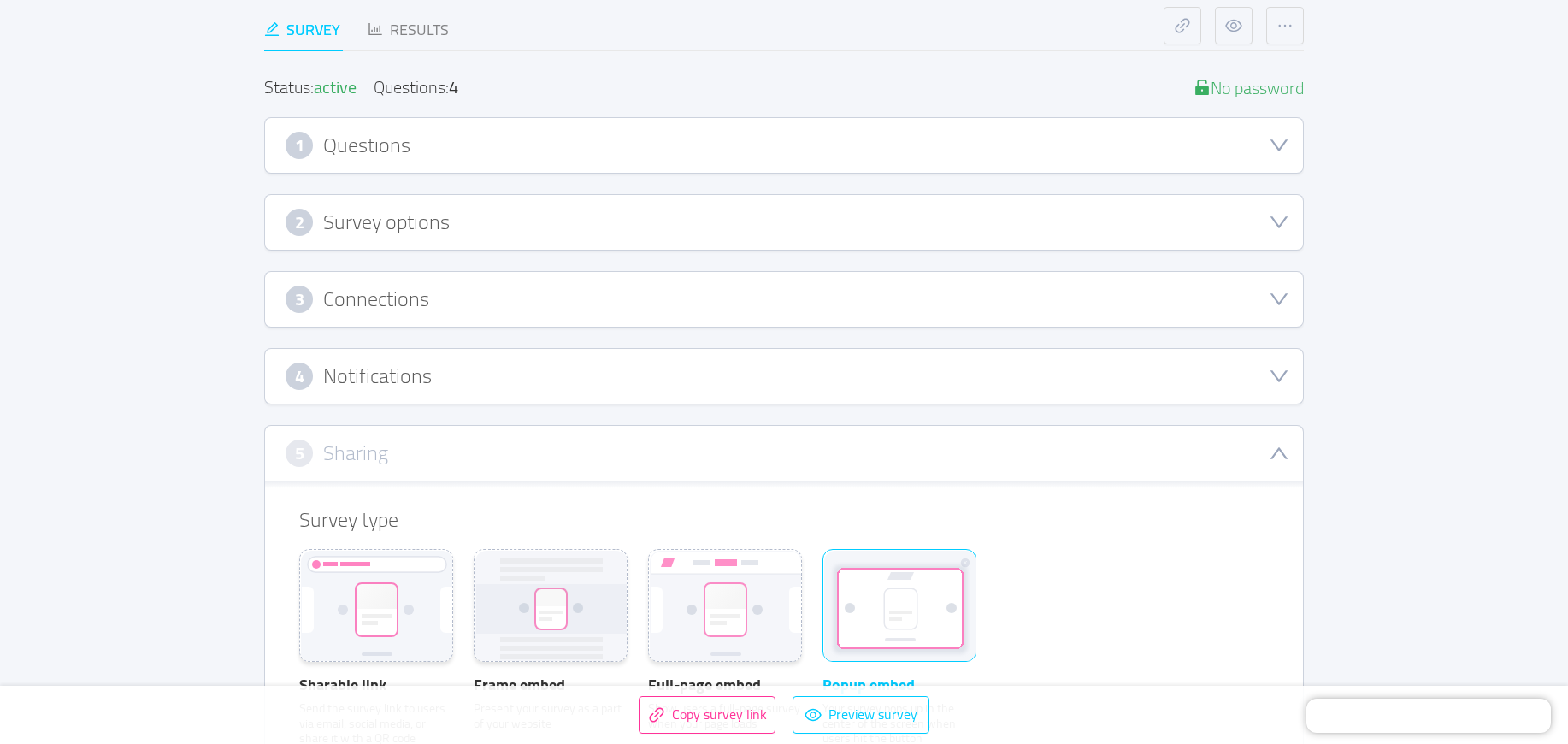 scroll, scrollTop: 0, scrollLeft: 0, axis: both 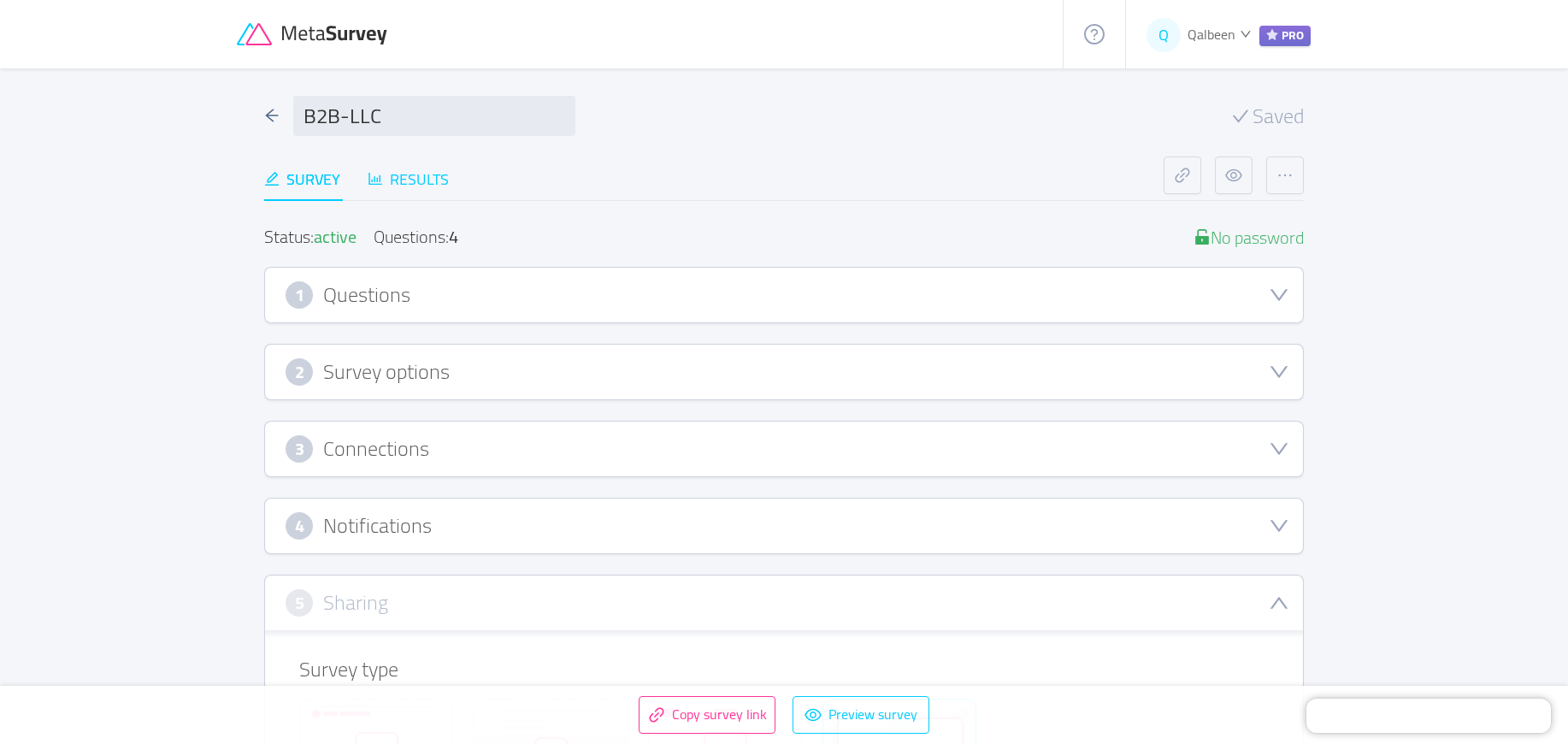 click on "Results" at bounding box center [408, 179] 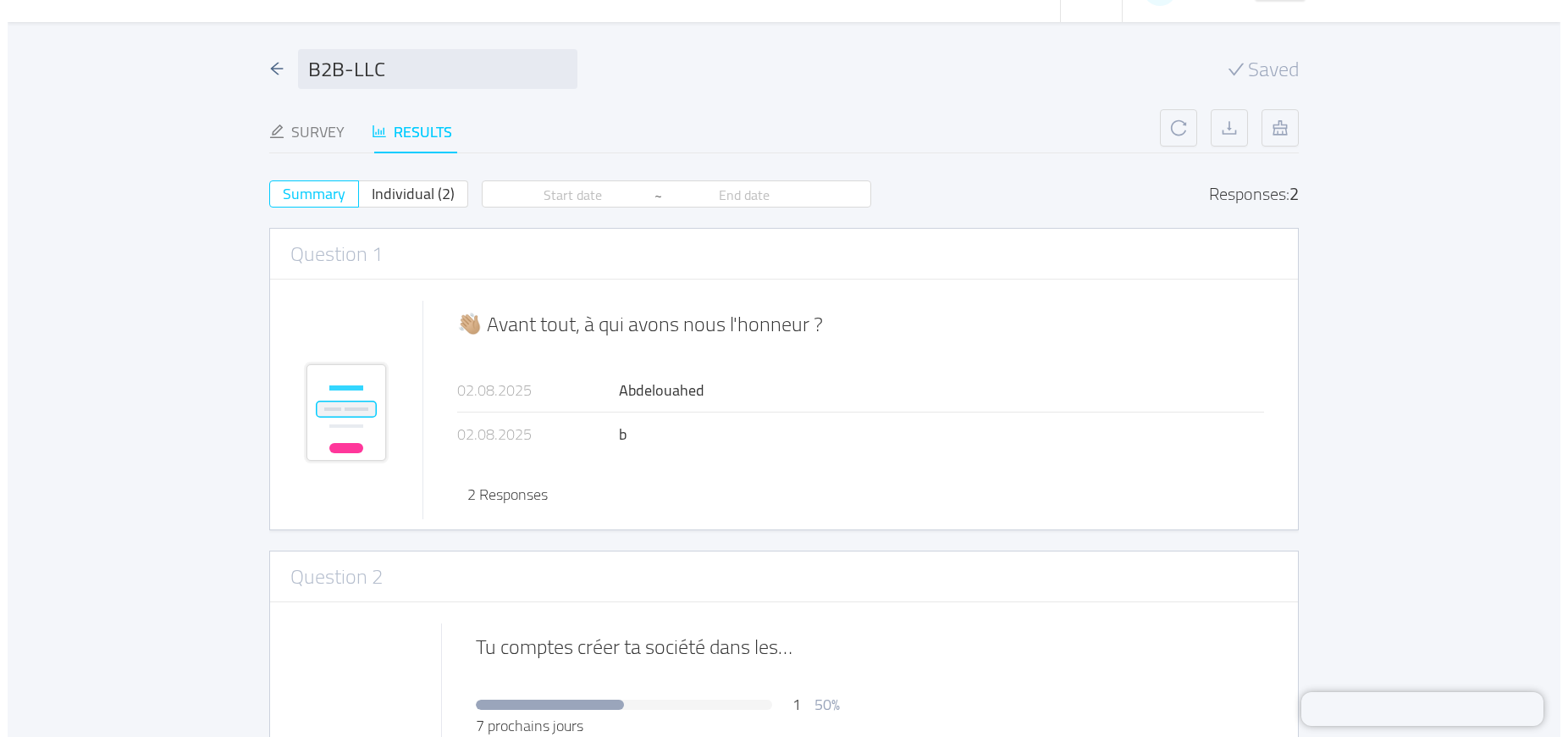scroll, scrollTop: 0, scrollLeft: 0, axis: both 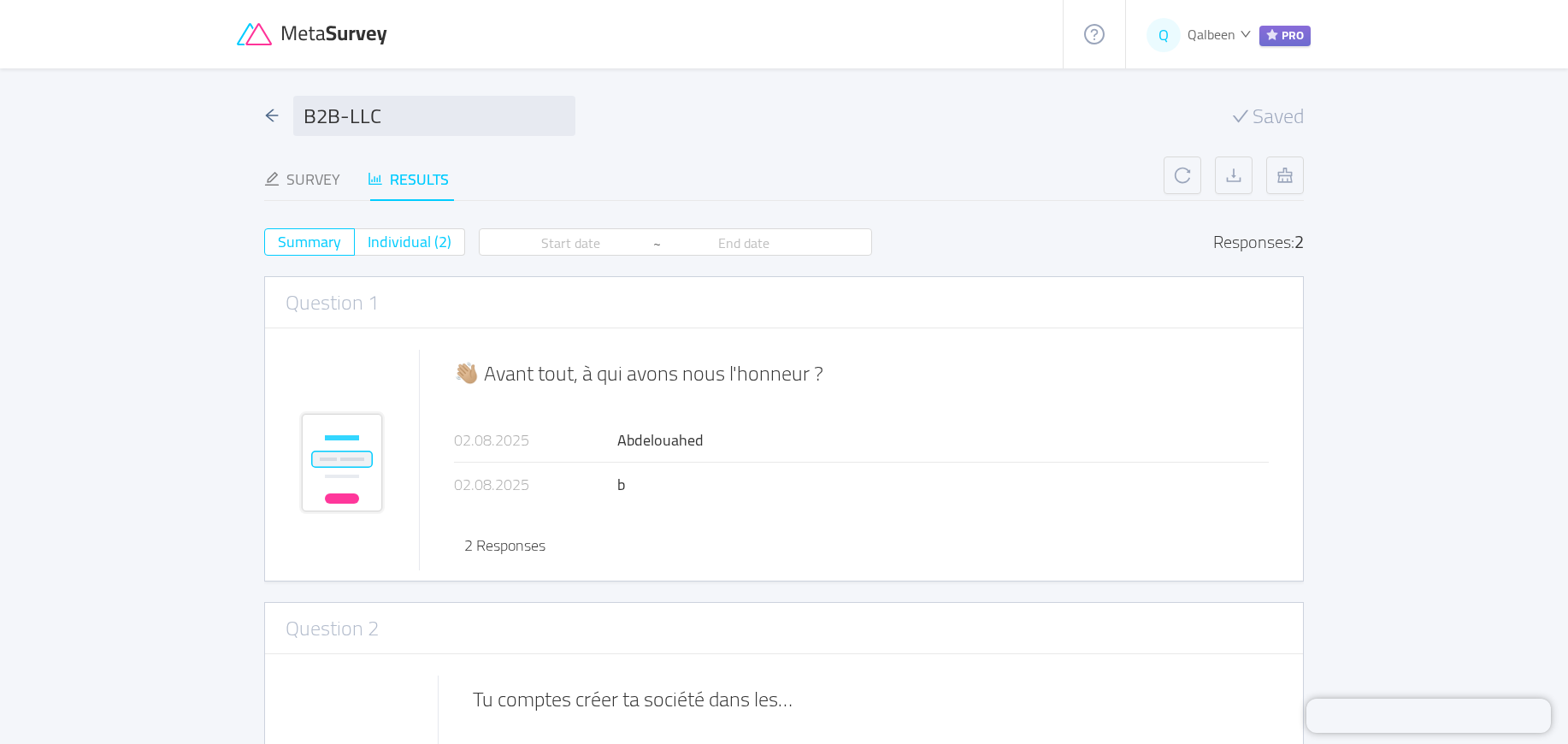 click on "Individual (2)" at bounding box center [410, 241] 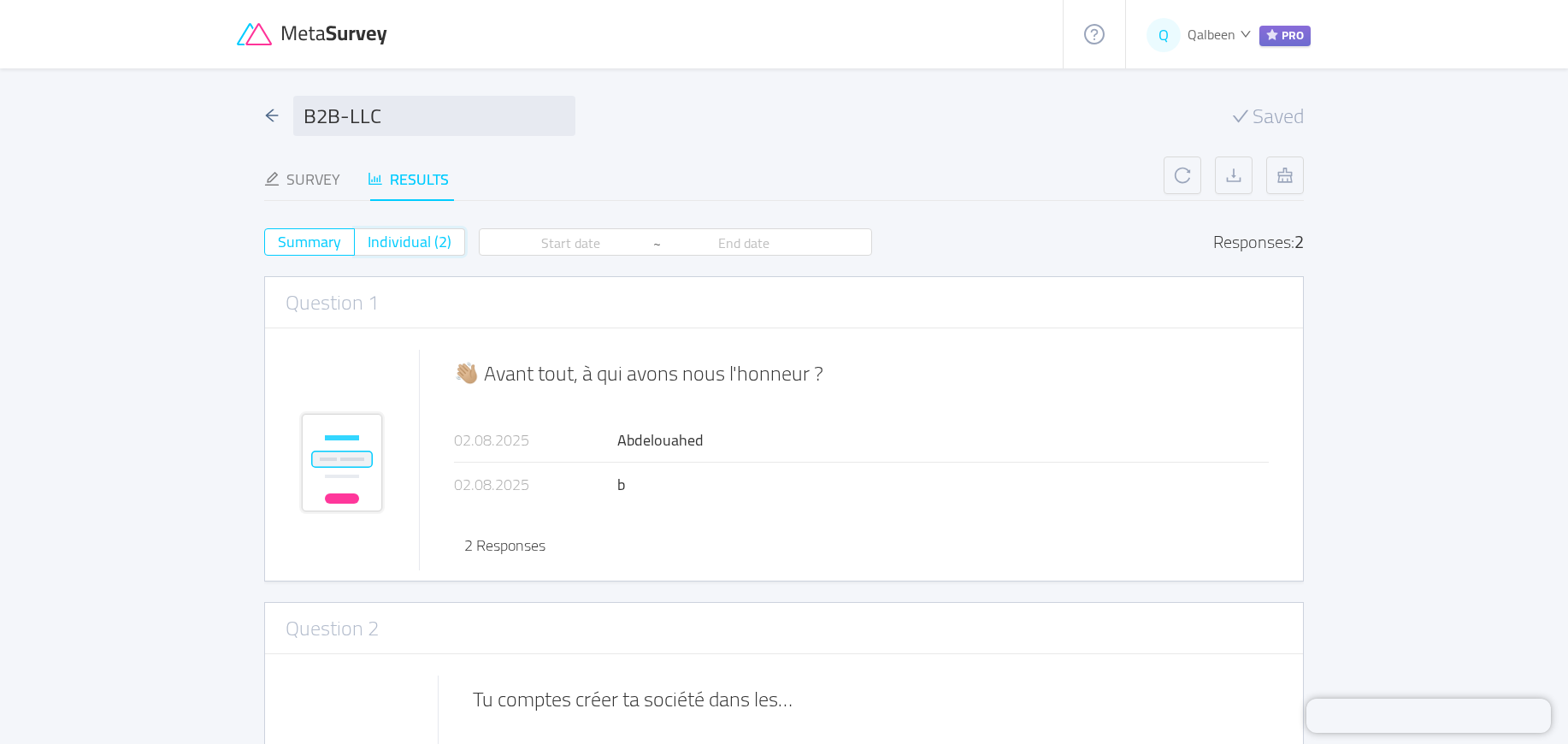 click on "Individual (2)" at bounding box center (368, 247) 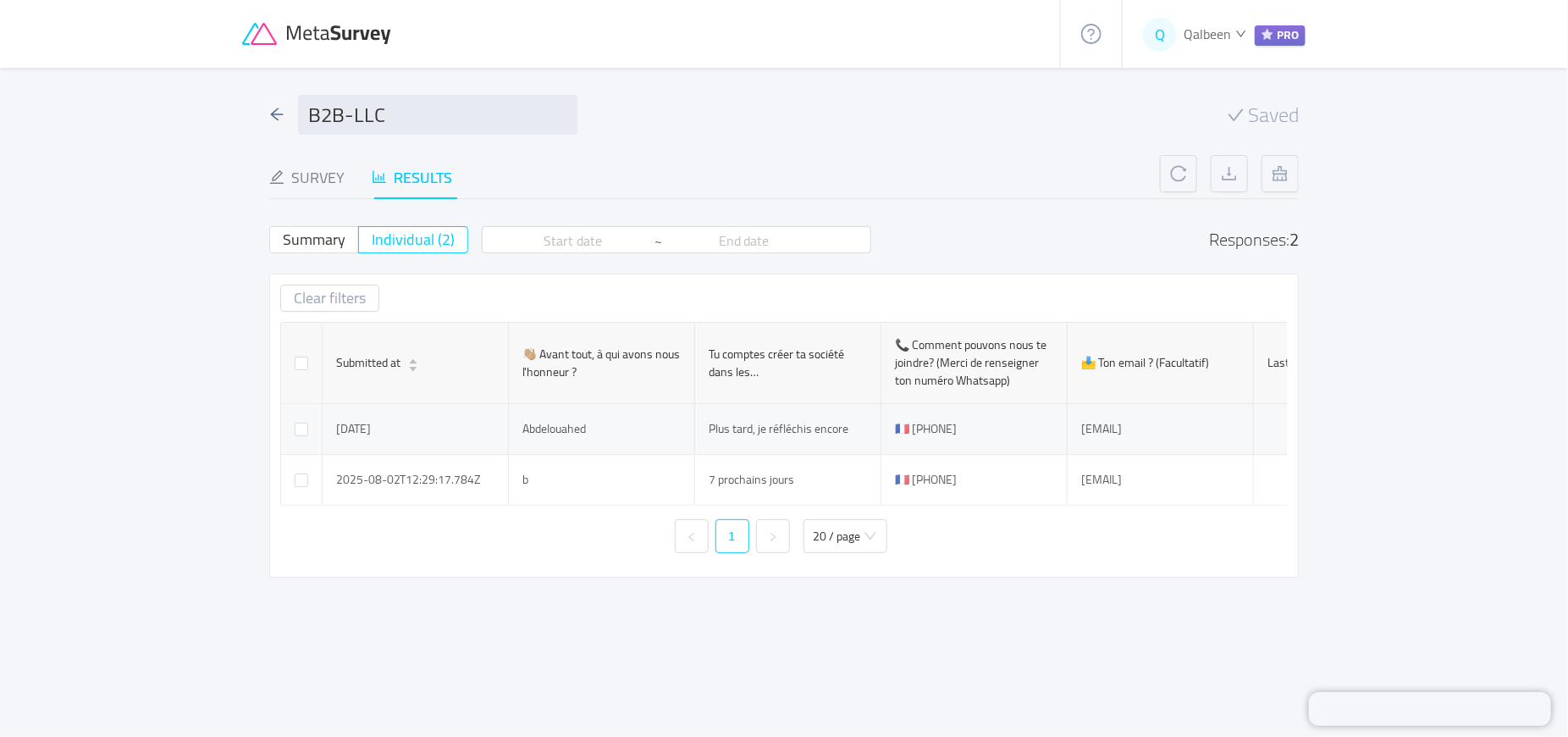 click on "[EMAIL]" at bounding box center (1161, 429) 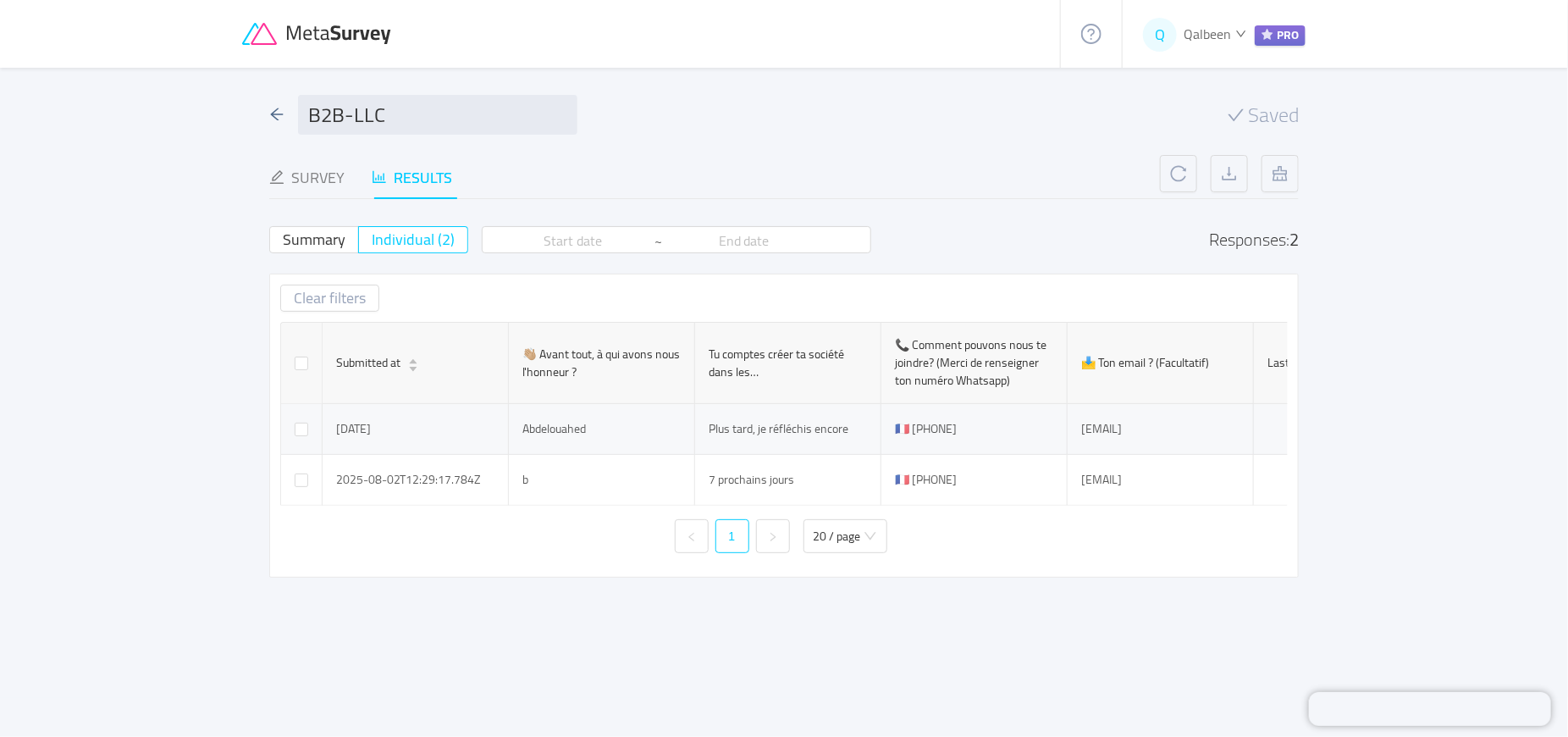 copy on "Abdelouahedgord" 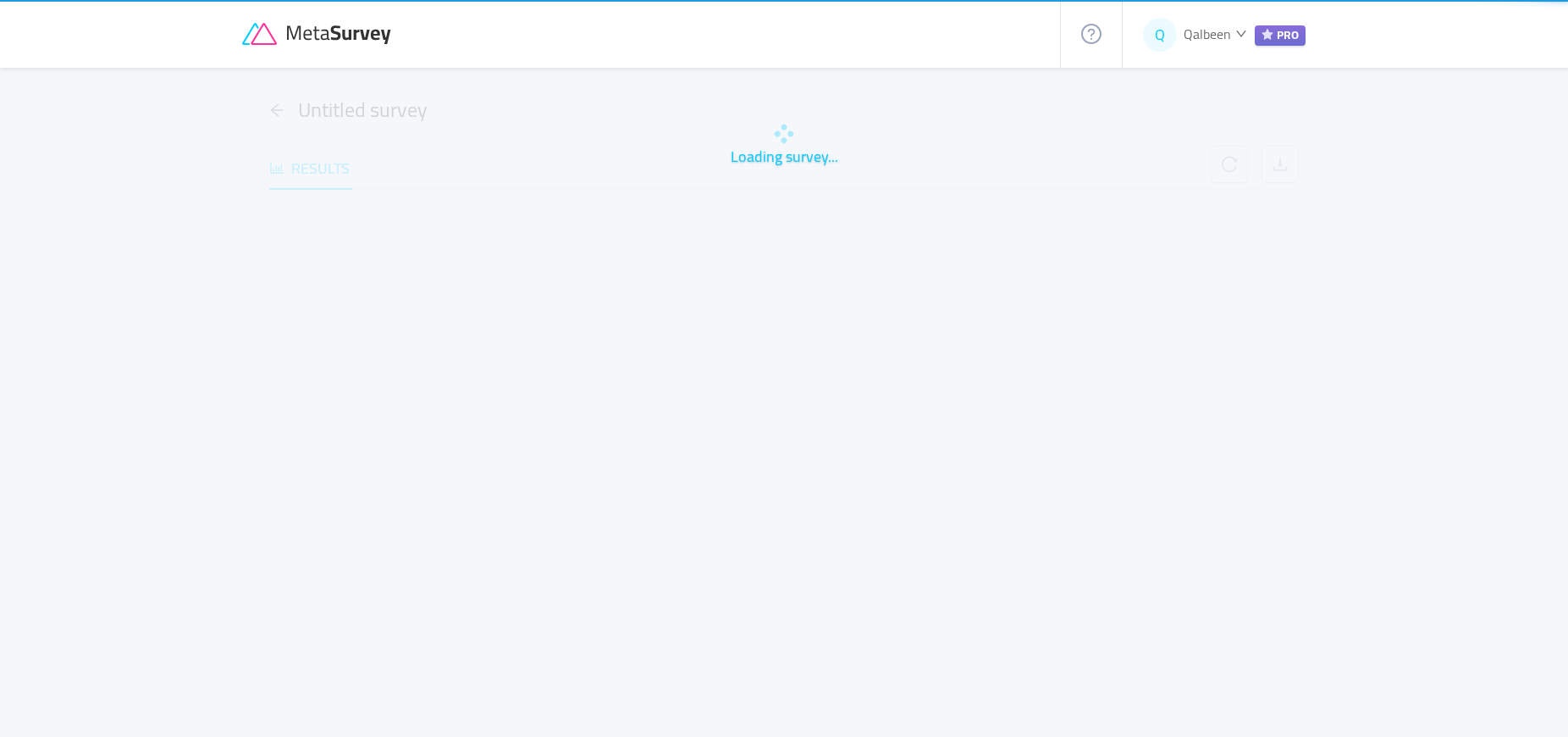 scroll, scrollTop: 0, scrollLeft: 0, axis: both 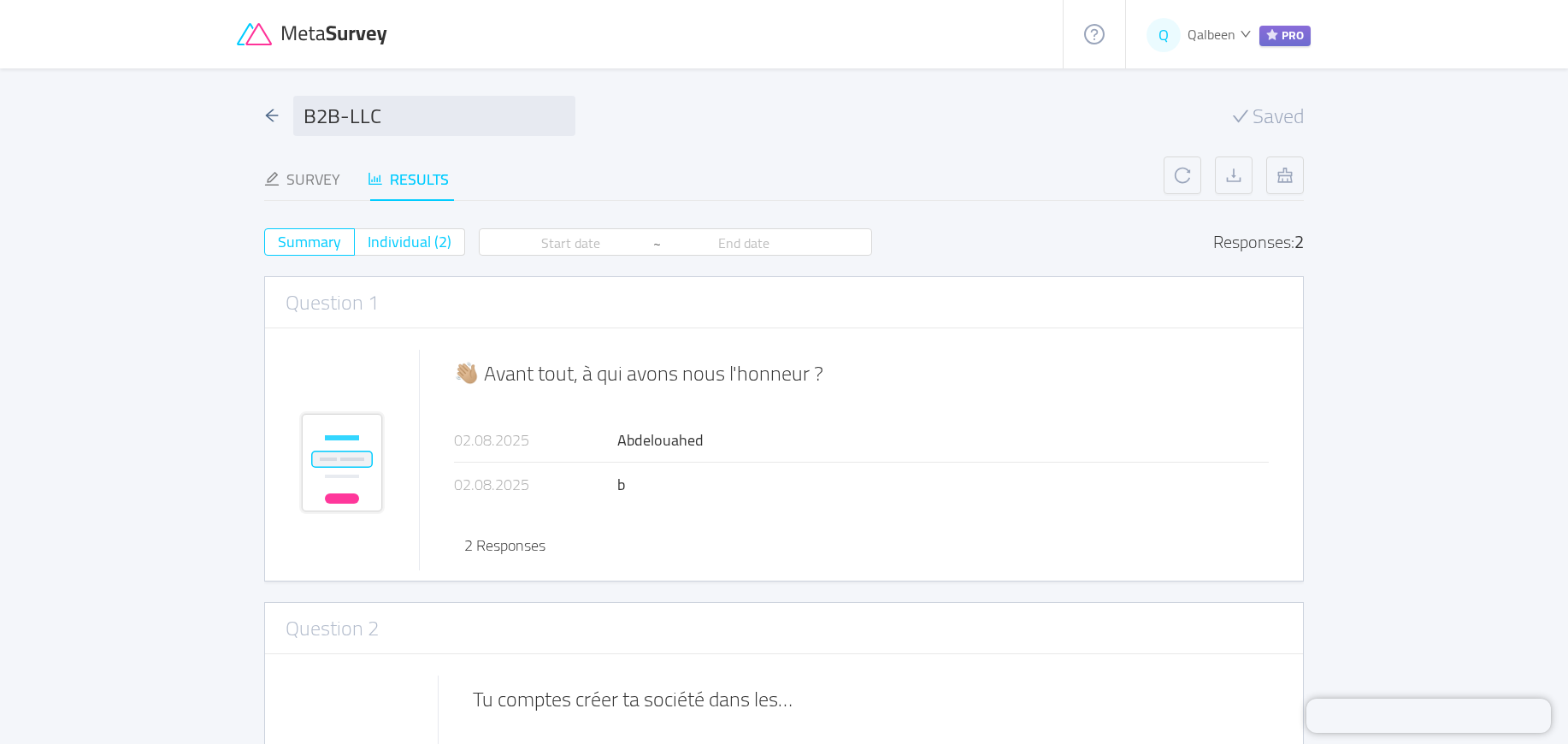 click on "Individual (2)" at bounding box center [410, 241] 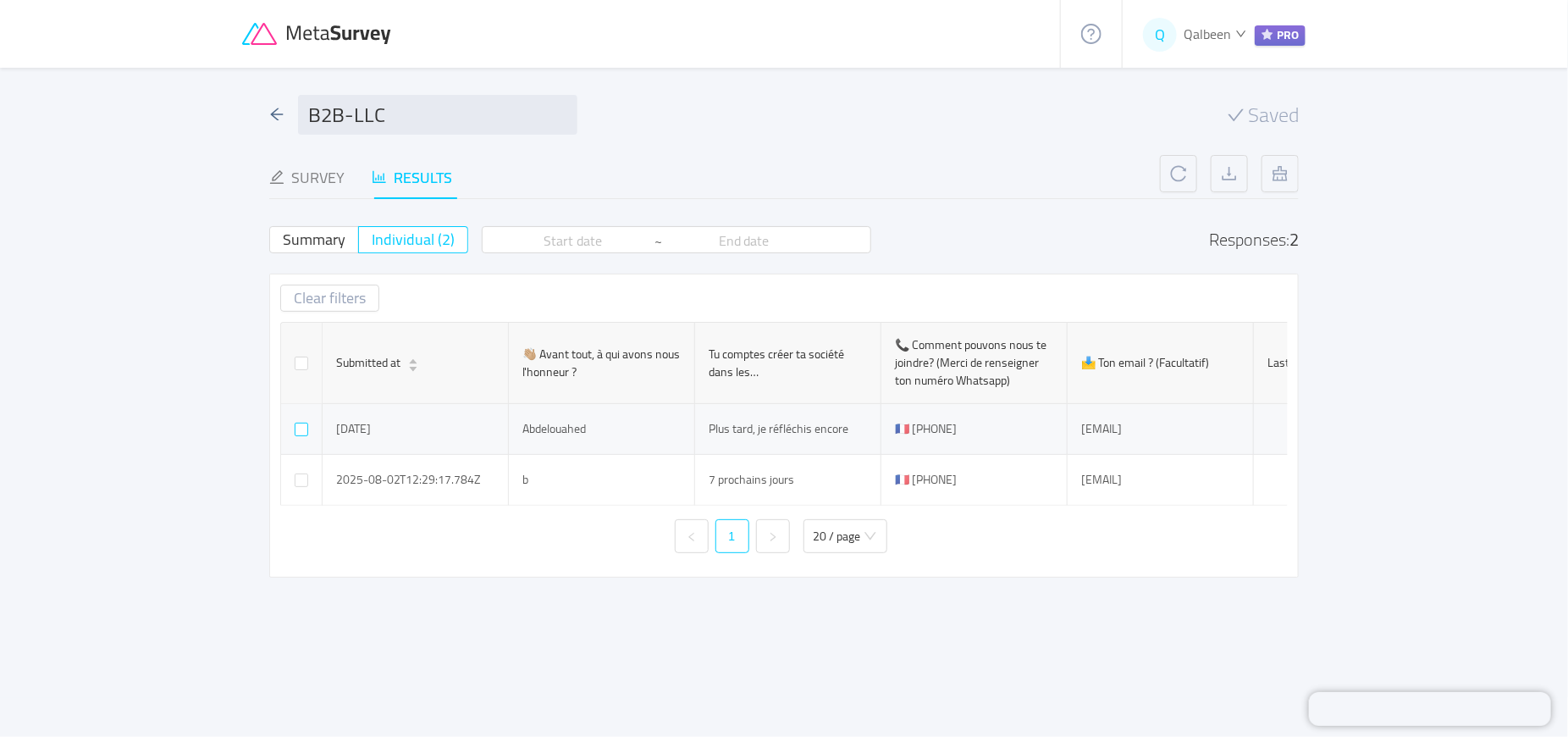 click at bounding box center [301, 429] 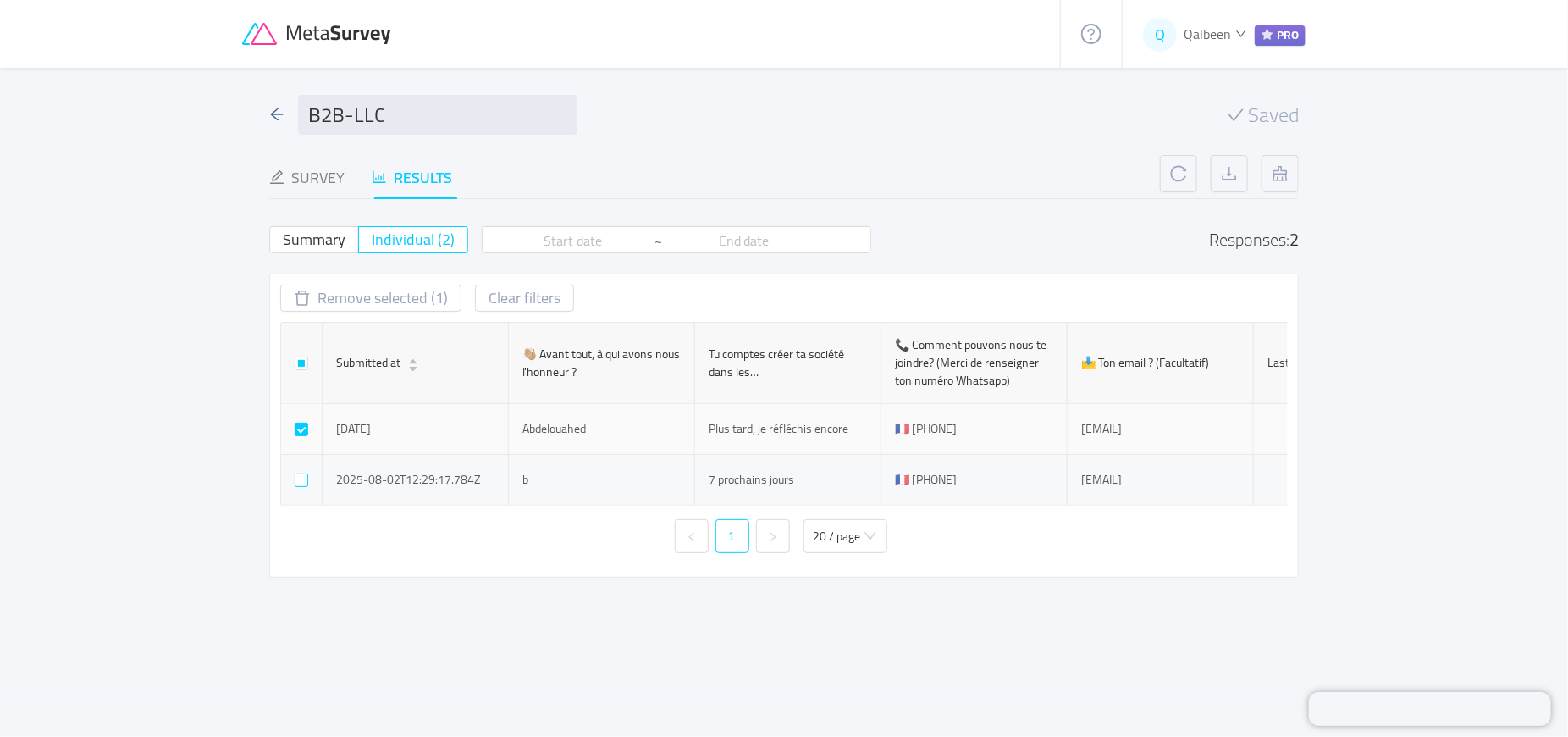 click at bounding box center [301, 480] 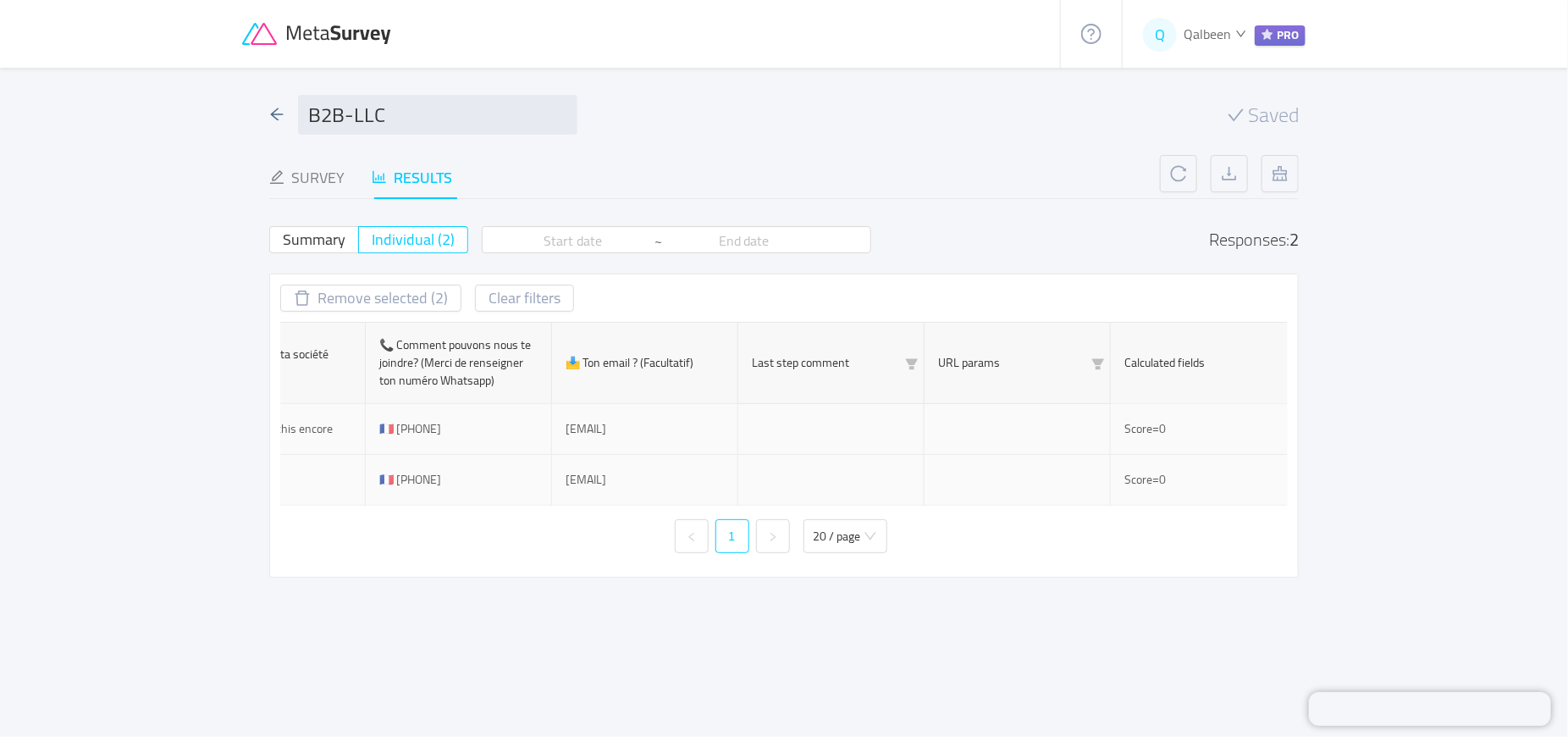 scroll, scrollTop: 0, scrollLeft: 525, axis: horizontal 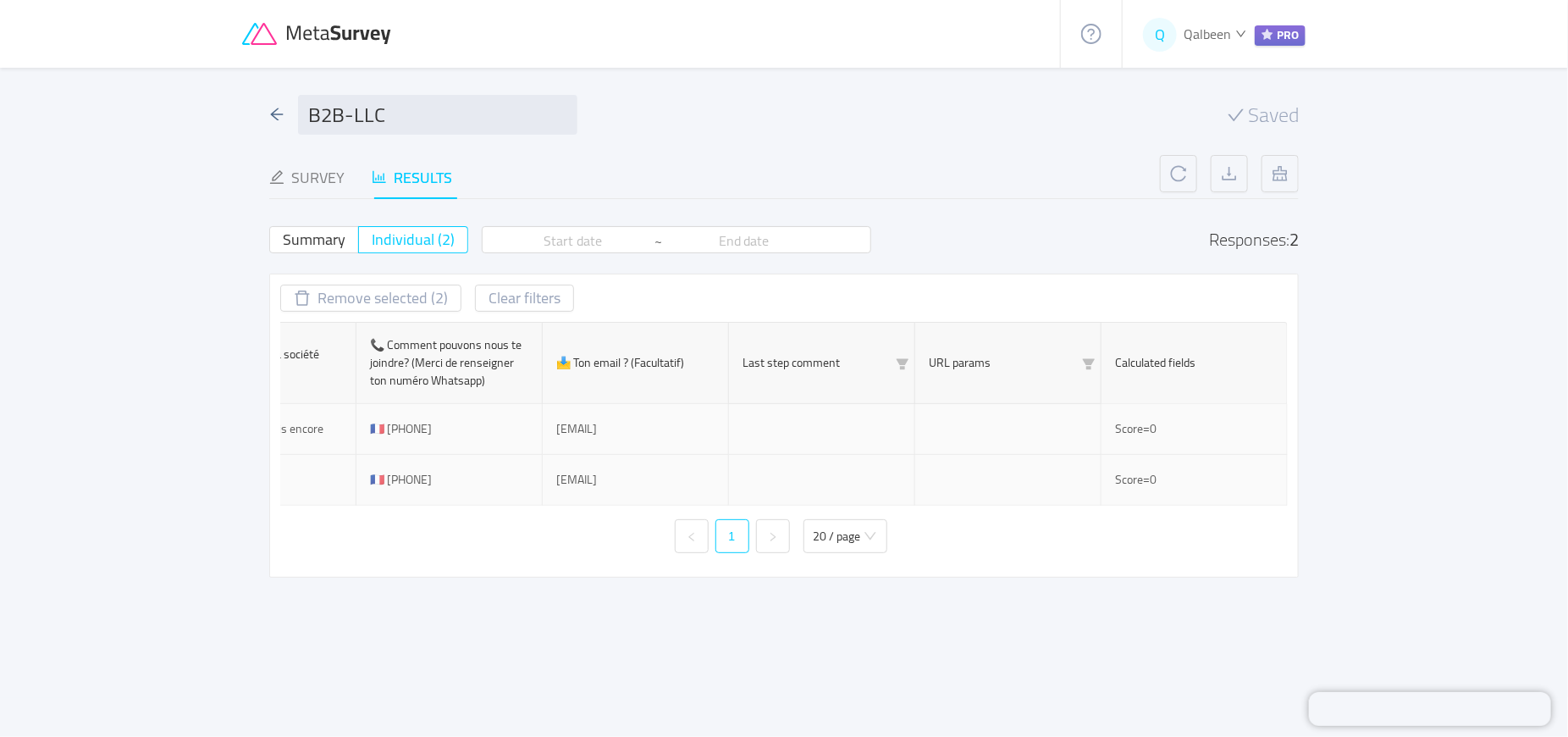 click on "Score=0" at bounding box center (1195, 429) 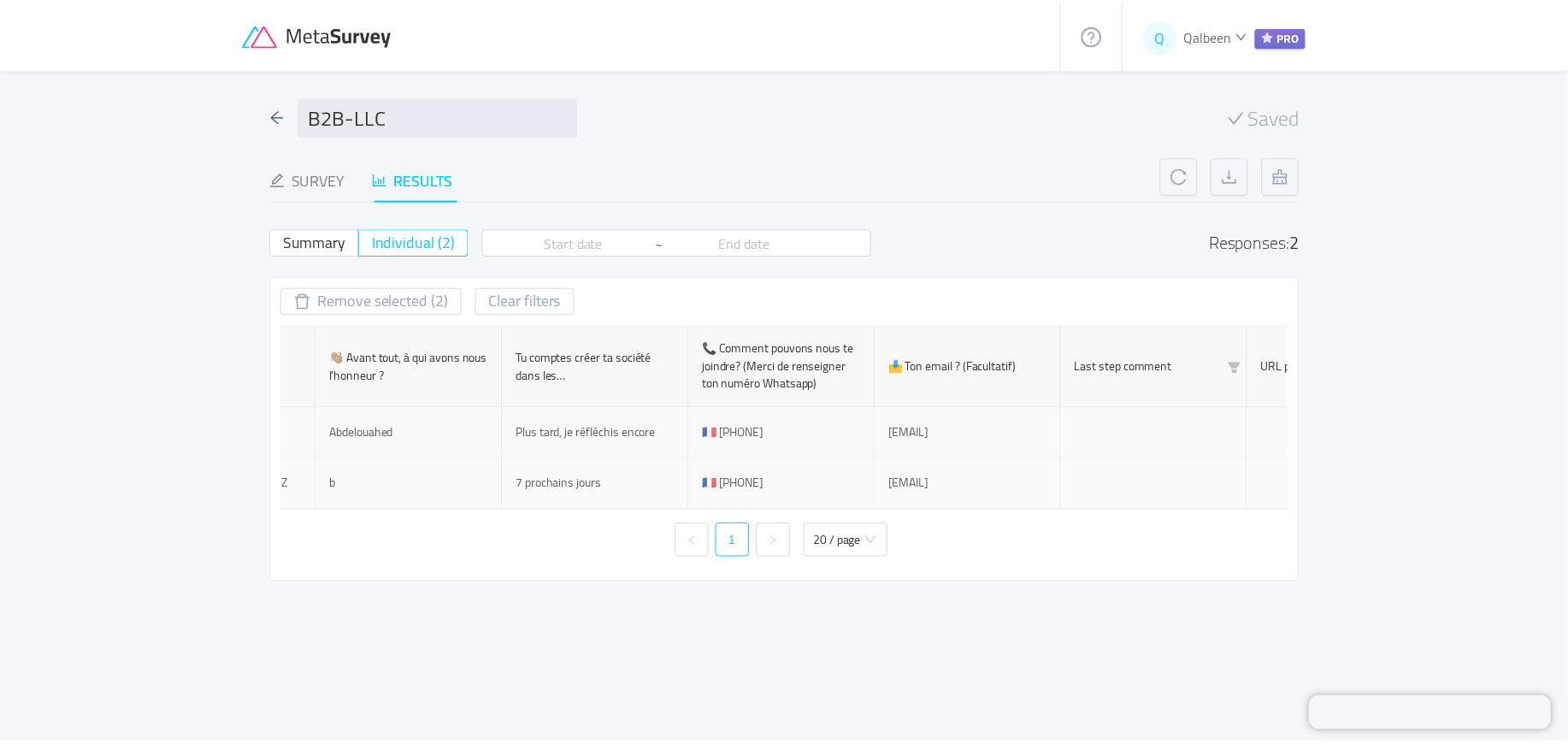 scroll, scrollTop: 0, scrollLeft: 159, axis: horizontal 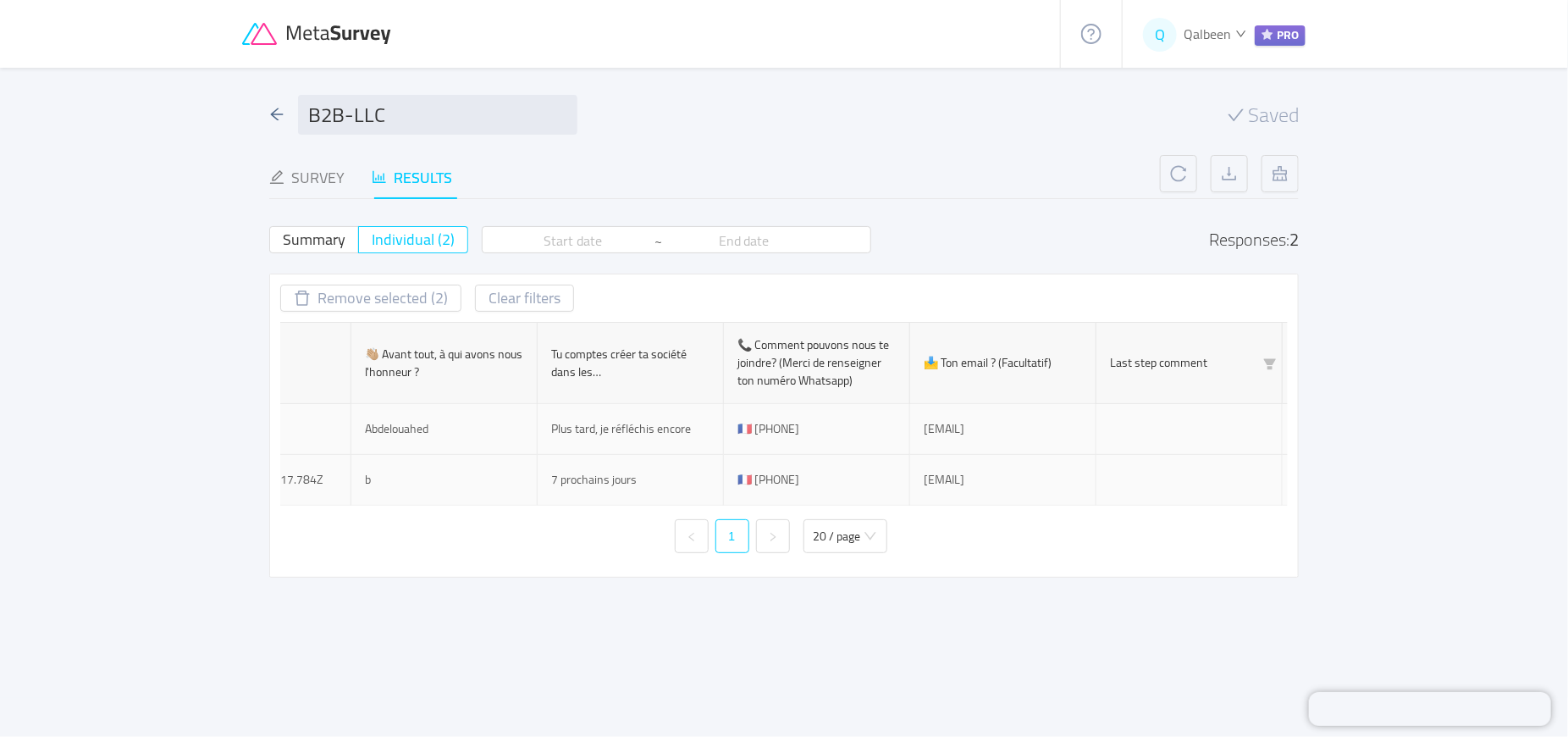 drag, startPoint x: 772, startPoint y: 434, endPoint x: 859, endPoint y: 428, distance: 87.20665 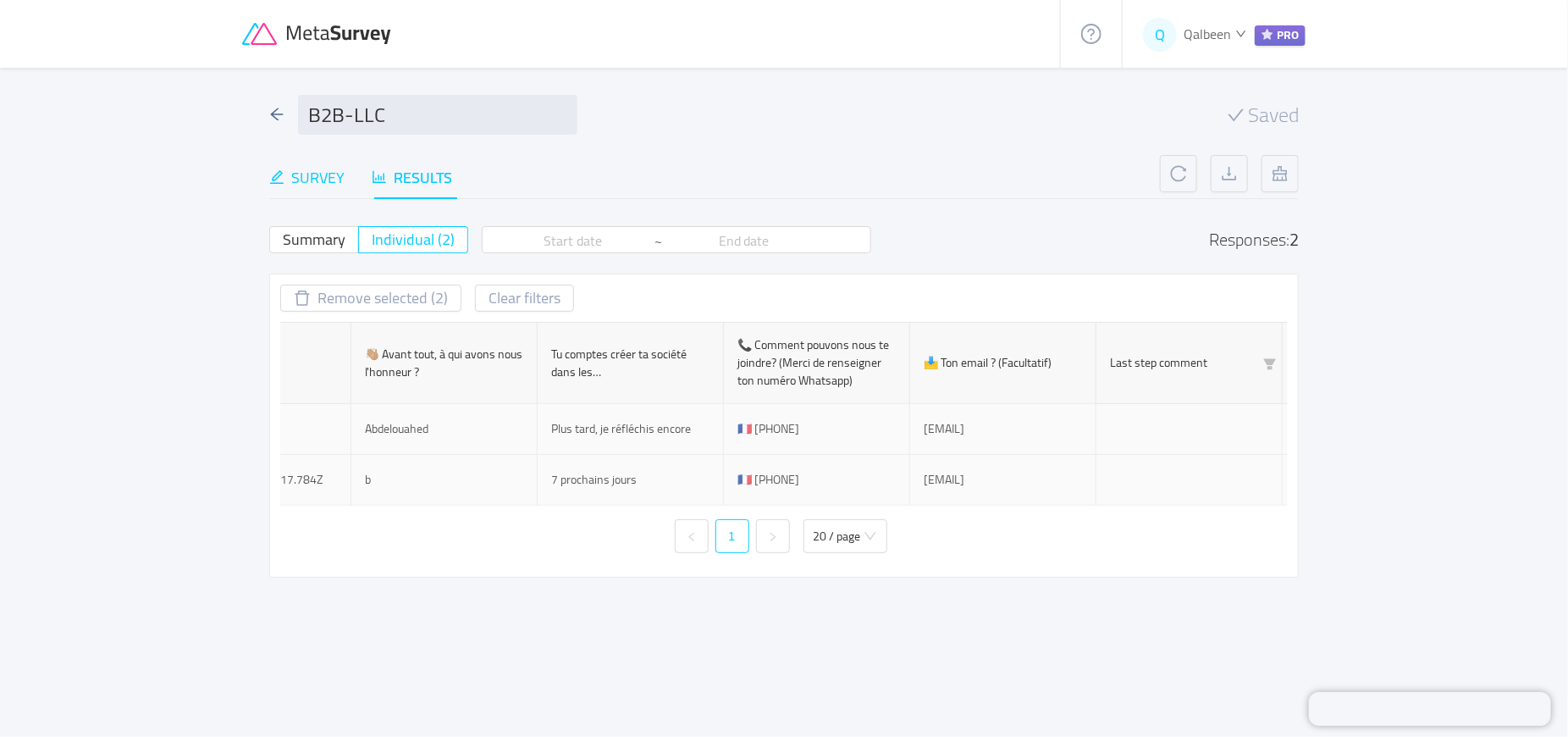 click on "Survey" at bounding box center [306, 177] 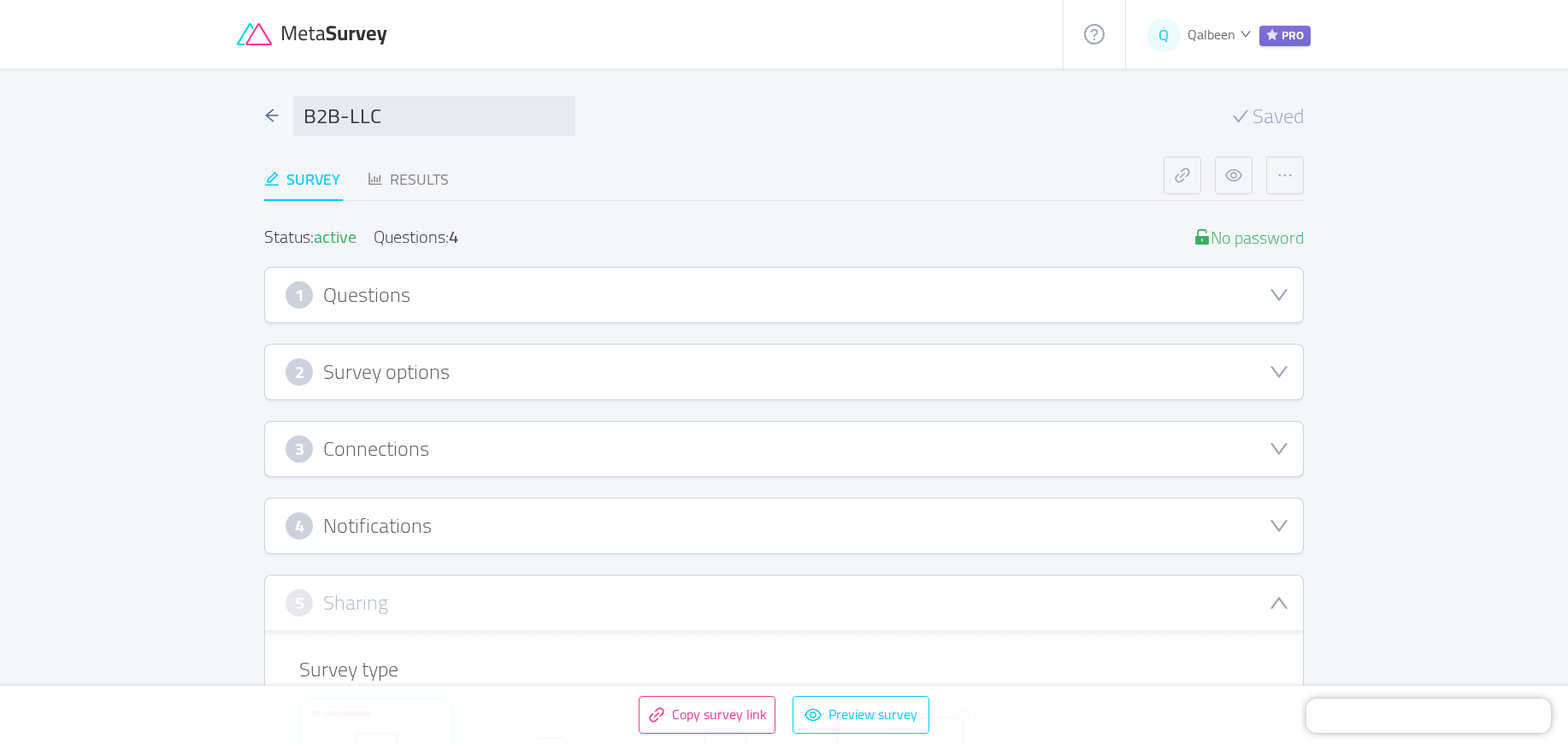 click on "1  Questions" at bounding box center [784, 295] 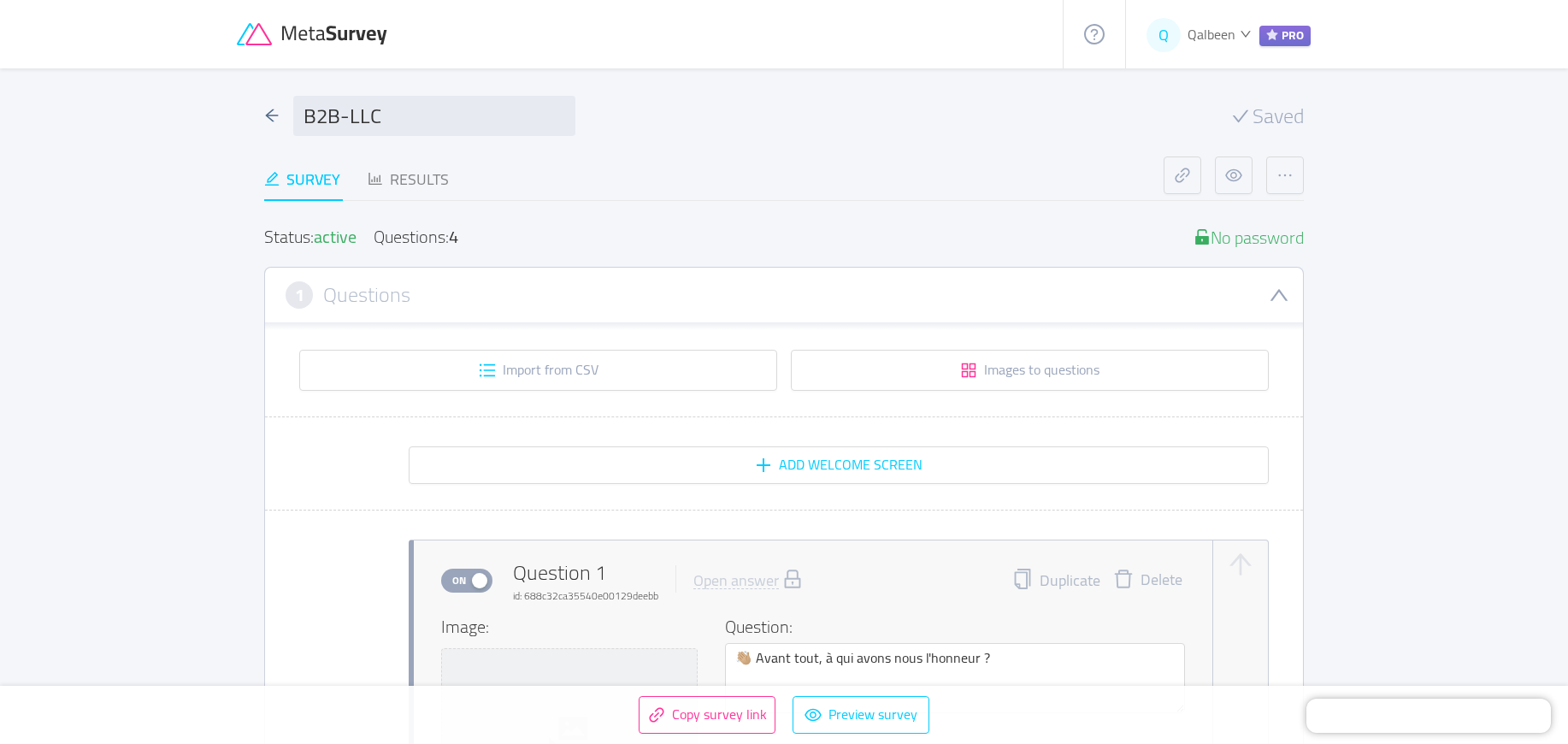 click on "1  Questions" at bounding box center [784, 295] 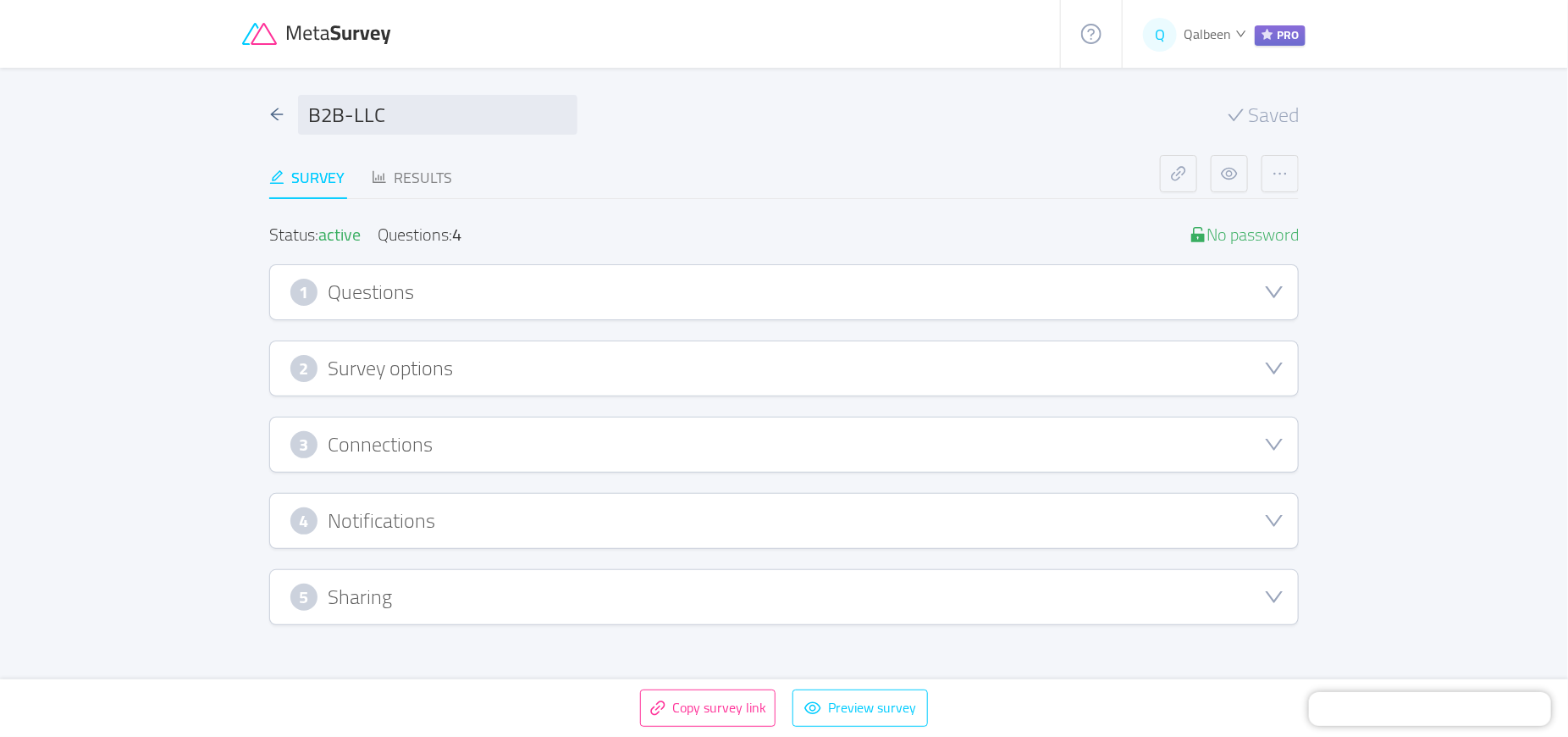 click on "1  Questions" at bounding box center [784, 292] 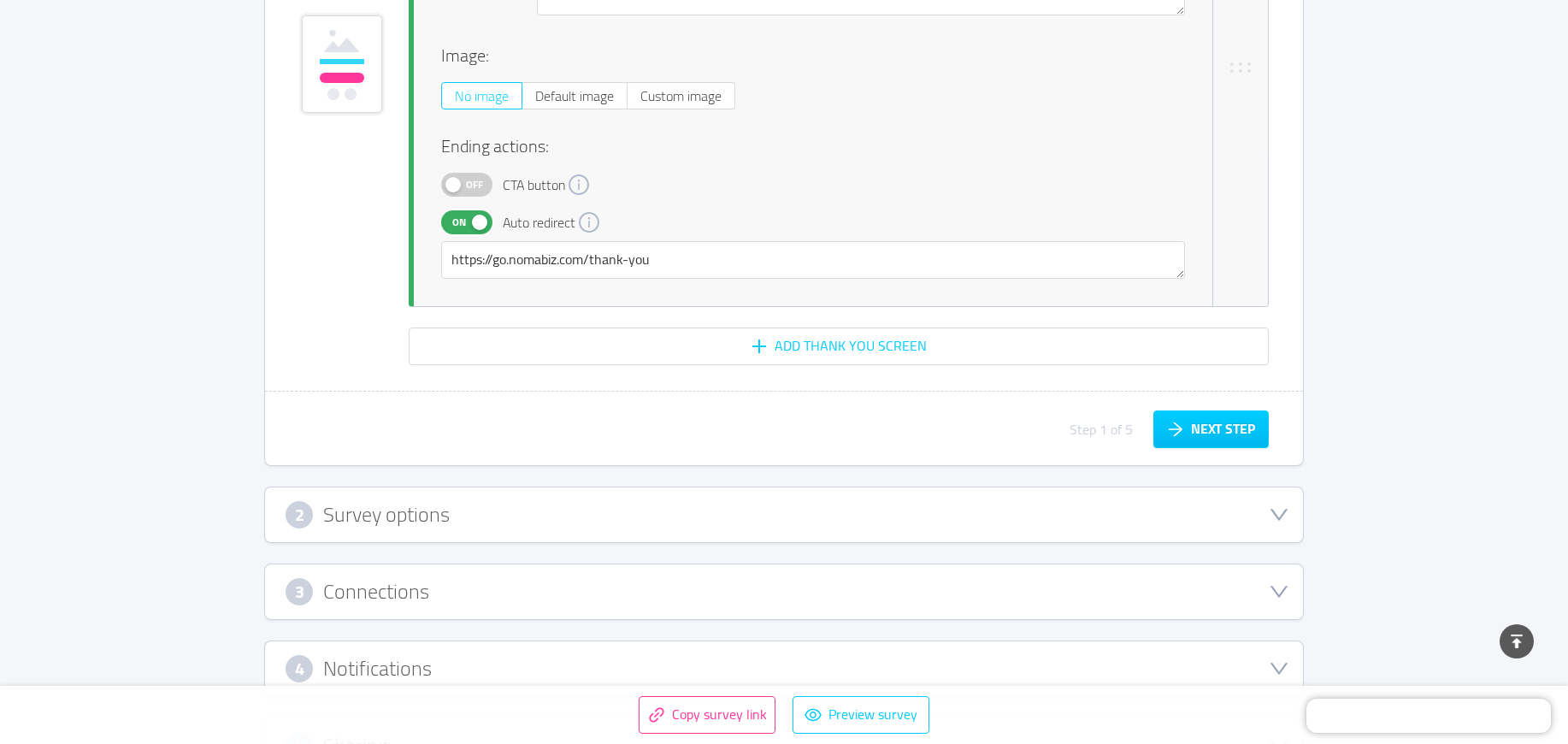 scroll, scrollTop: 3634, scrollLeft: 0, axis: vertical 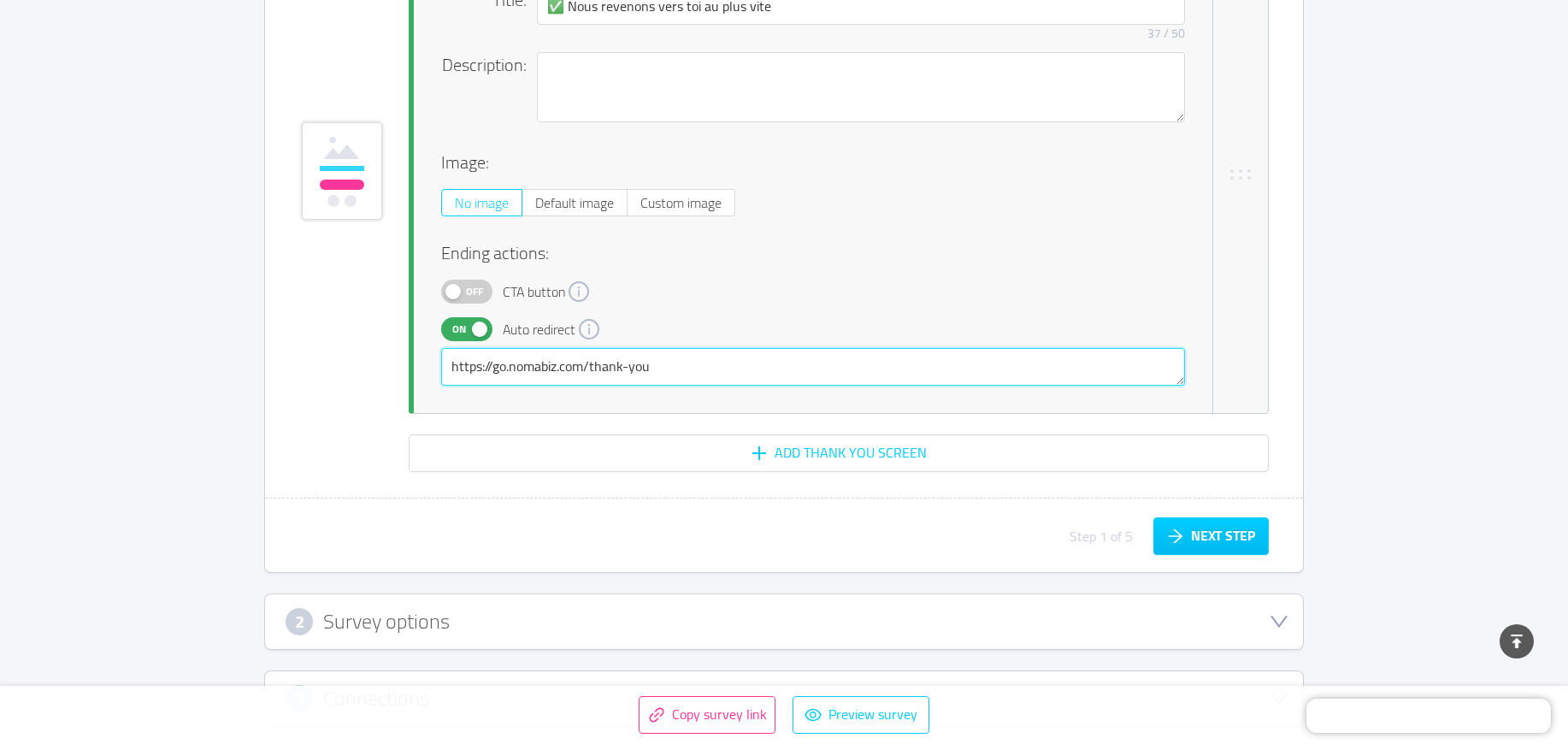 click on "https://go.nomabiz.com/thank-you" at bounding box center [813, 367] 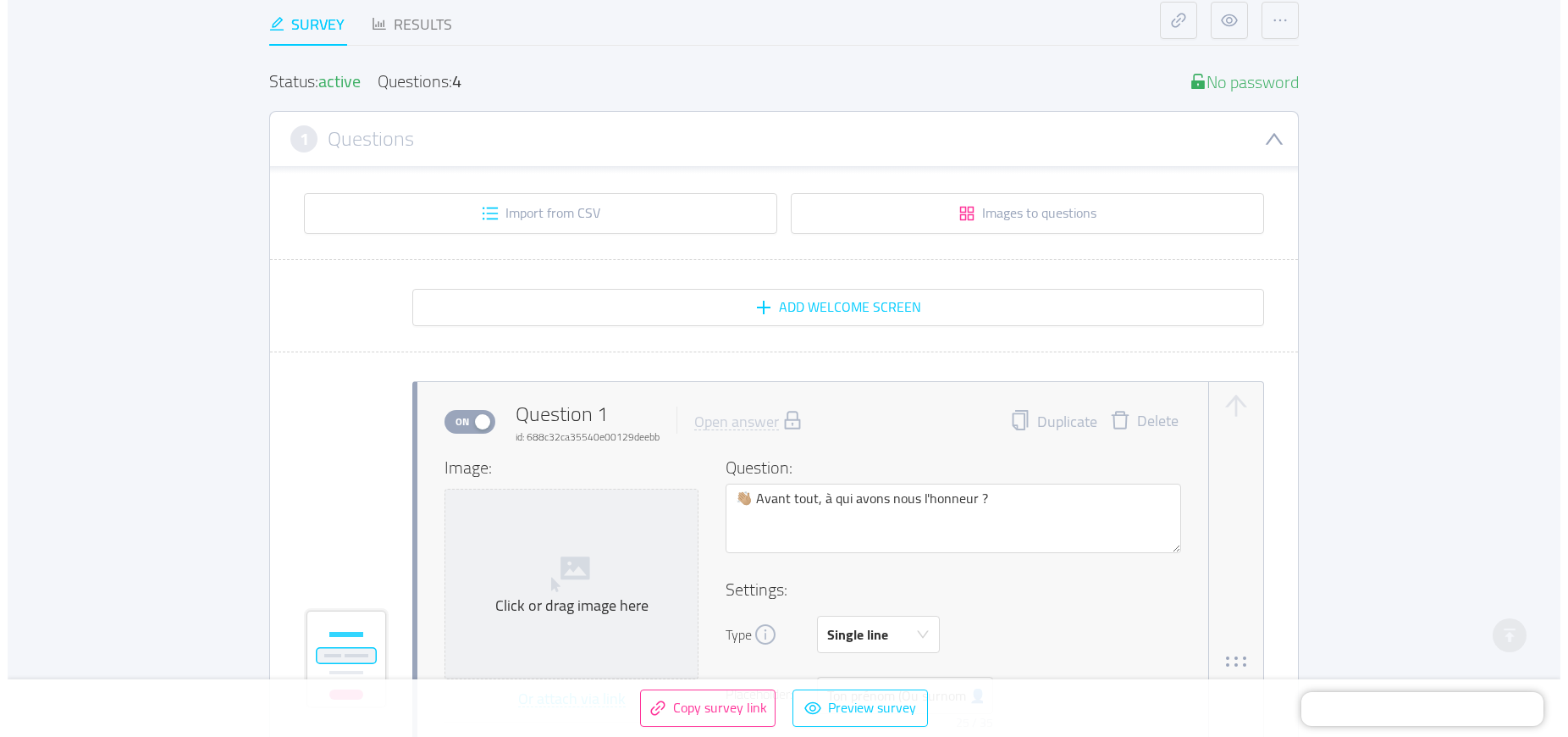 scroll, scrollTop: 0, scrollLeft: 0, axis: both 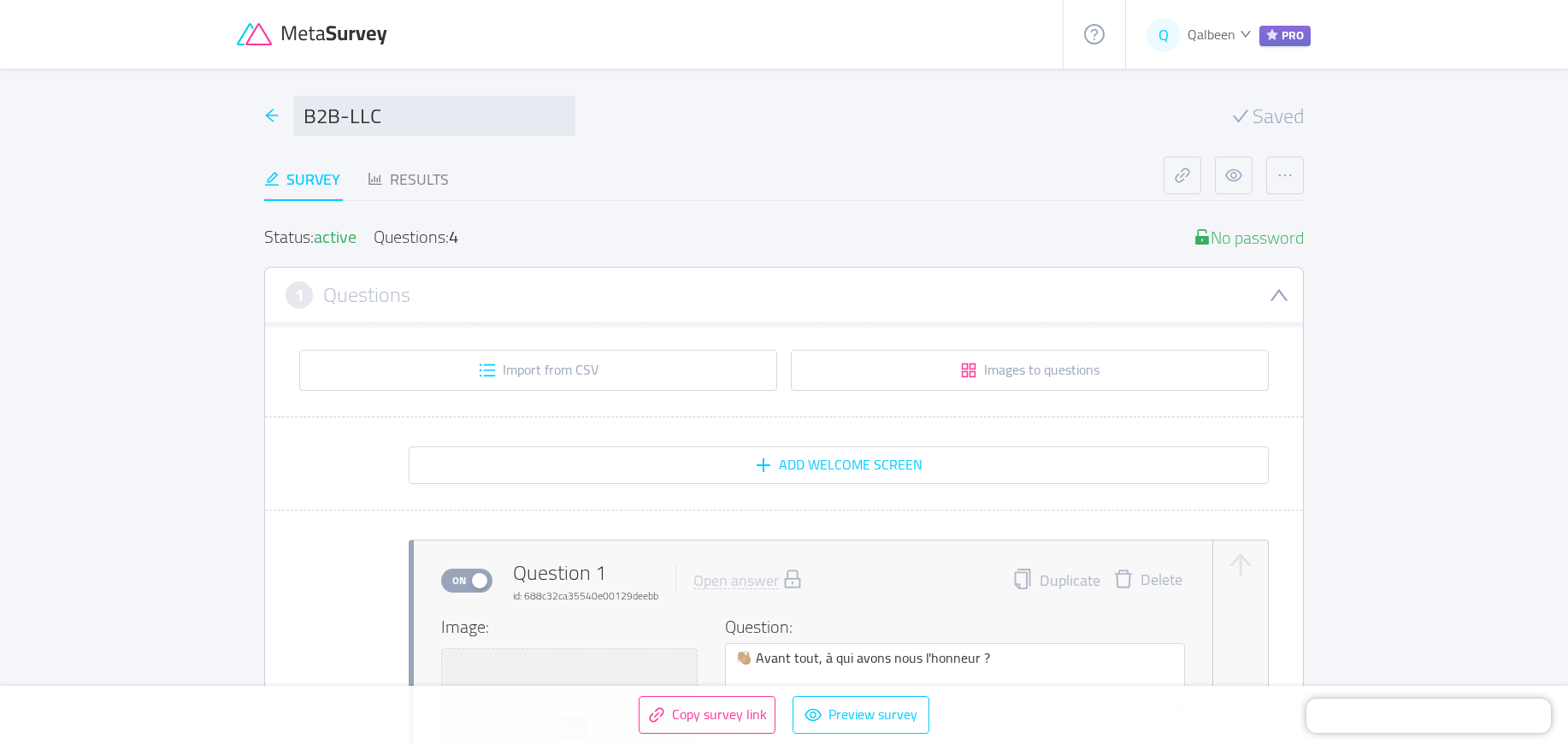 click 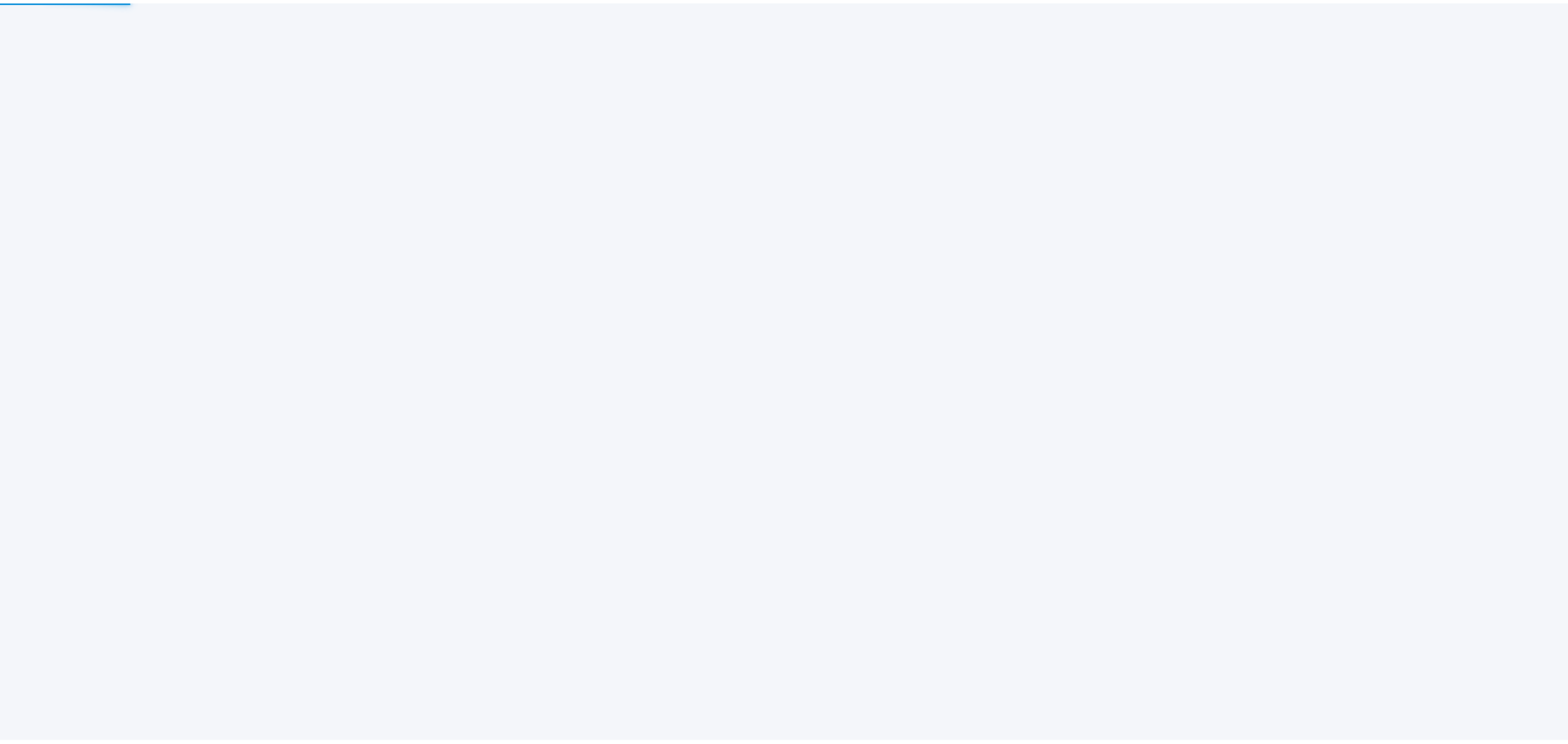scroll, scrollTop: 0, scrollLeft: 0, axis: both 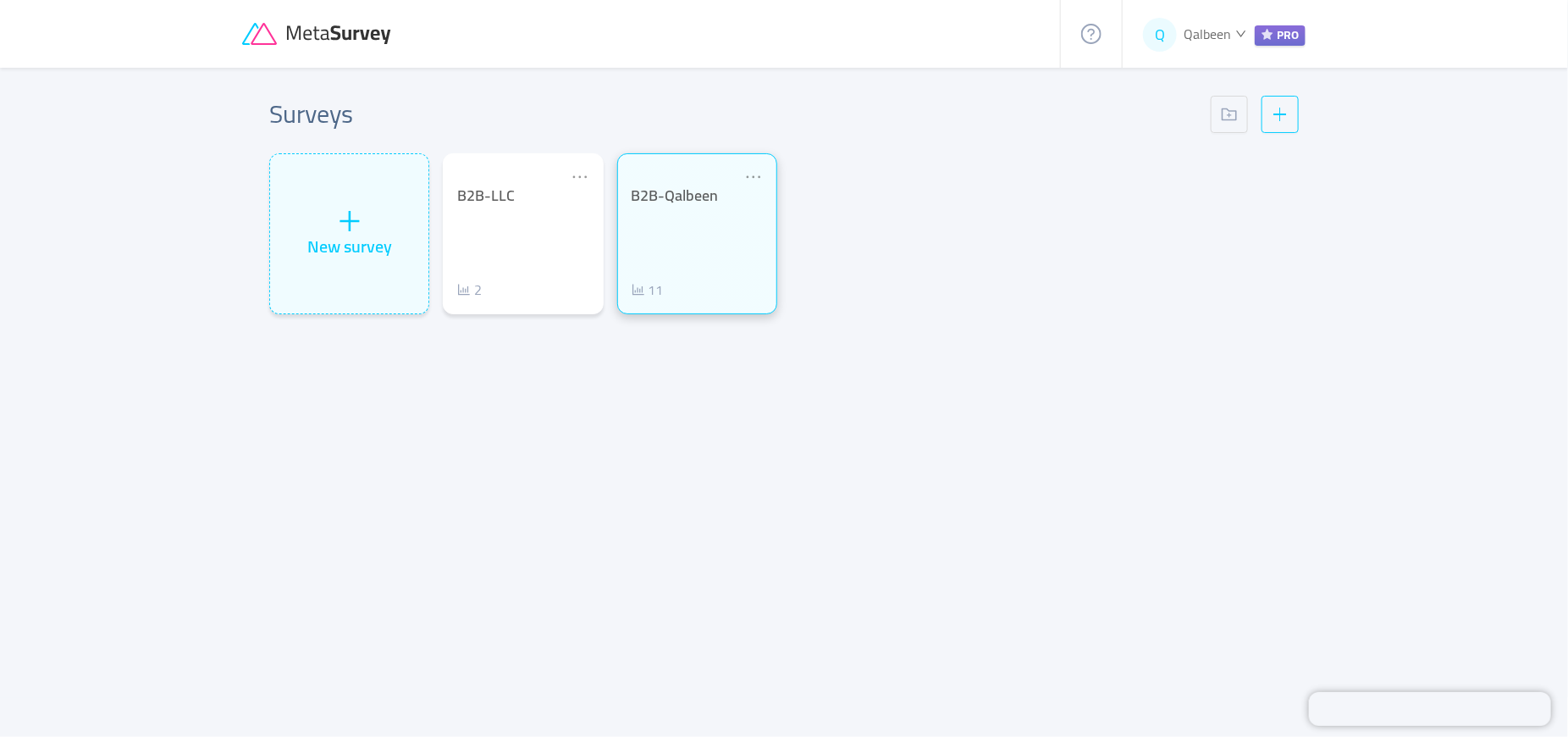 click on "B2B-Qalbeen  11" at bounding box center (697, 243) 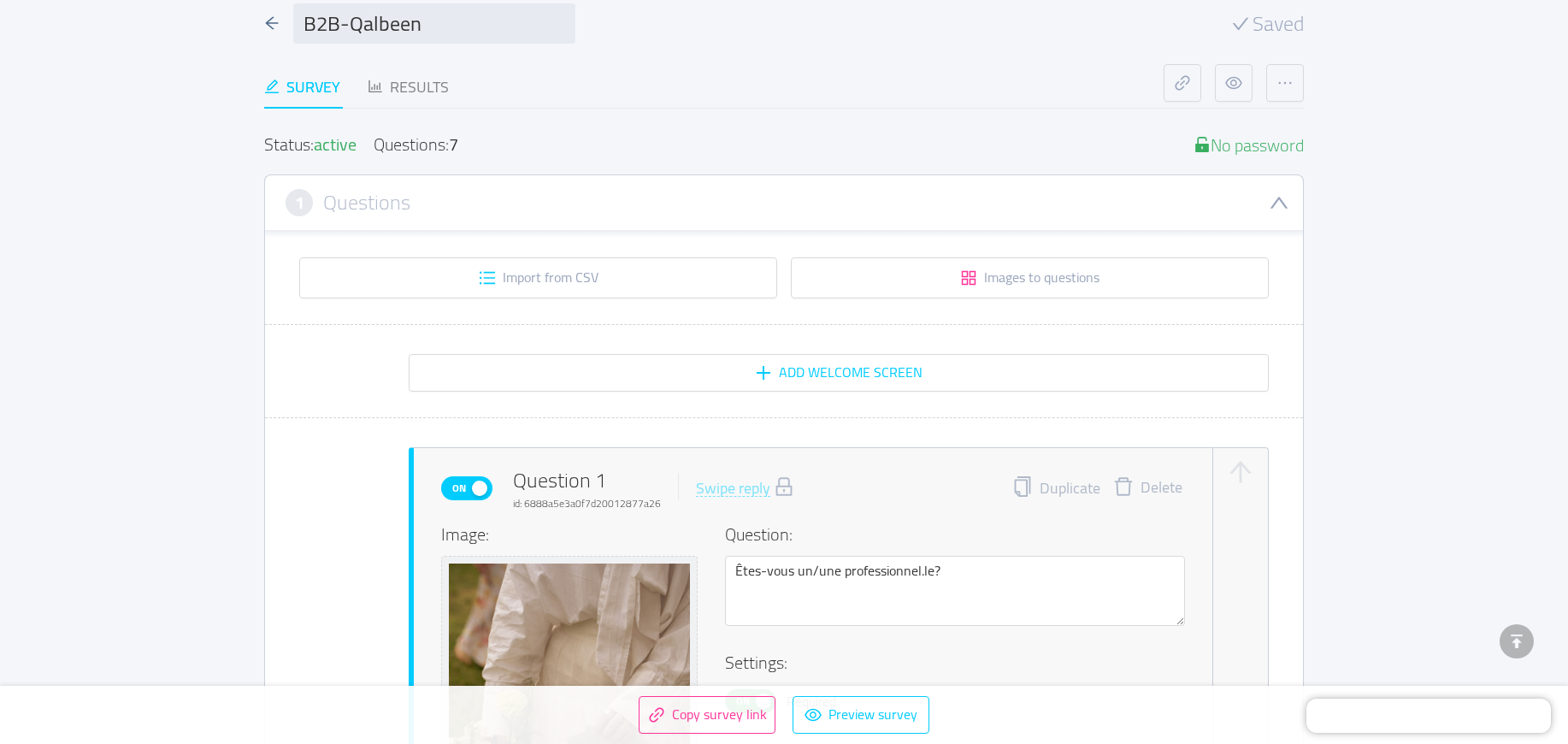 scroll, scrollTop: 0, scrollLeft: 0, axis: both 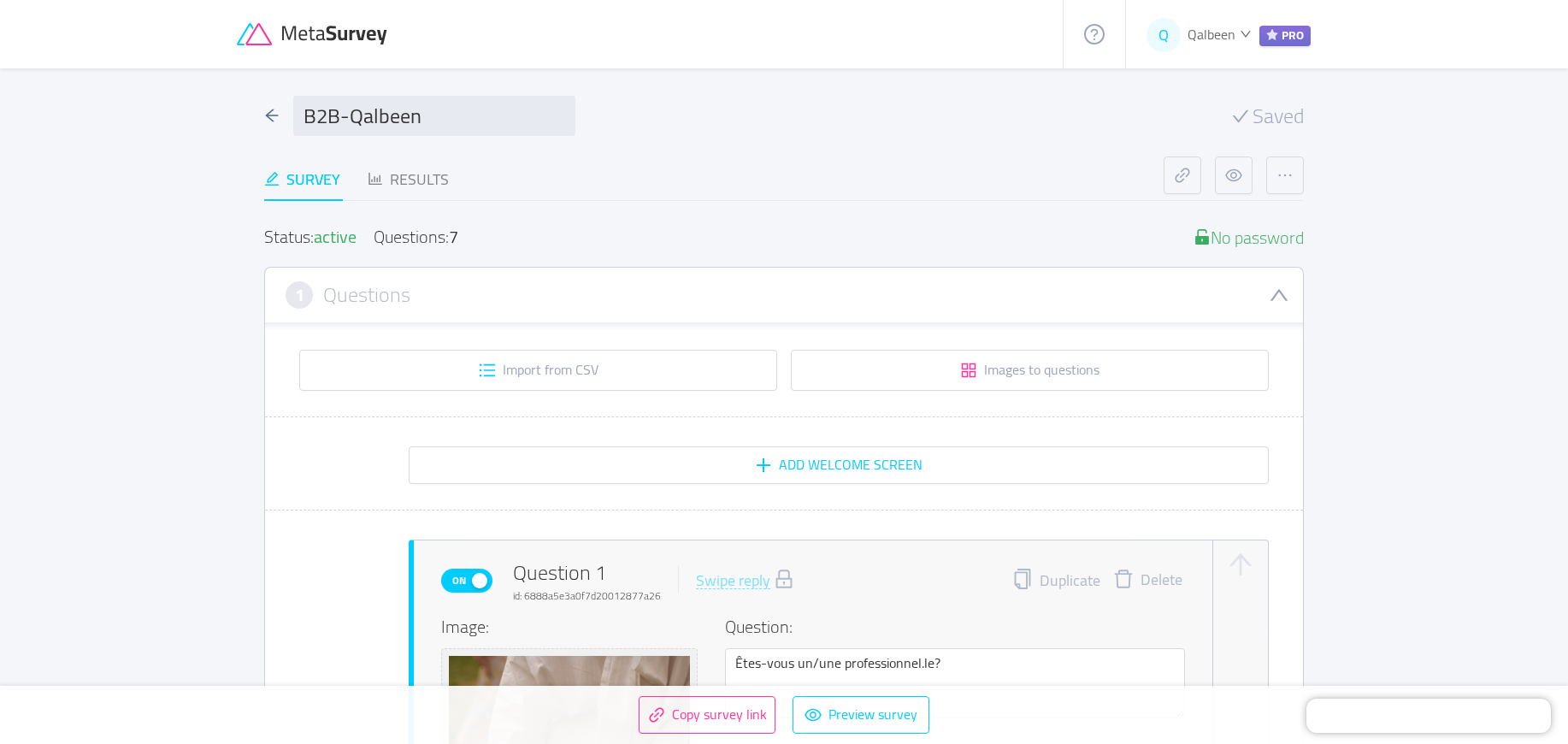 click on "B2B-Qalbeen Saved  Survey   Results   Status:   active   Questions:   7   No password   1  Questions Import from CSV Images to questions Add Welcome screen On  Question 1  id: 6888a5e3a0f7d20012877a26  Swipe reply  Duplicate Delete Image: Or attach via link Image upload guidelines for best results: Dimensions: 800 x 600 px Format: jpeg, png, gif, svg, webp Max size: 2MB Question: Êtes-vous un/une professionnel.le? Settings: On Required  Change button labels   active   Conditional logic   Calculated fields  Add question here On  Question 2  id: 6888a5e3a0f7d20012877a27  Open answer  Duplicate Delete Image:    Click or drag image here  Or attach via link Image upload guidelines for best results: Dimensions: 800 x 600 px Format: jpeg, png, gif, svg, webp Max size: 2MB Question: 👋🏼 Avant tout, à qui avons nous l'honneur ? Settings: Type  Single line  Country code: 🇫🇷 +33   Placeholder: Votre prénom  12 / 35  Button label: Ok  2 / 20  On Required  Conditional logic   Calculated fields  On Duplicate" at bounding box center [784, 3712] 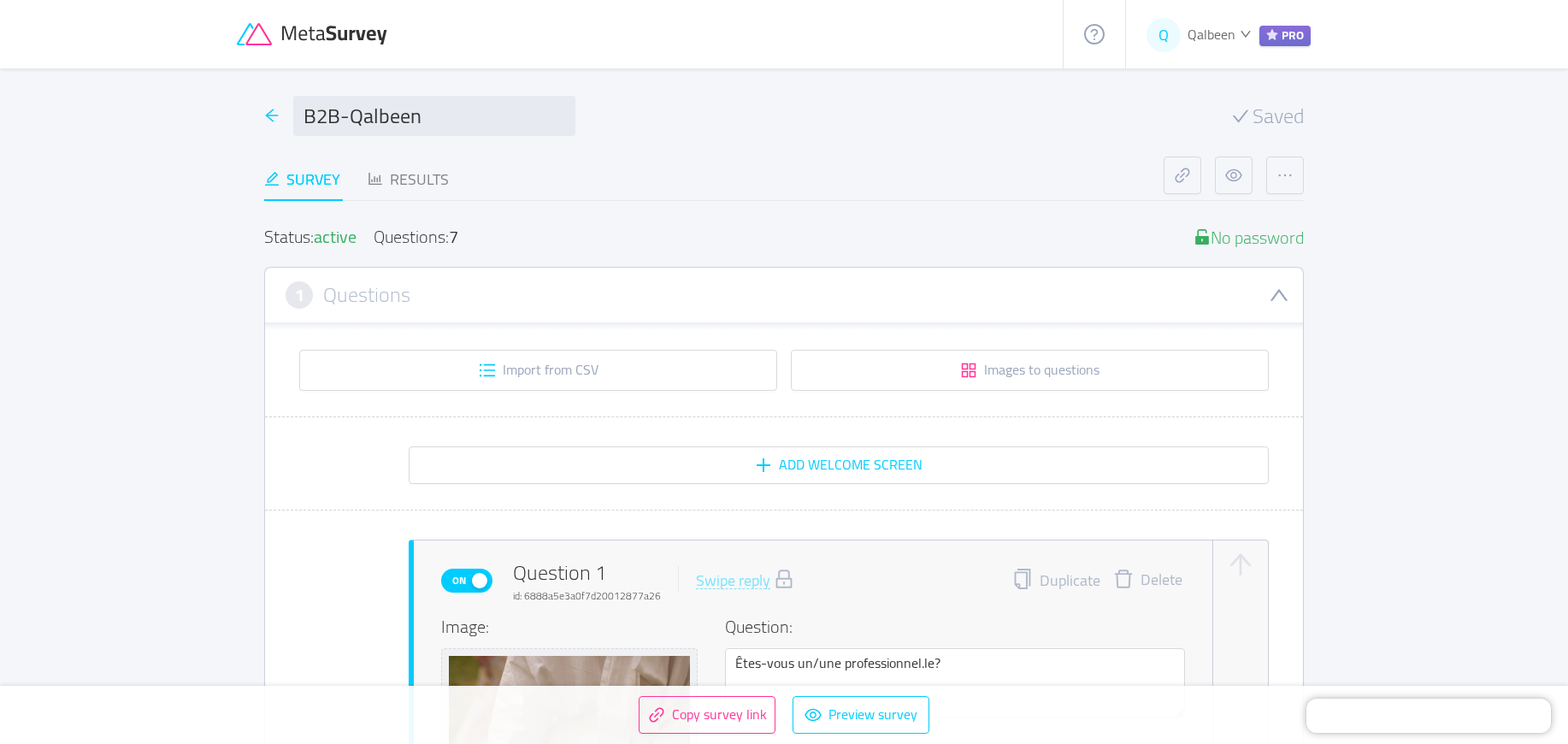 click 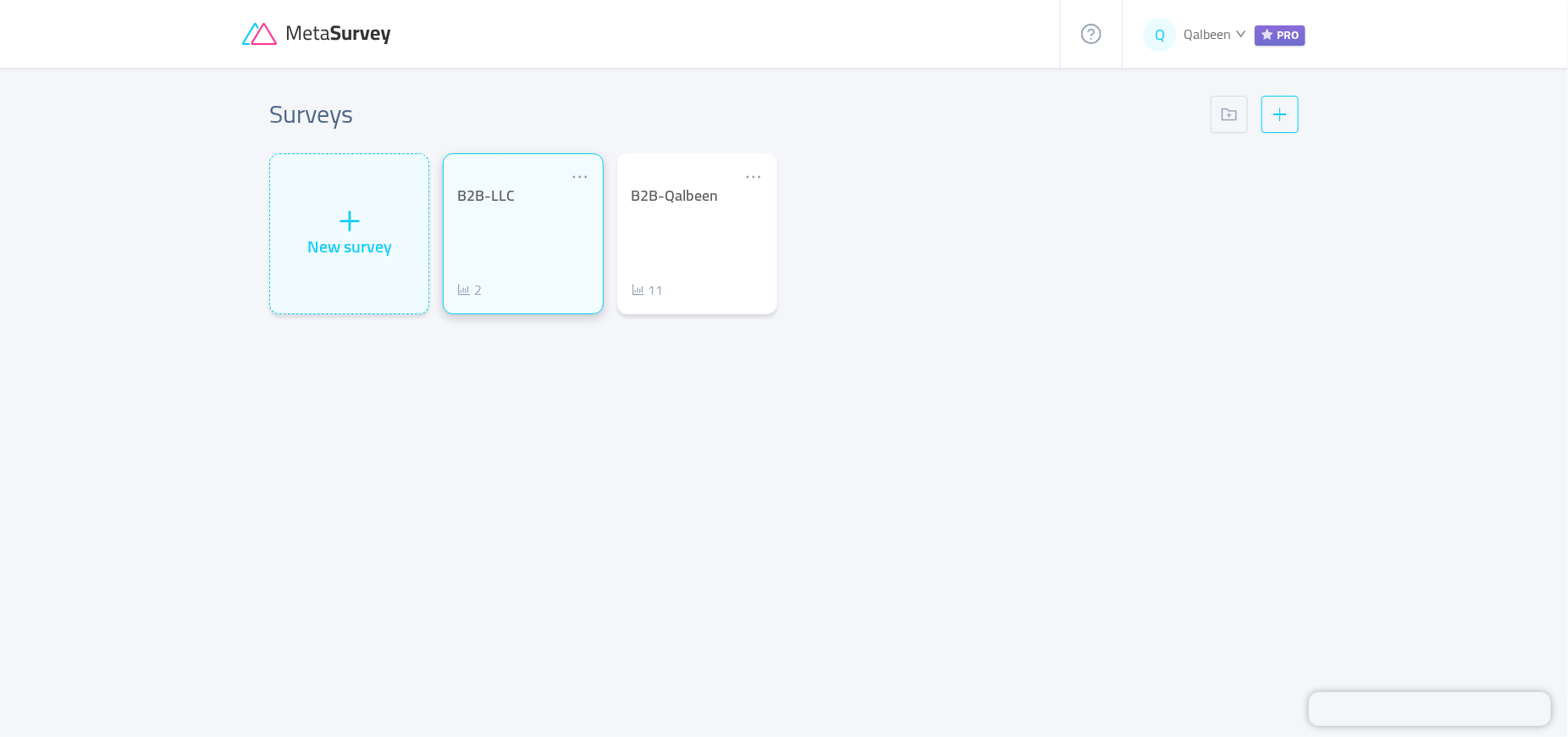 click on "B2B-LLC  2" at bounding box center [522, 243] 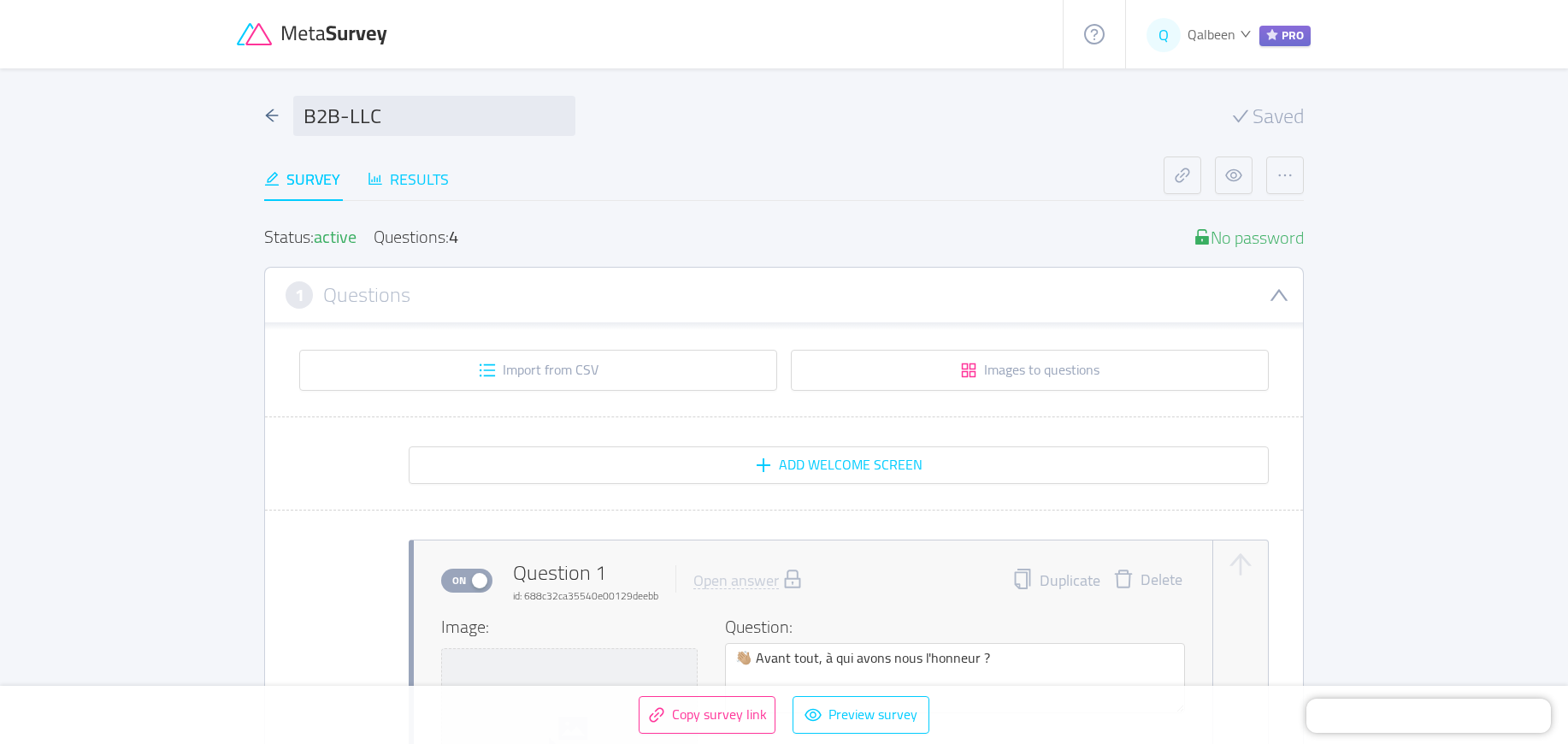 type 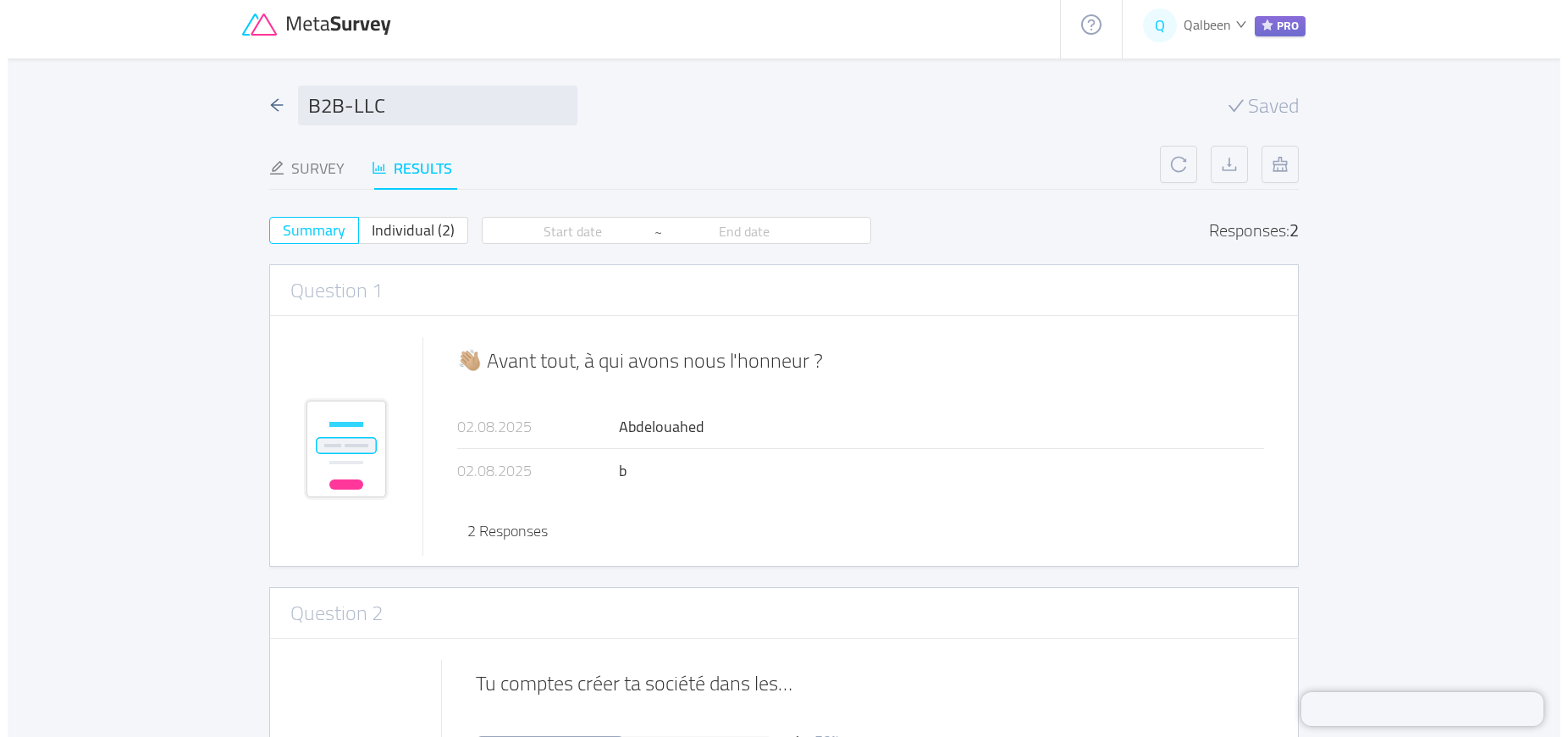 scroll, scrollTop: 0, scrollLeft: 0, axis: both 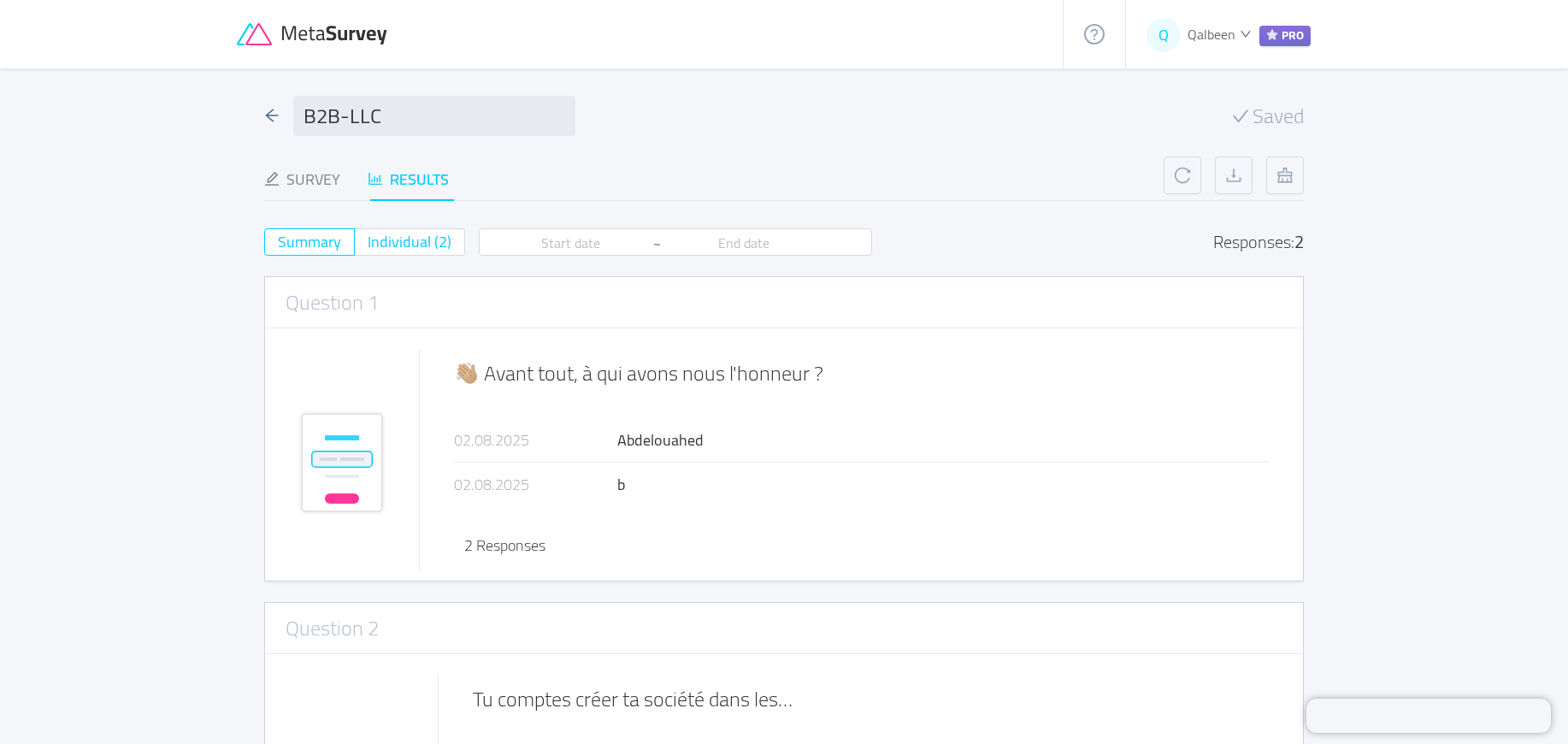 click on "Individual (2)" at bounding box center [410, 241] 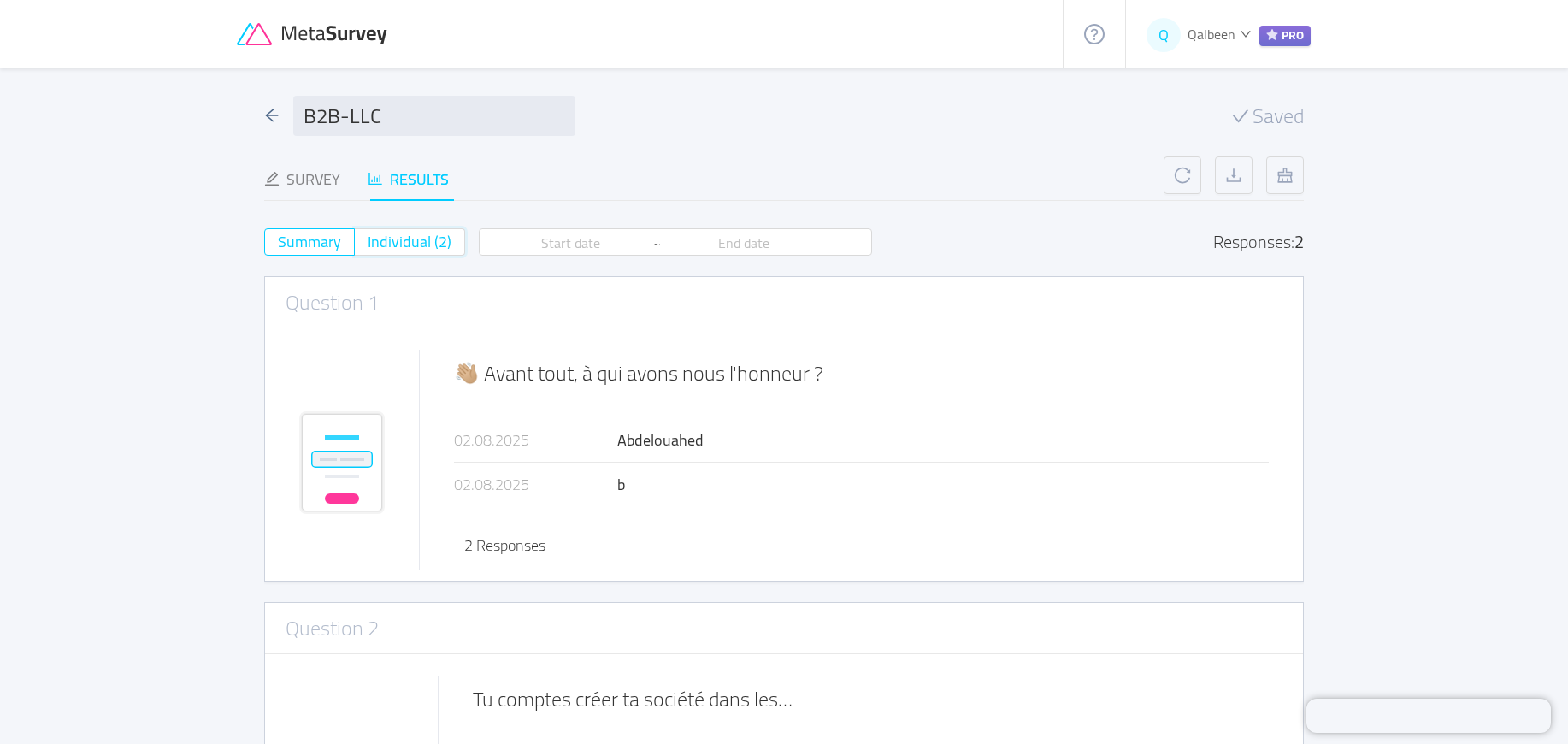click on "Individual (2)" at bounding box center [368, 247] 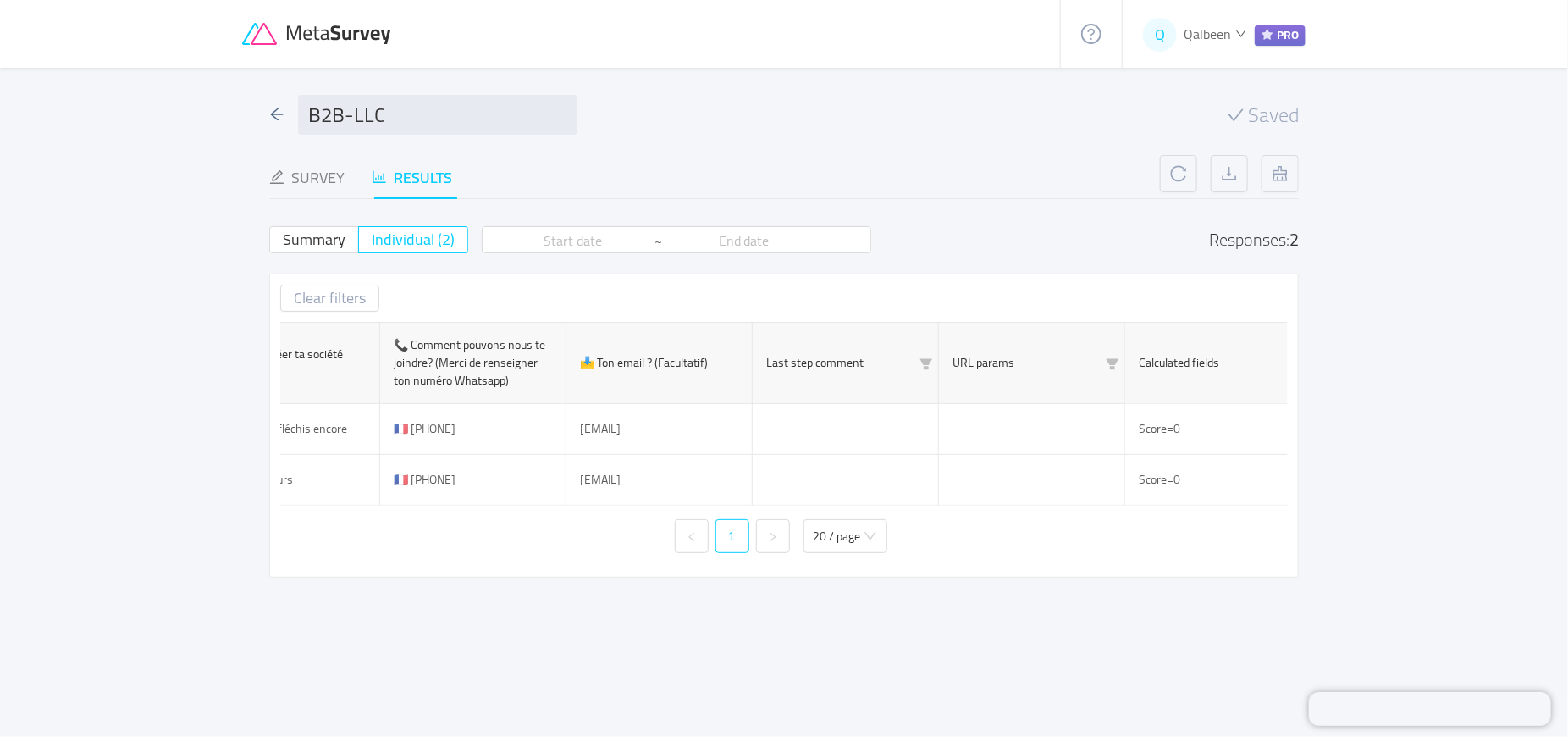 scroll, scrollTop: 0, scrollLeft: 525, axis: horizontal 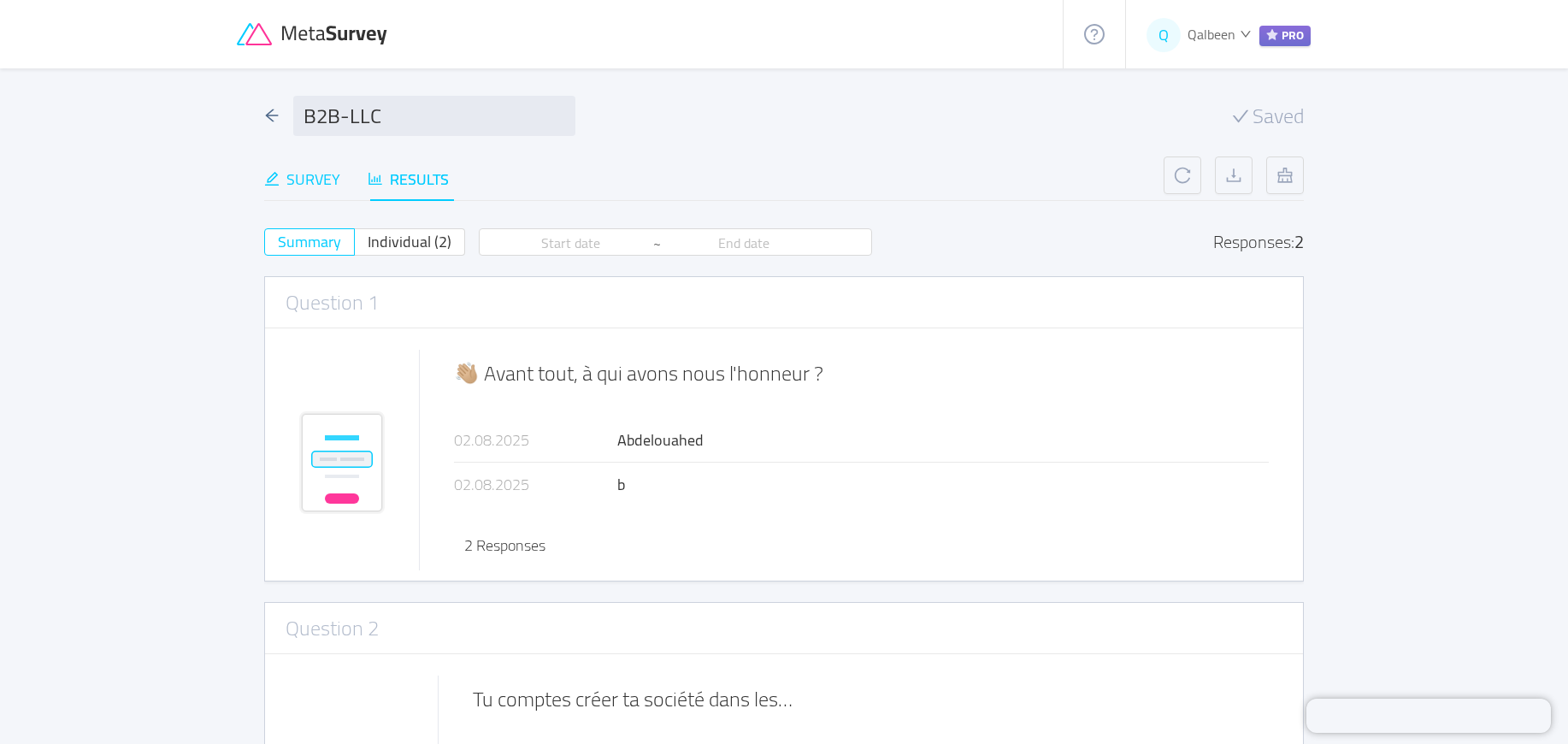 click on "Survey" at bounding box center (302, 179) 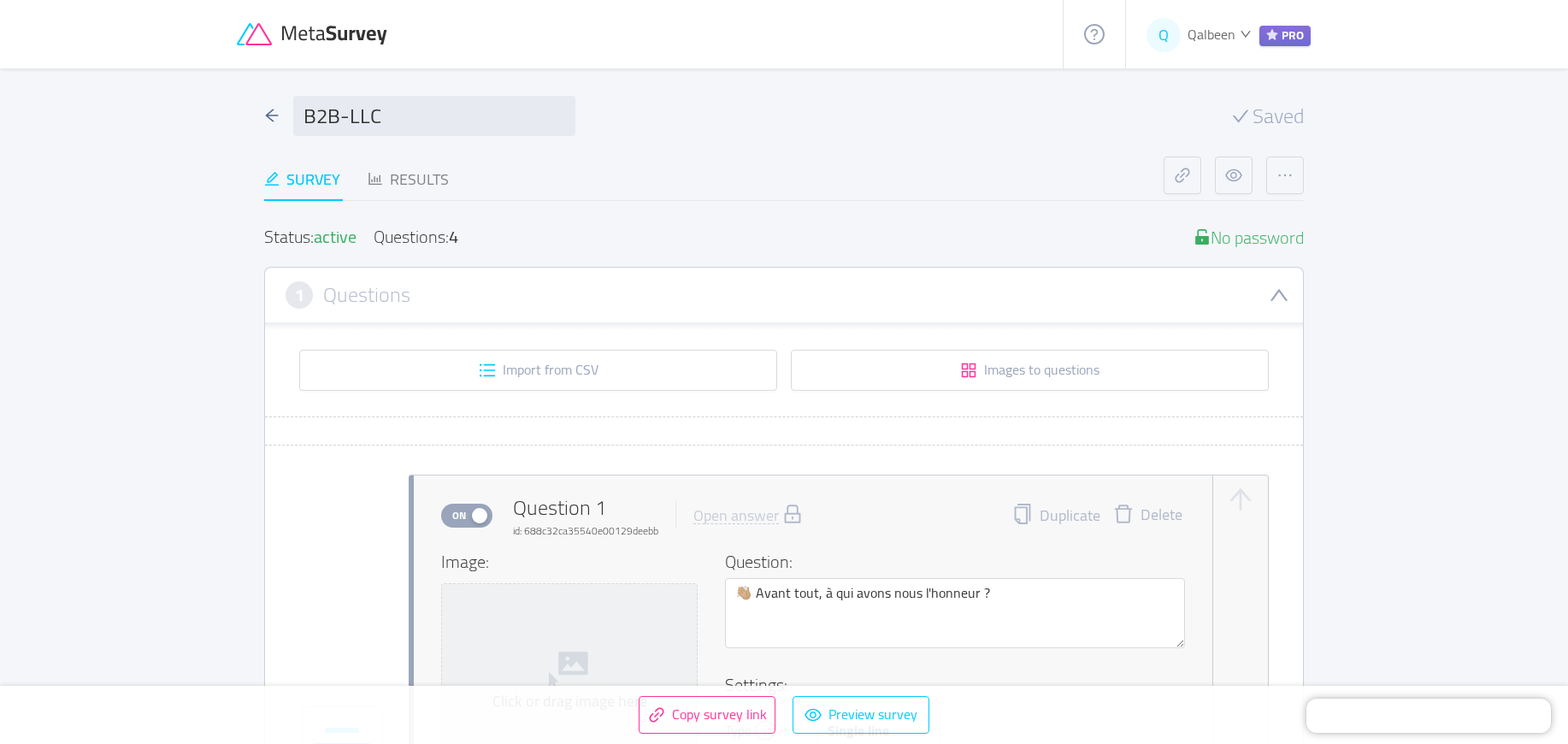 type 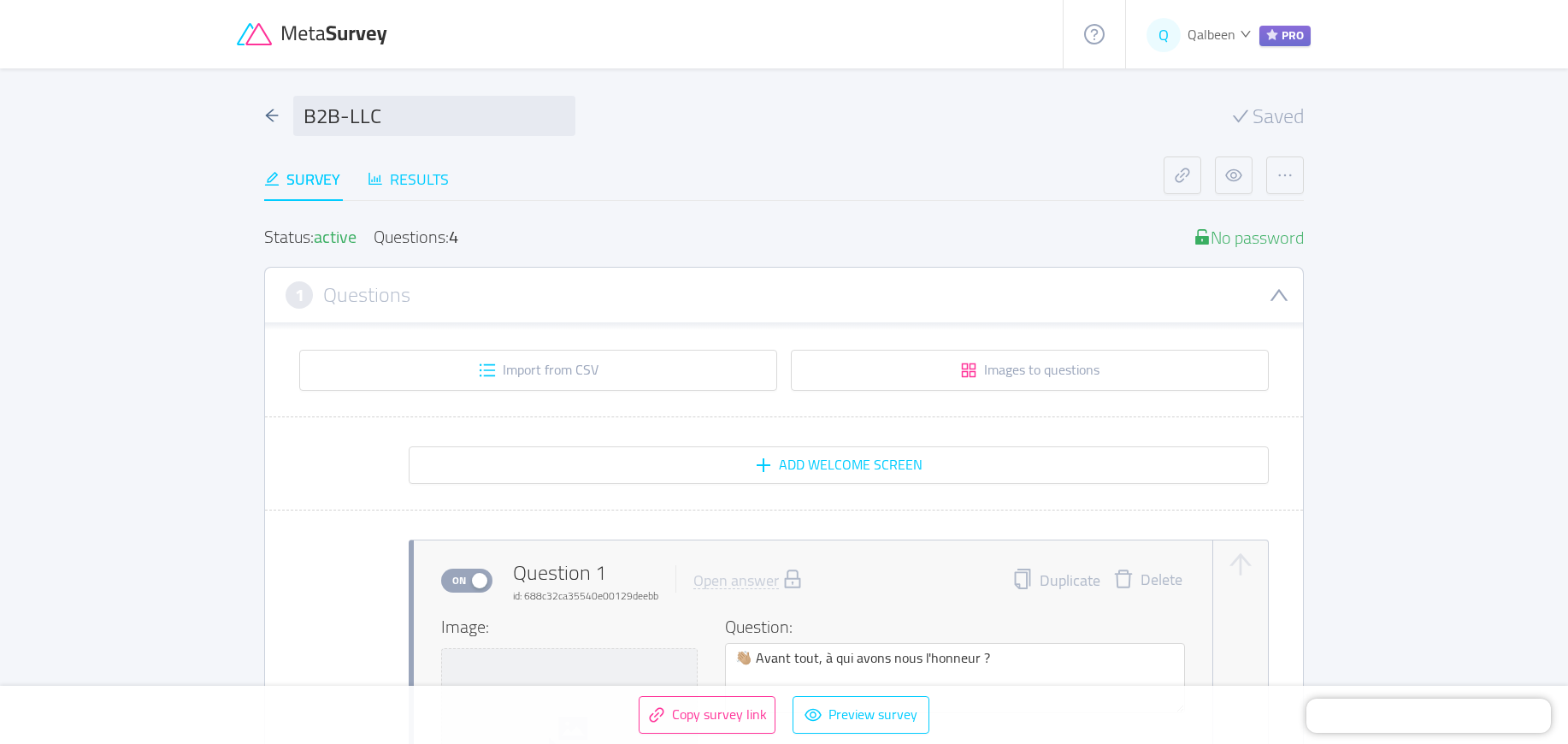 click on "Results" at bounding box center [408, 179] 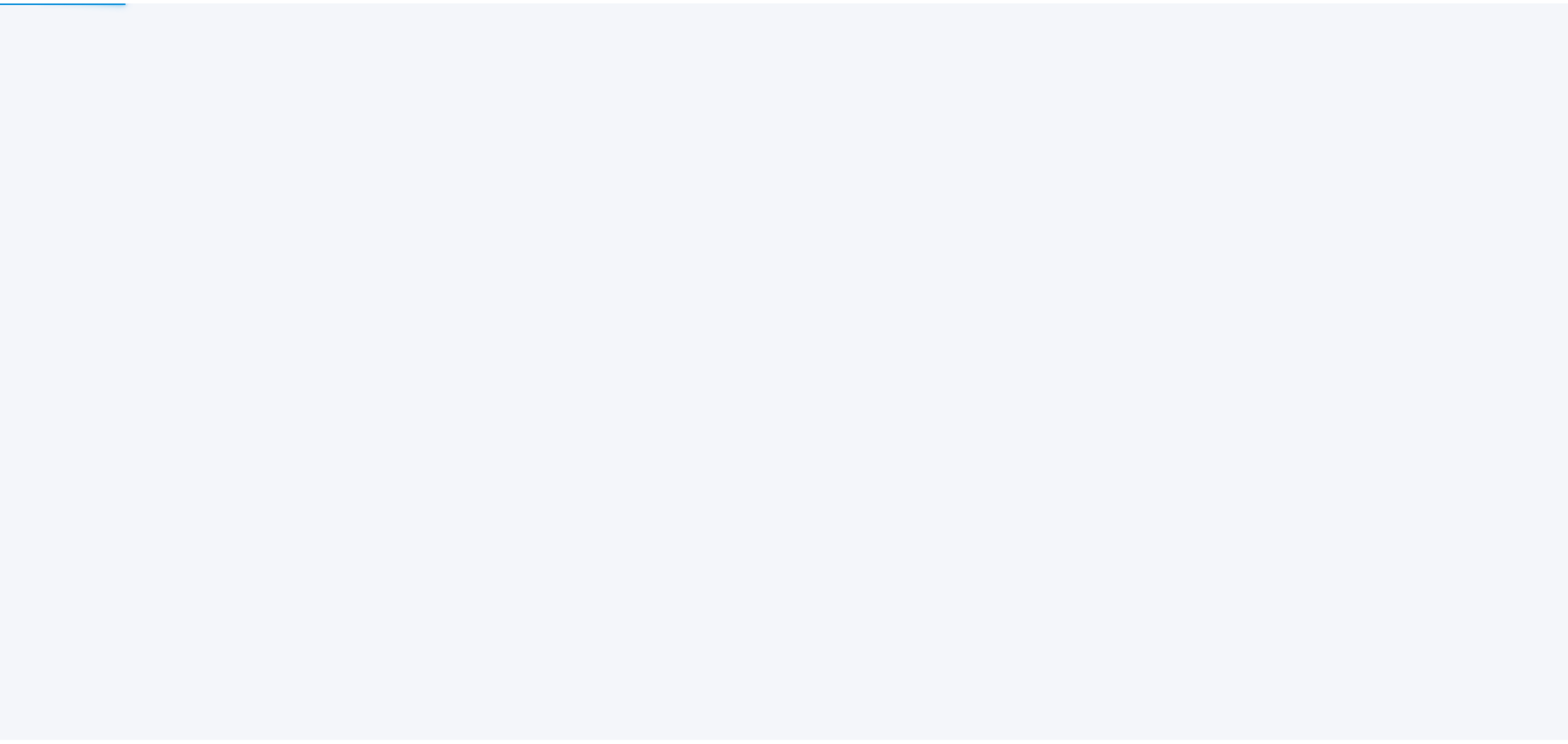 scroll, scrollTop: 0, scrollLeft: 0, axis: both 